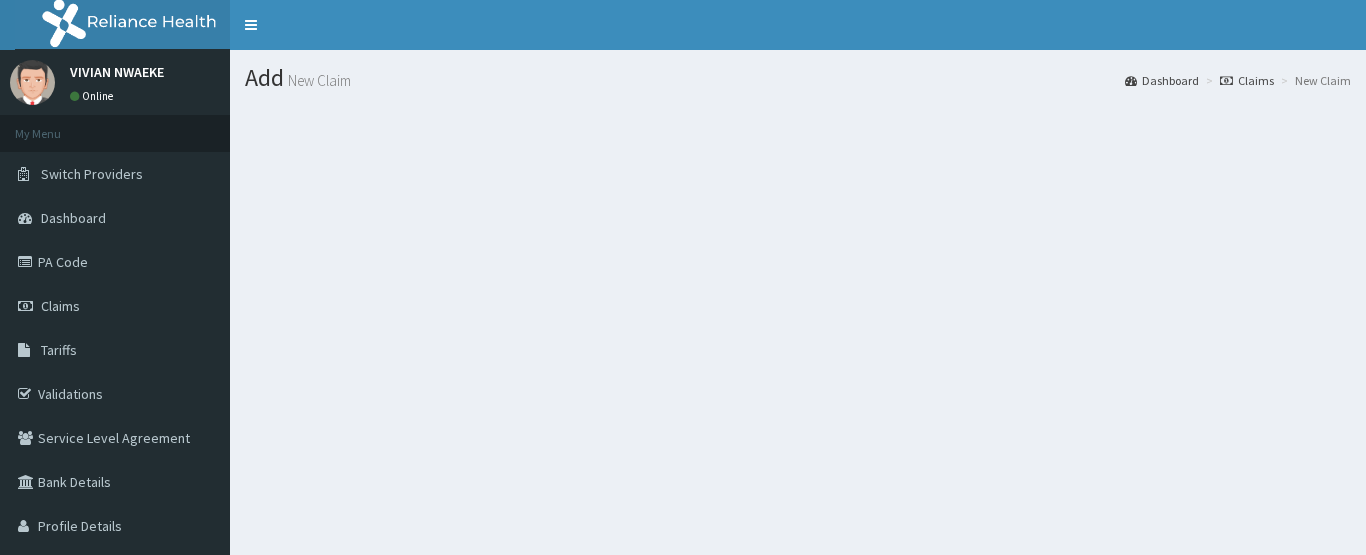 scroll, scrollTop: 0, scrollLeft: 0, axis: both 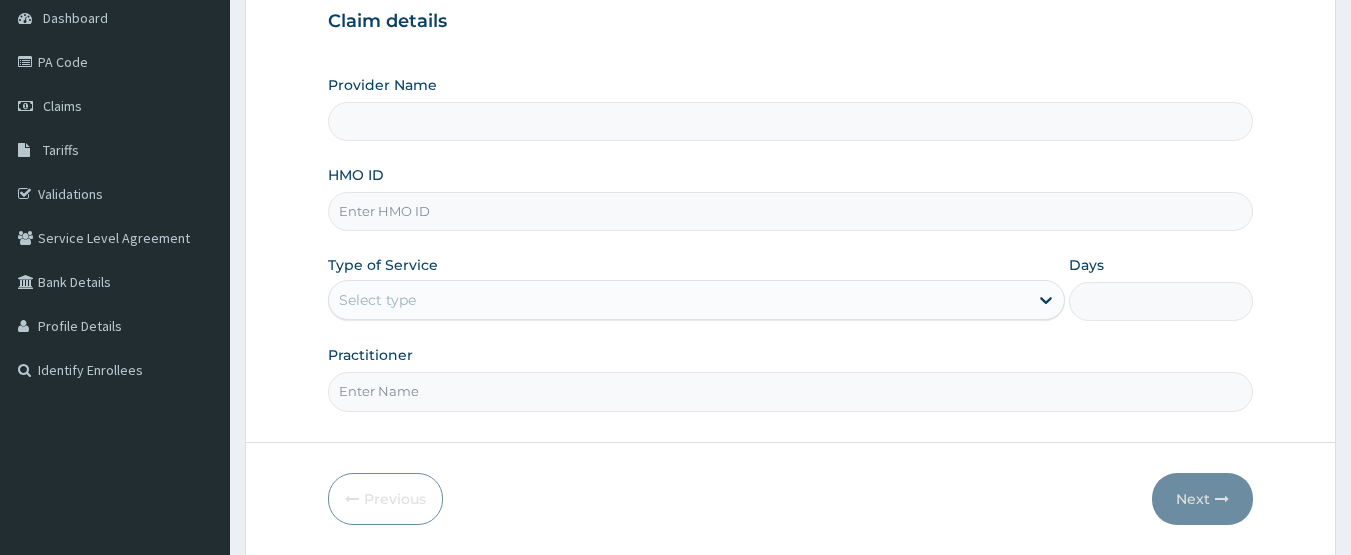 click on "HMO ID" at bounding box center (791, 211) 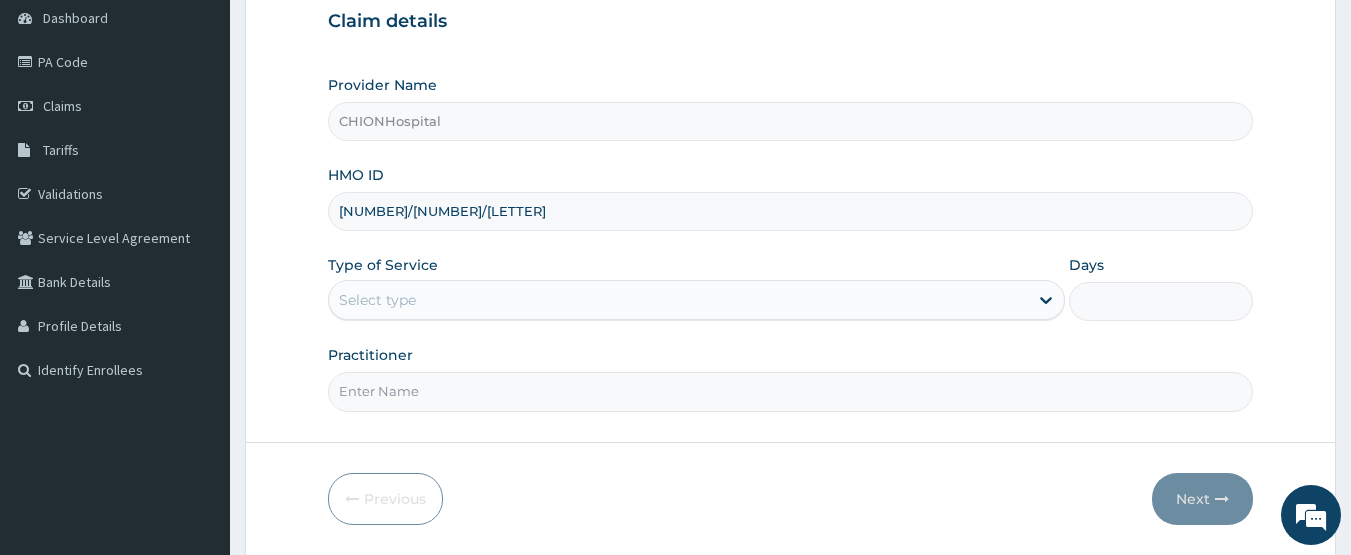 type on "NST/10004/A" 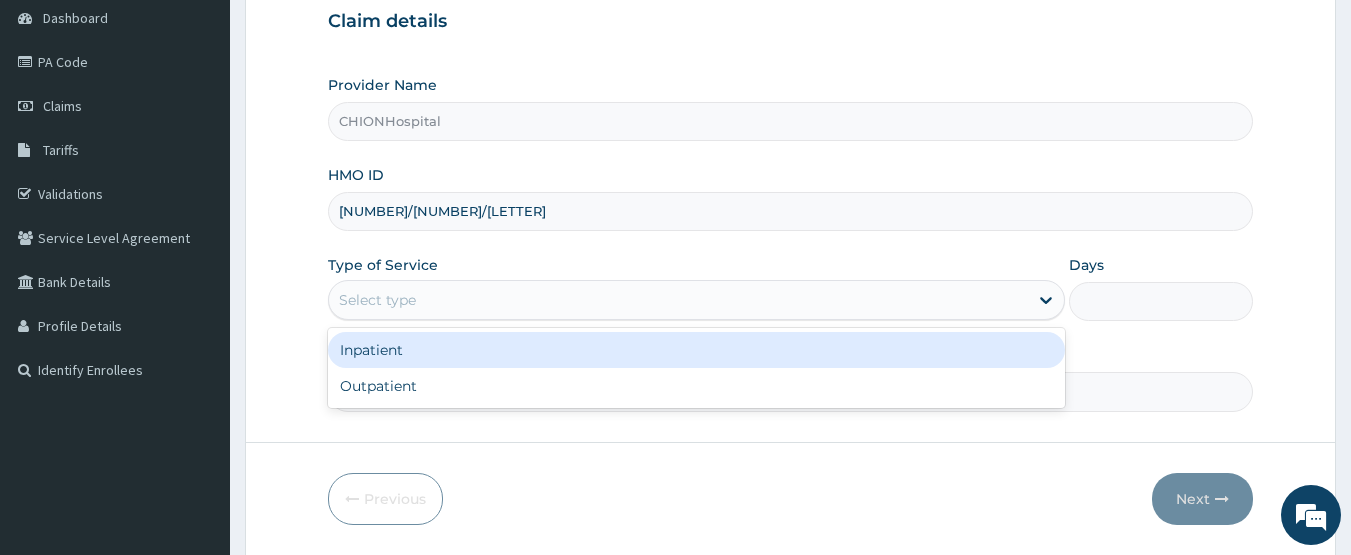 click on "Select type" at bounding box center [377, 300] 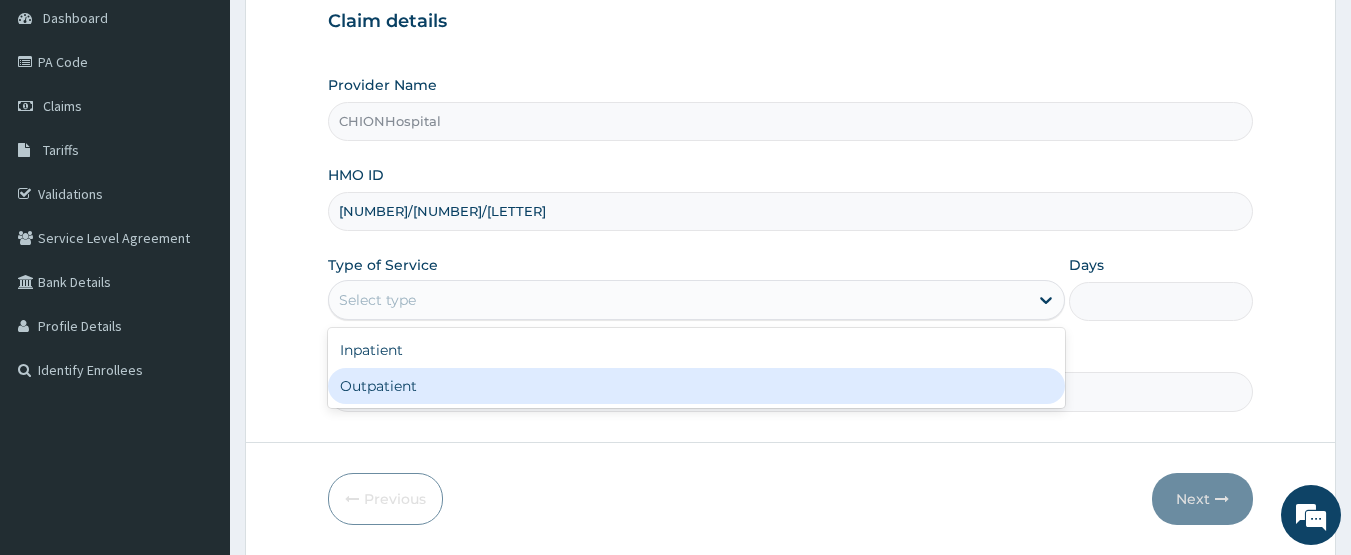 click on "Outpatient" at bounding box center [696, 386] 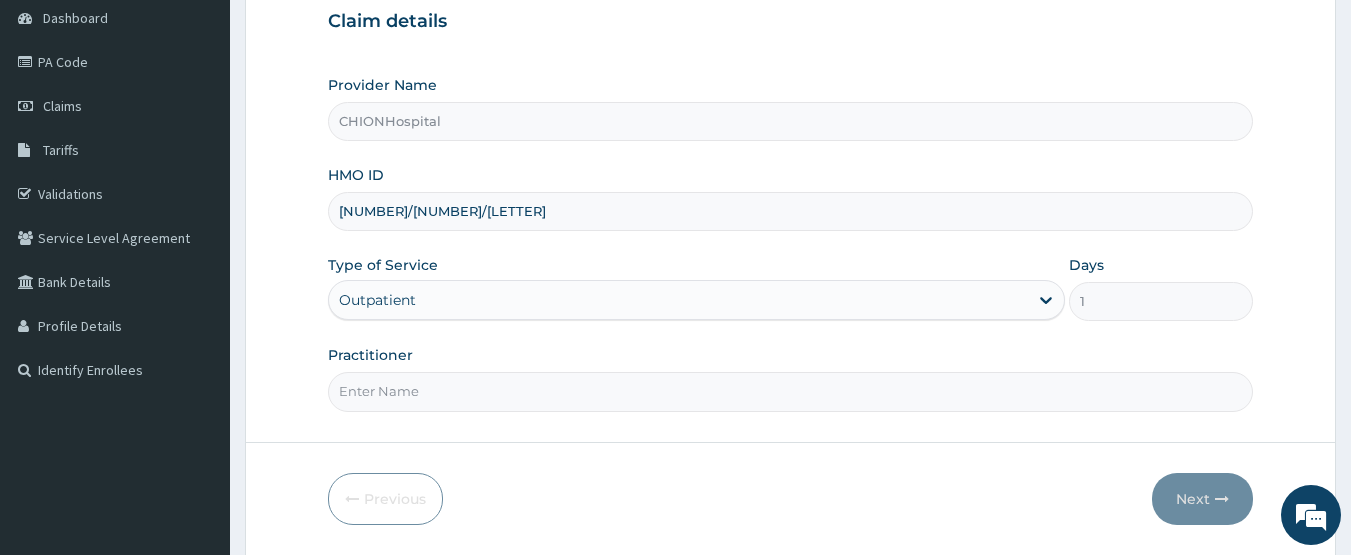 click on "Practitioner" at bounding box center [791, 391] 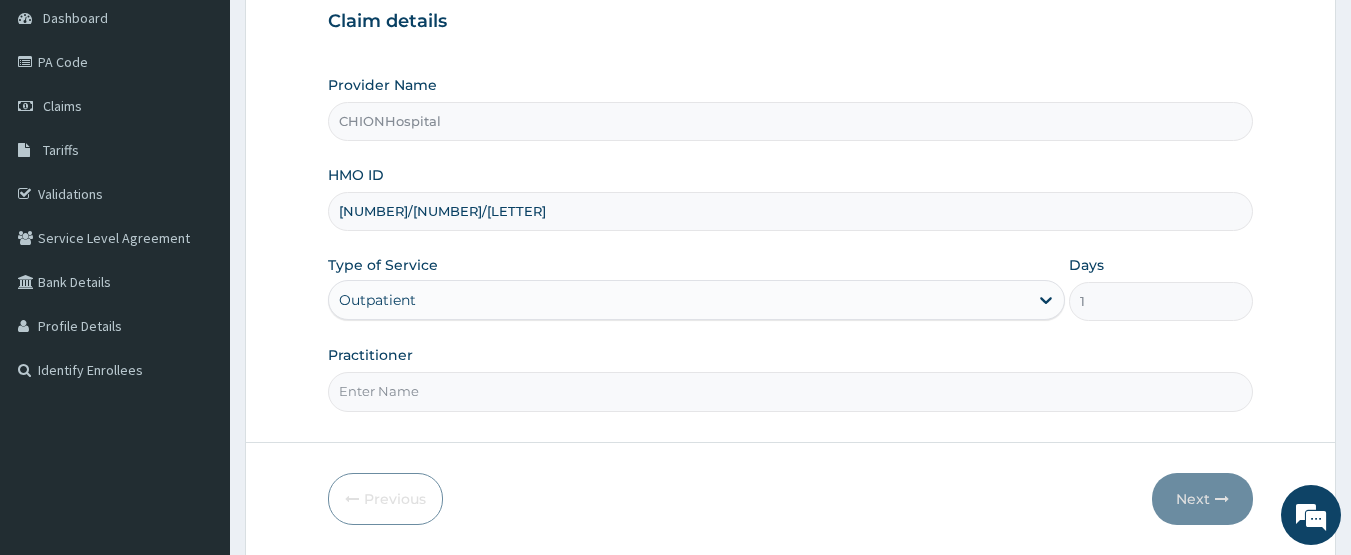type on "DR EZE JONAH" 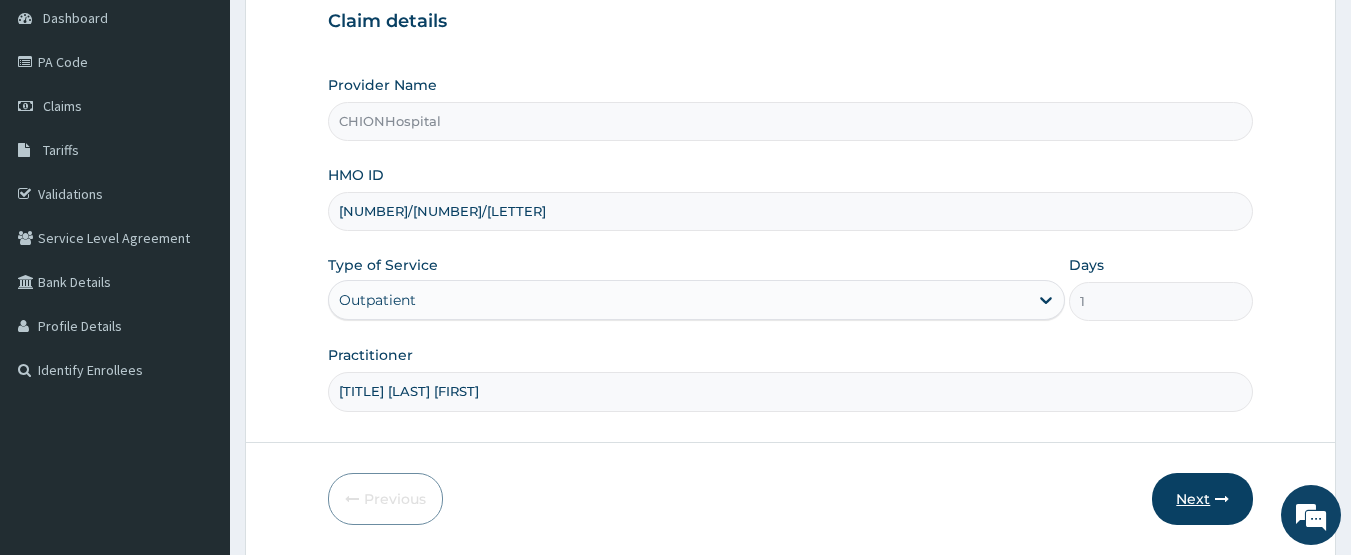 click on "Next" at bounding box center (1202, 499) 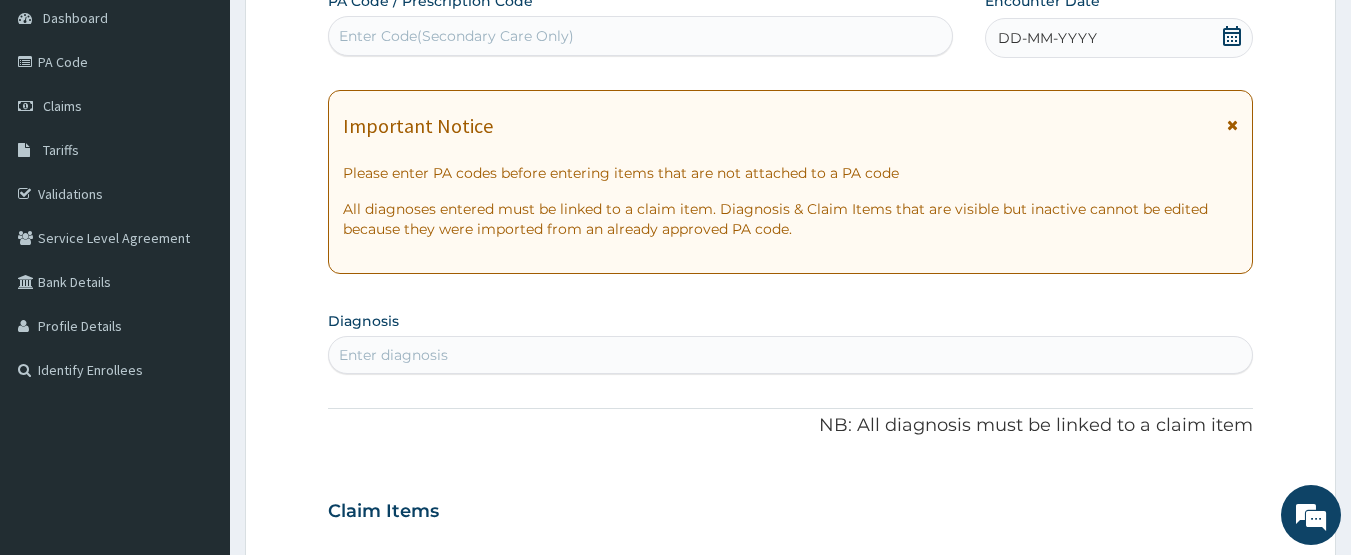 click 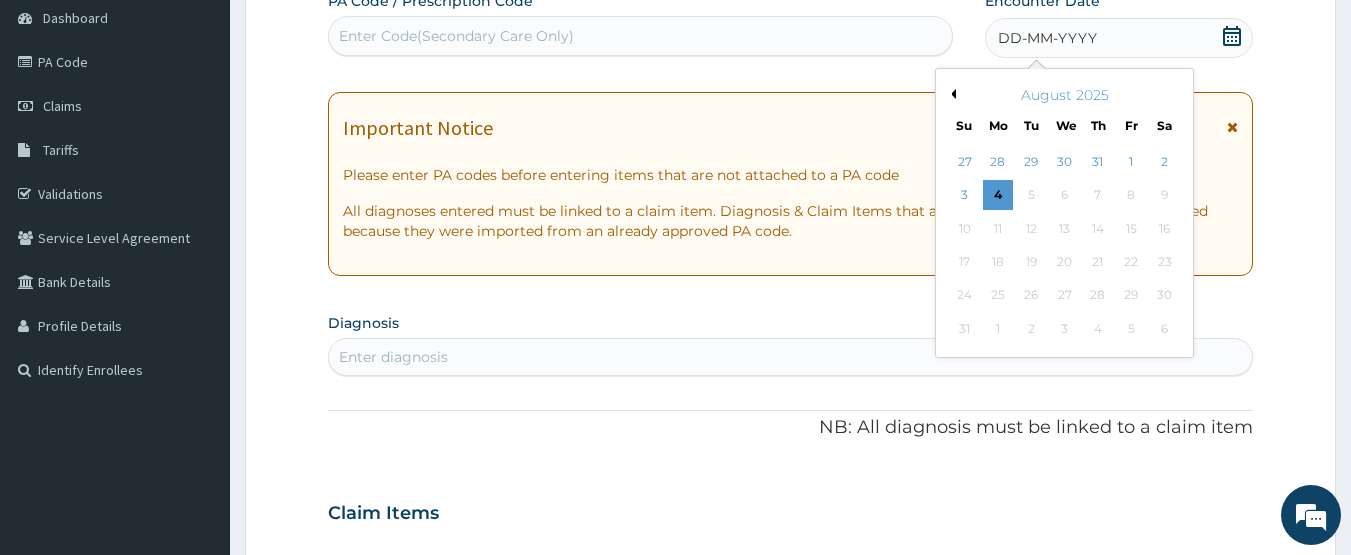 scroll, scrollTop: 0, scrollLeft: 0, axis: both 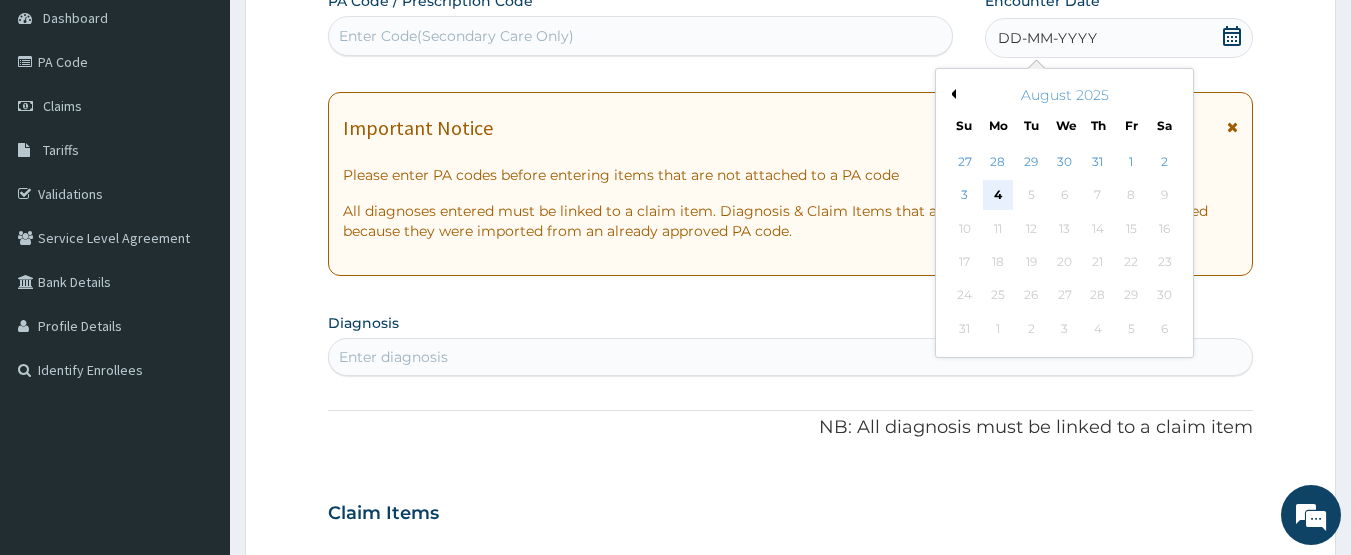 click on "4" at bounding box center (998, 196) 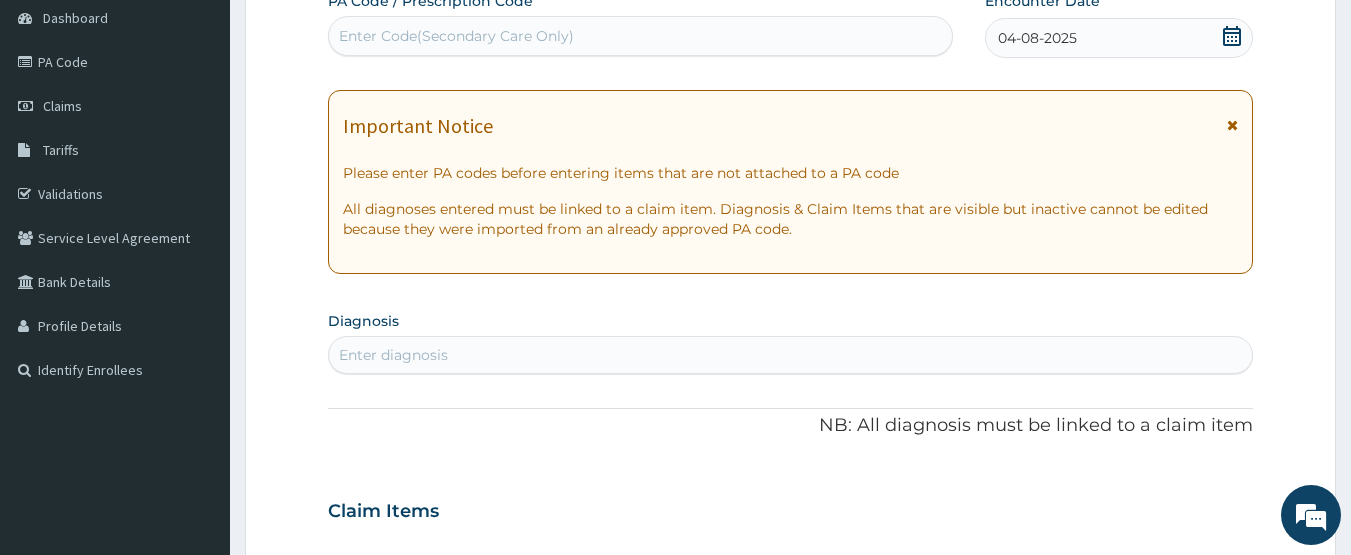 click on "Enter diagnosis" at bounding box center [791, 355] 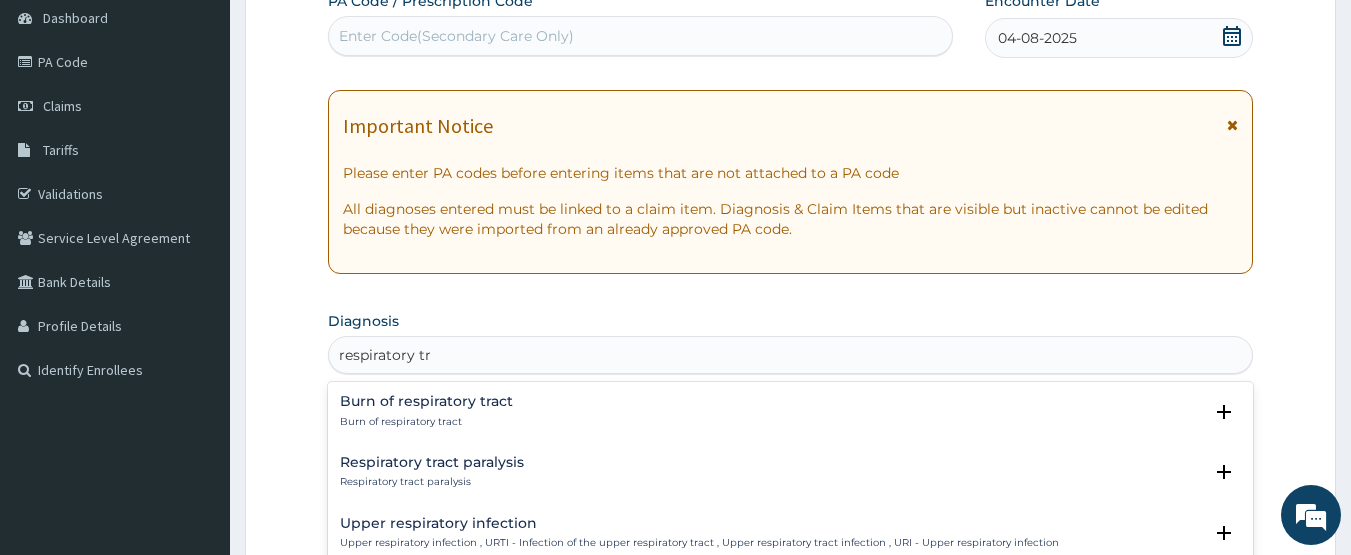 type on "respiratory tra" 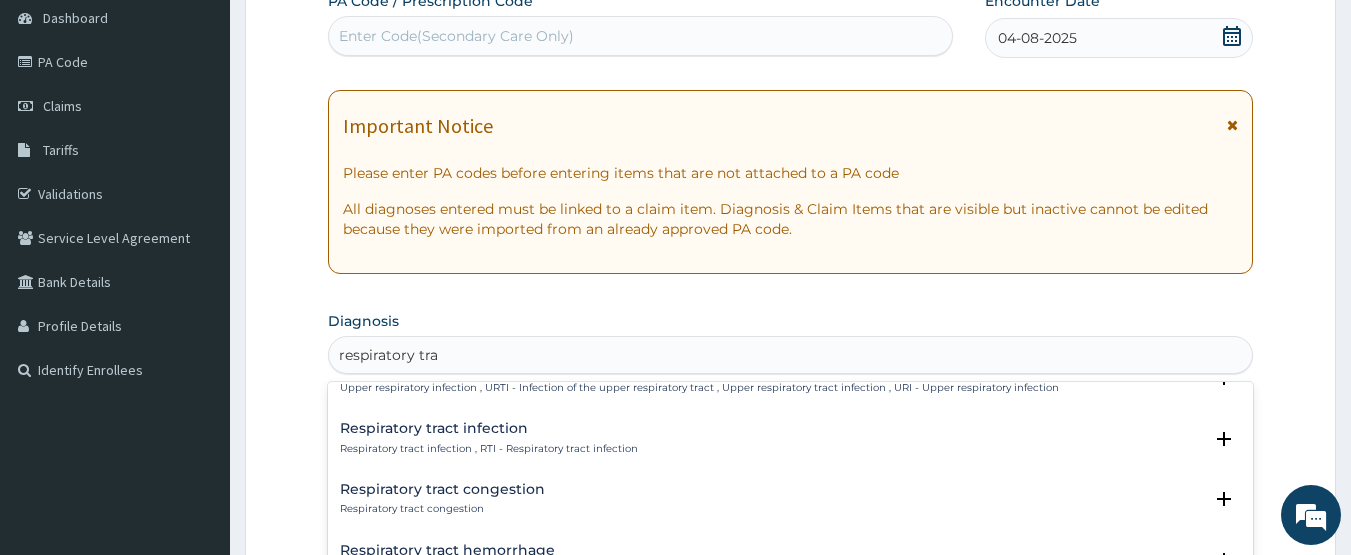 scroll, scrollTop: 200, scrollLeft: 0, axis: vertical 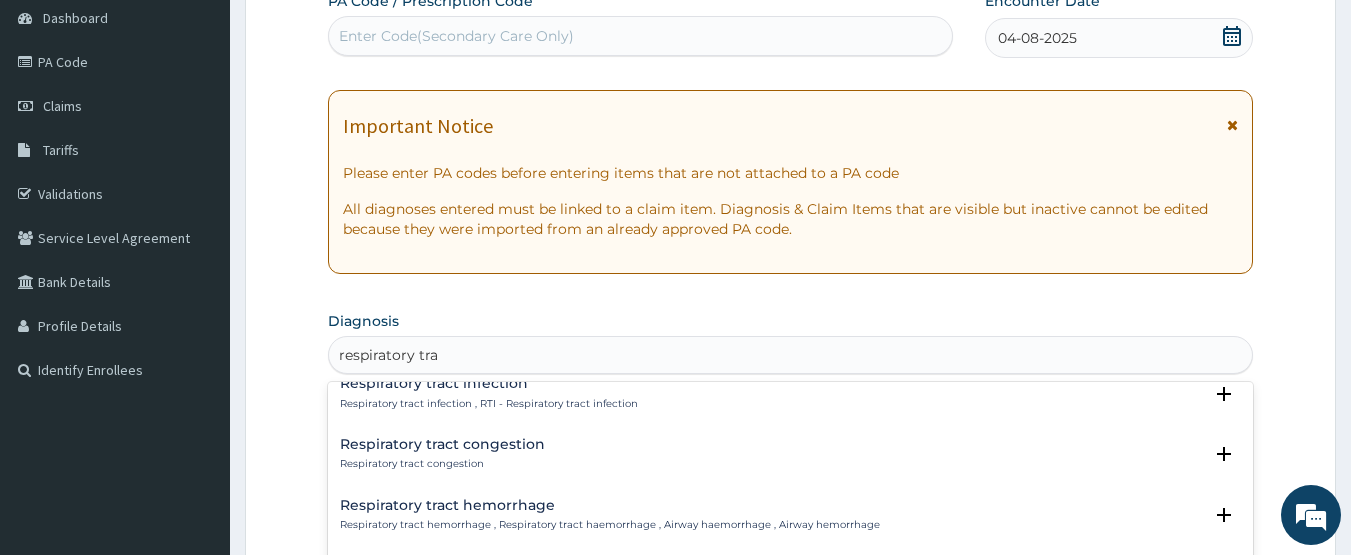 click on "Respiratory tract infection , RTI - Respiratory tract infection" at bounding box center (489, 404) 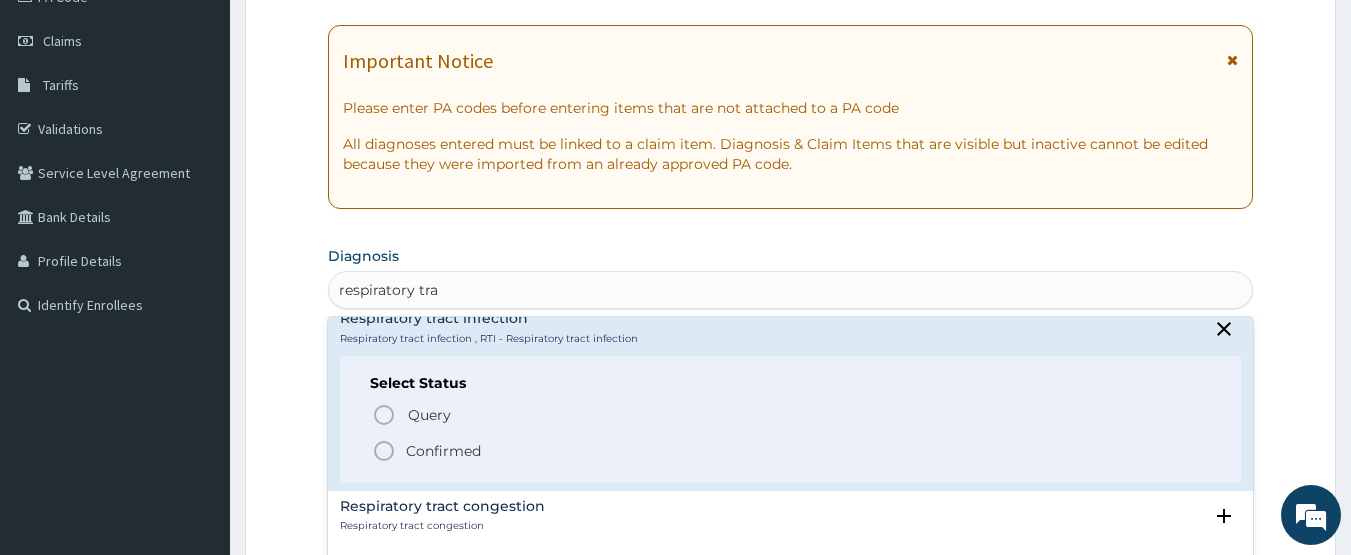 scroll, scrollTop: 300, scrollLeft: 0, axis: vertical 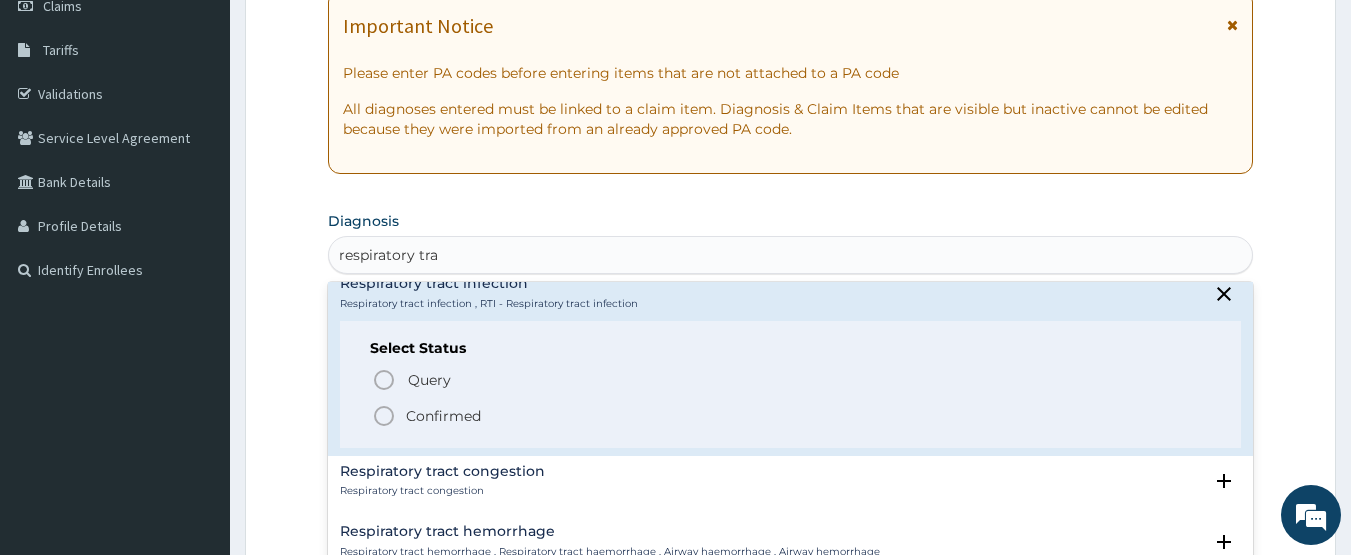 click 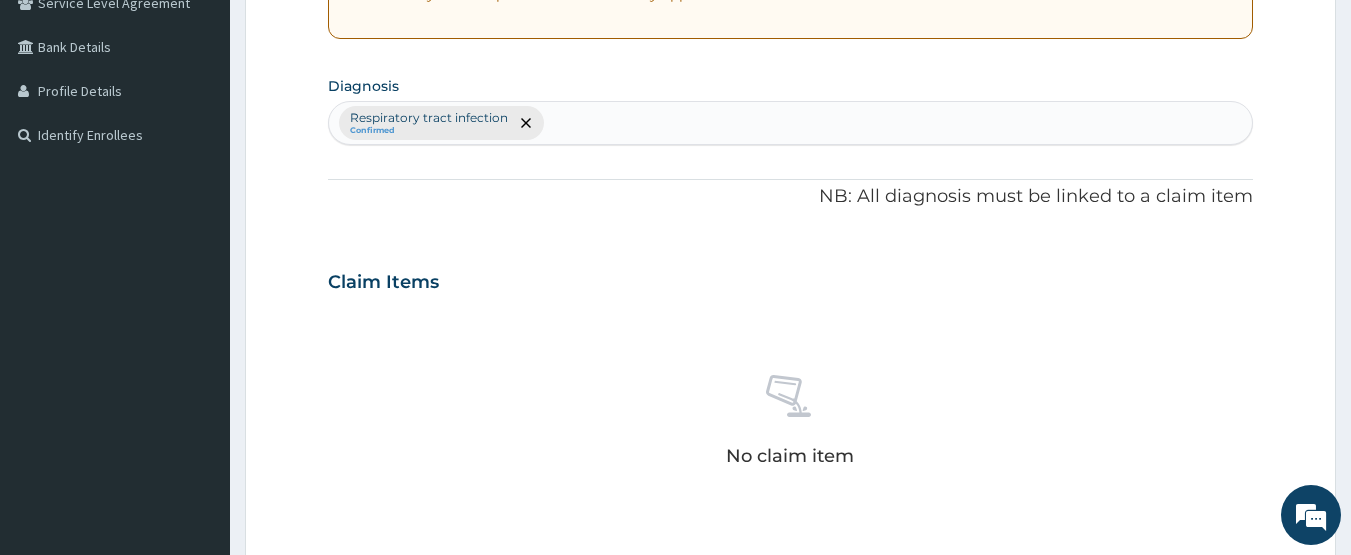 scroll, scrollTop: 887, scrollLeft: 0, axis: vertical 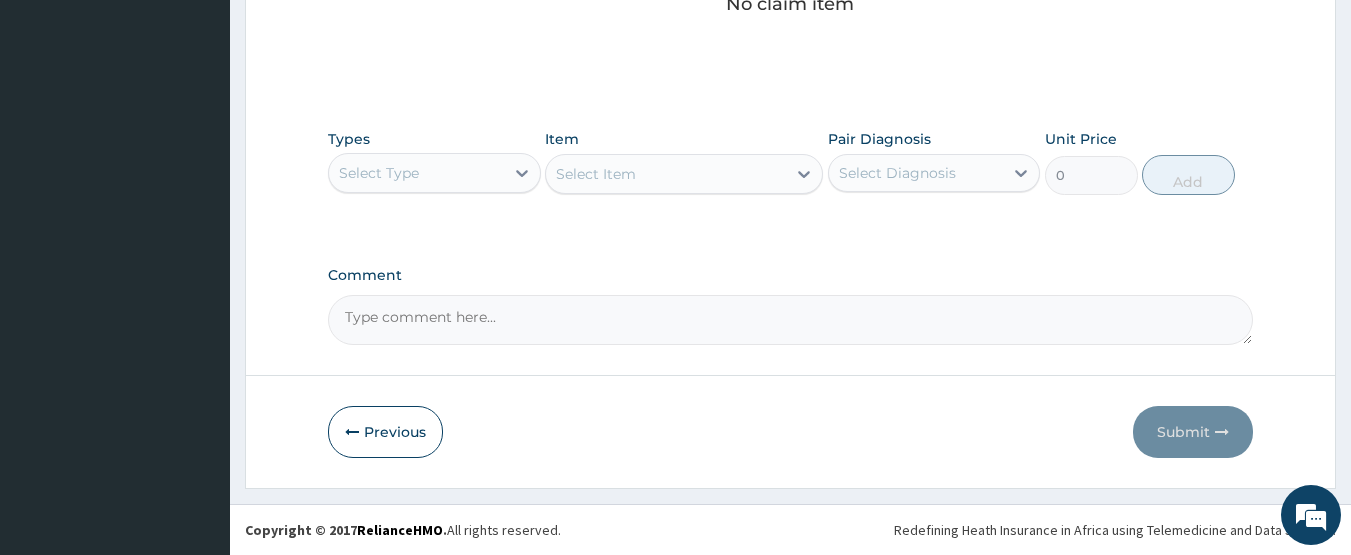 click on "Select Type" at bounding box center [379, 173] 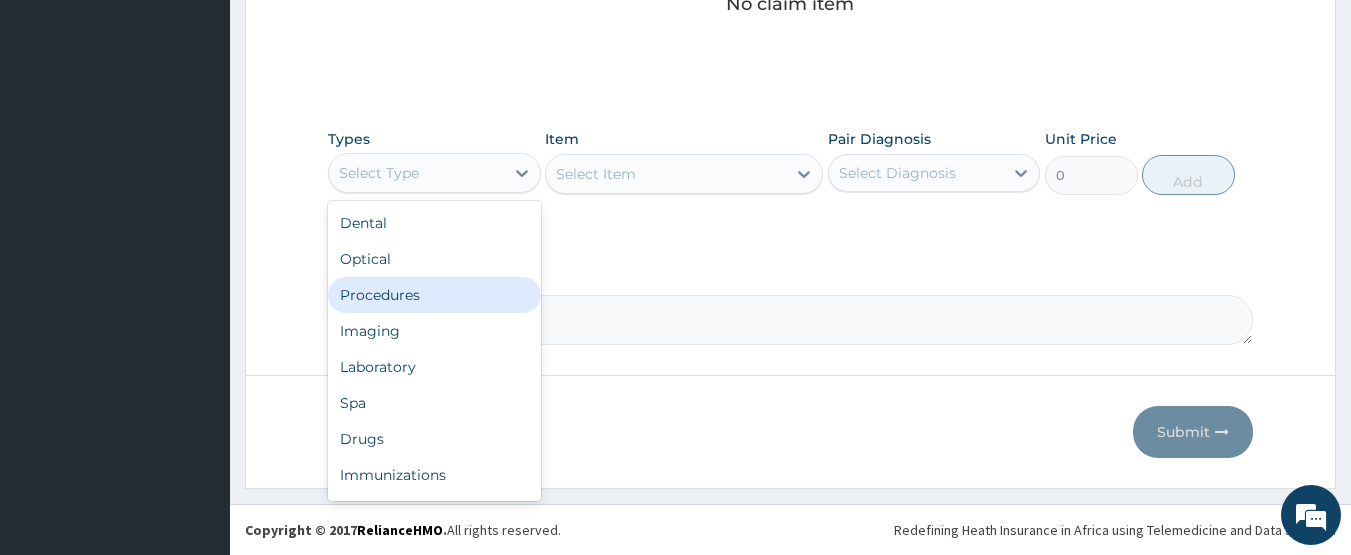drag, startPoint x: 396, startPoint y: 306, endPoint x: 444, endPoint y: 251, distance: 73 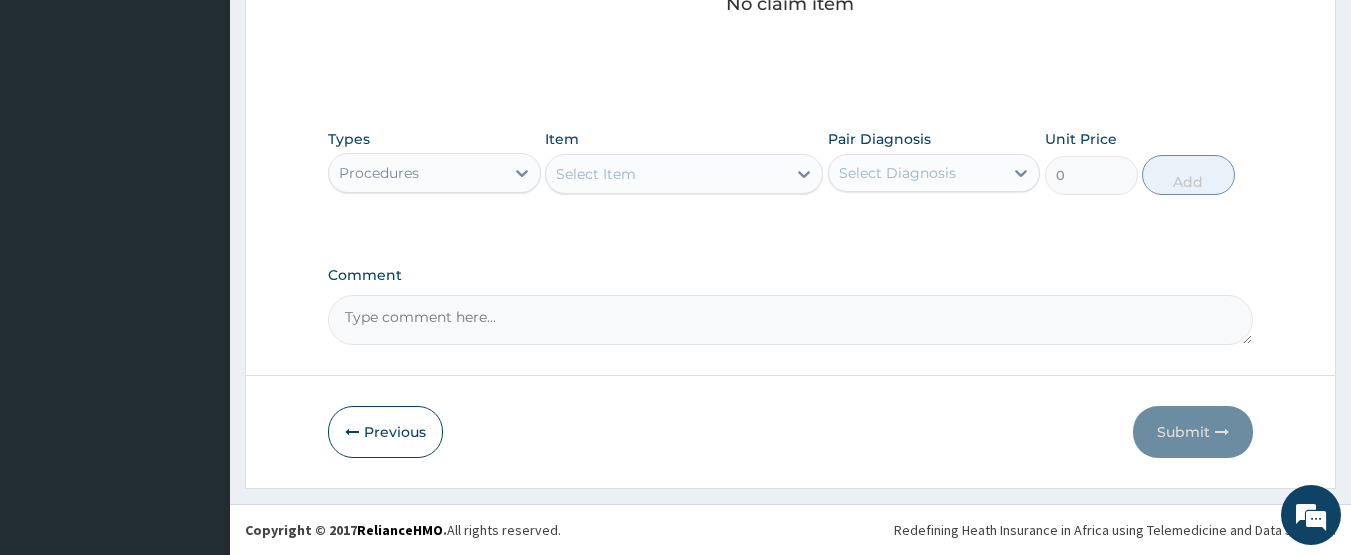 click on "Select Item" at bounding box center [666, 174] 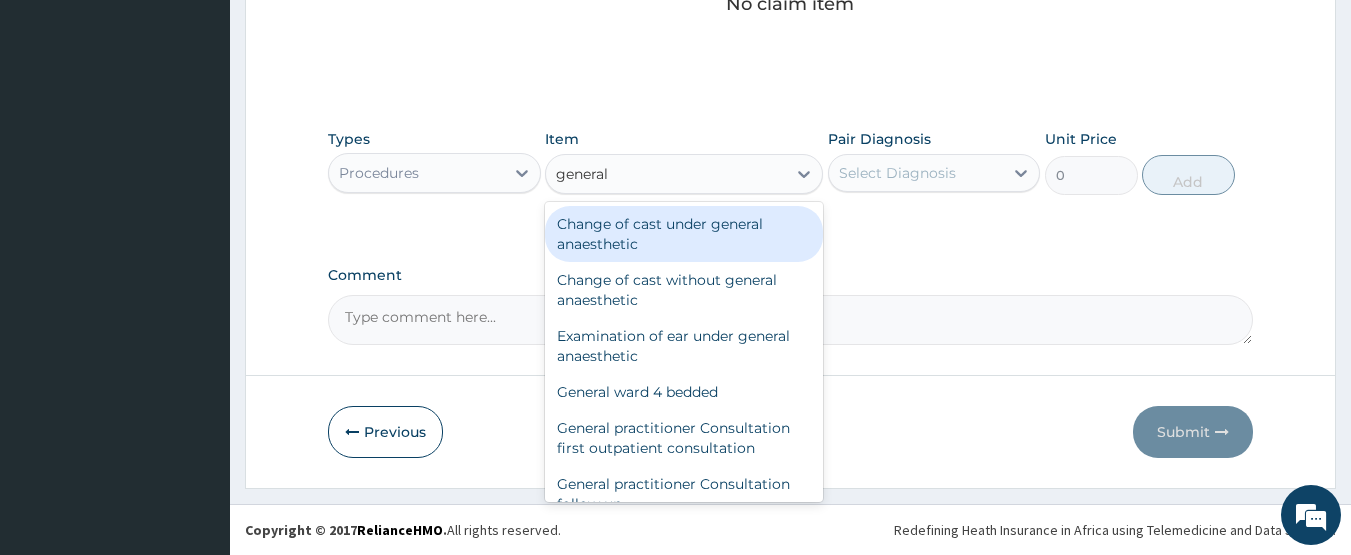 type on "general p" 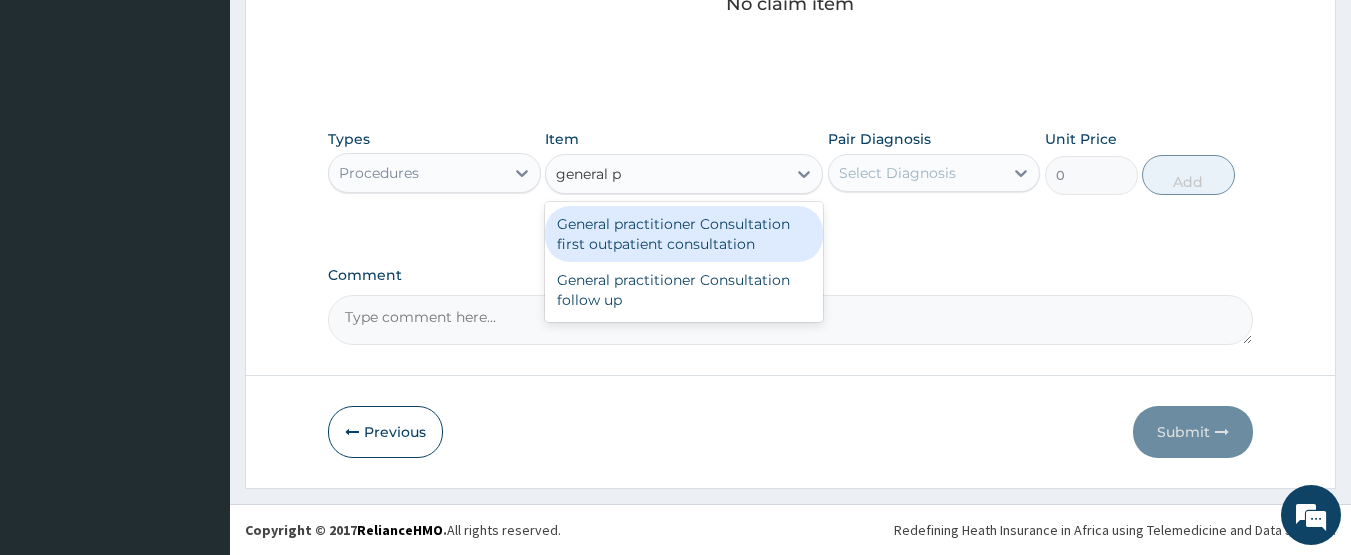 drag, startPoint x: 662, startPoint y: 236, endPoint x: 856, endPoint y: 214, distance: 195.24344 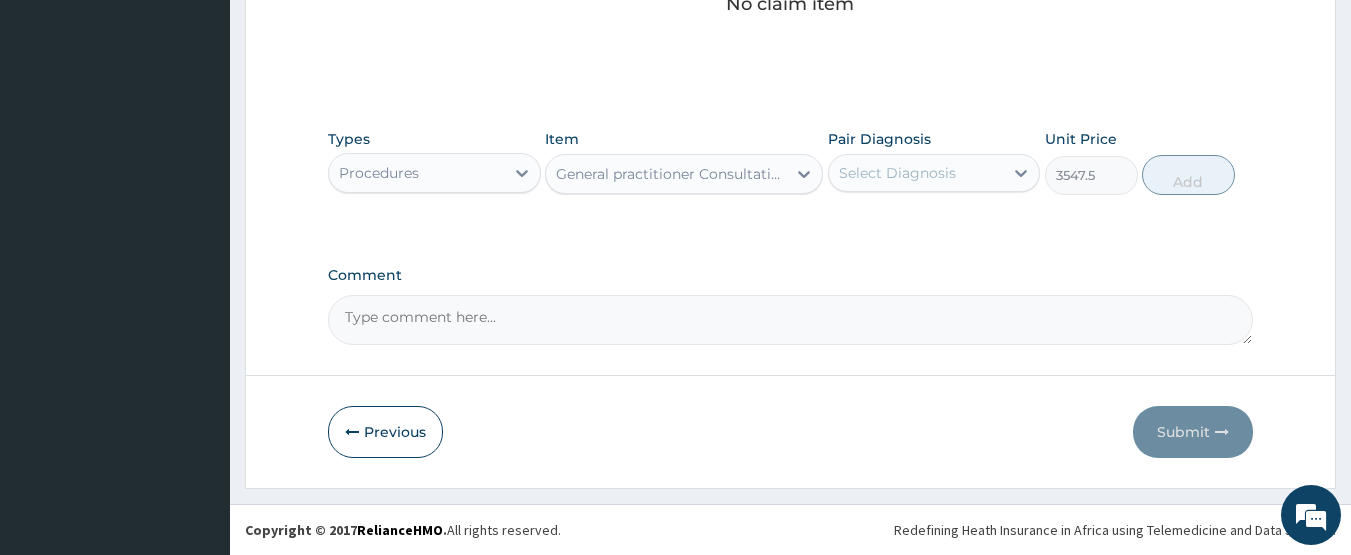 click on "Select Diagnosis" at bounding box center [897, 173] 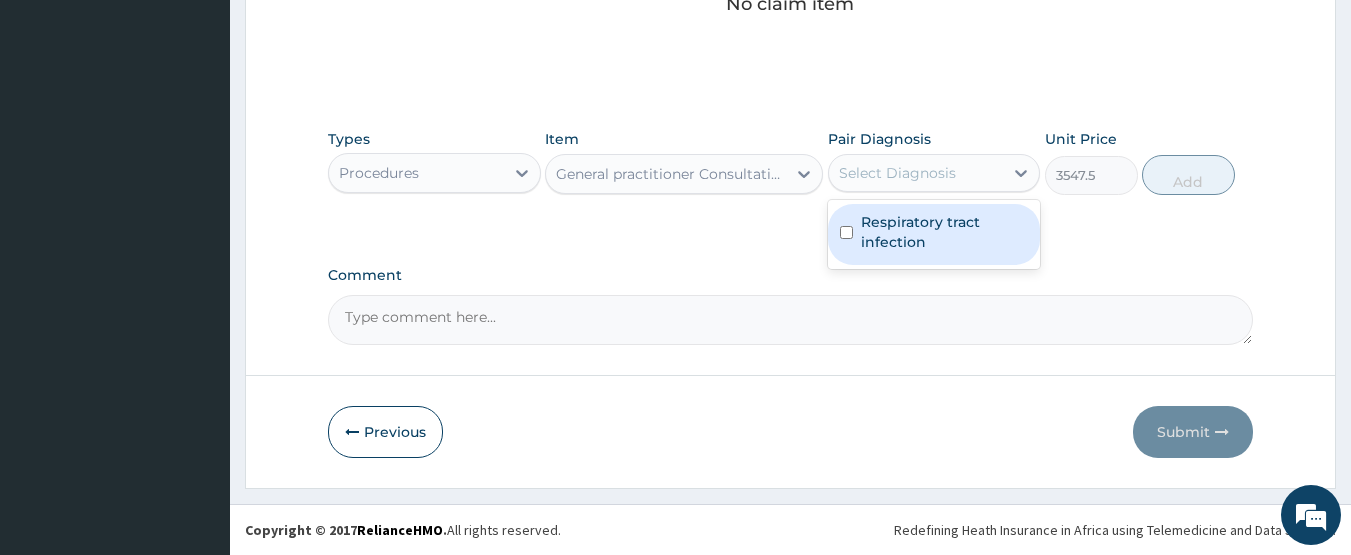 click on "Respiratory tract infection" at bounding box center (945, 232) 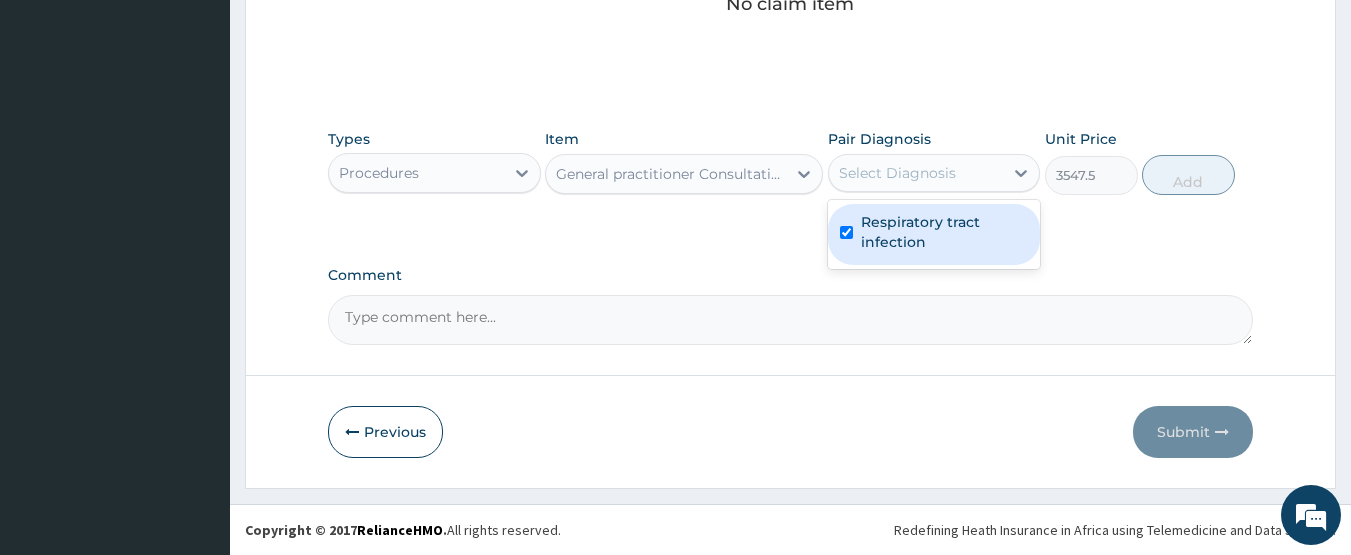 checkbox on "true" 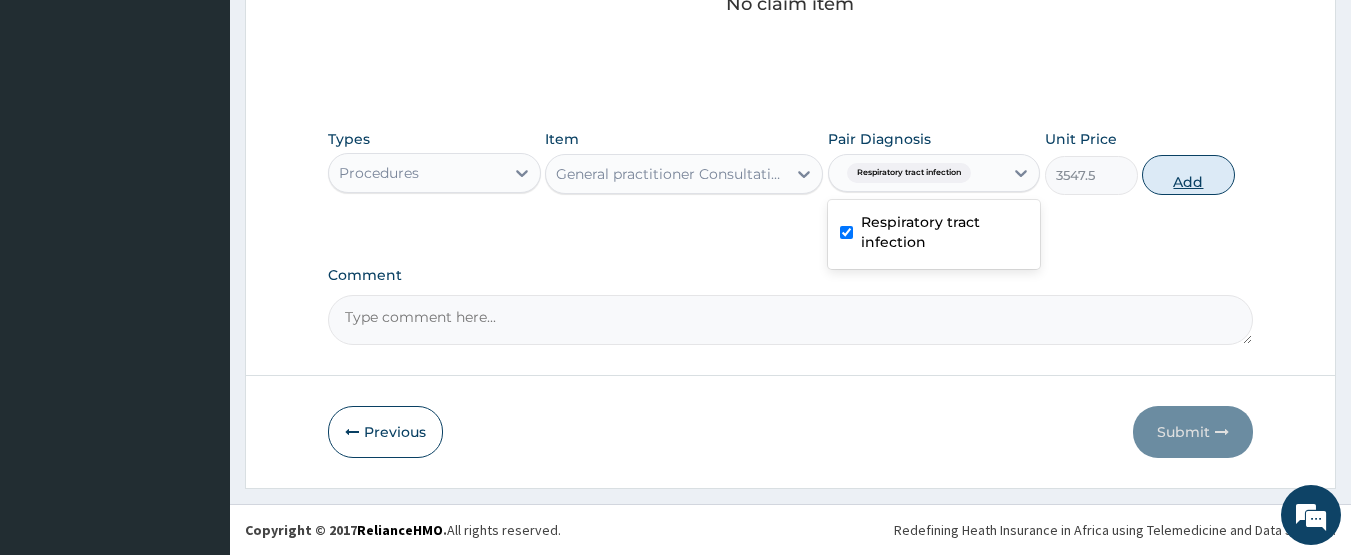 click on "Add" at bounding box center (1188, 175) 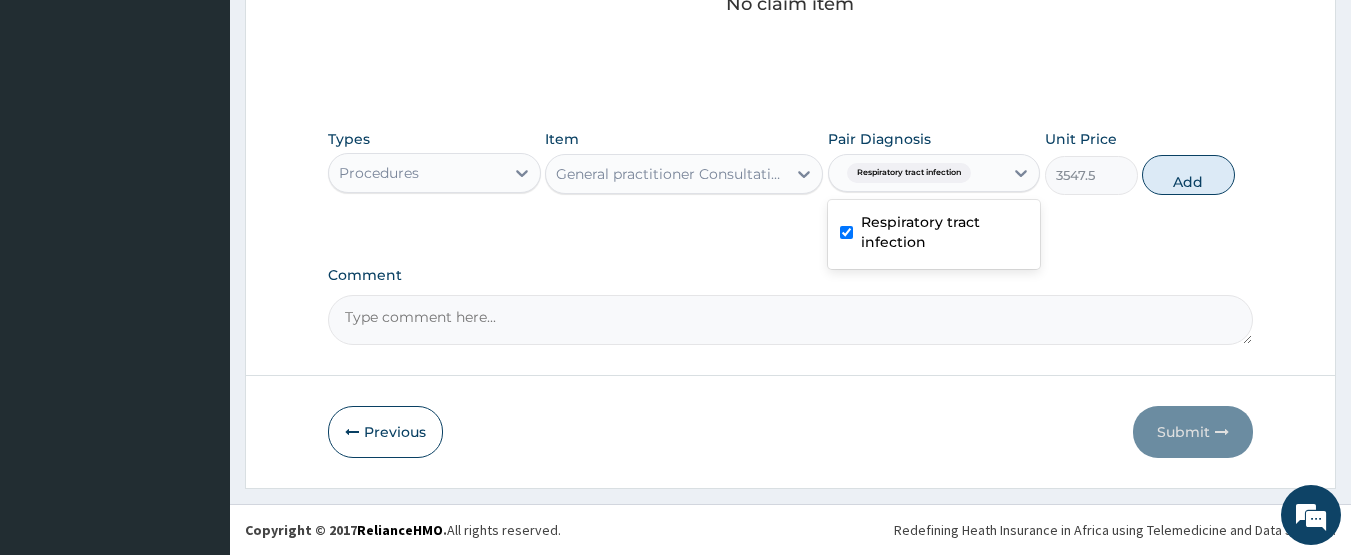 type on "0" 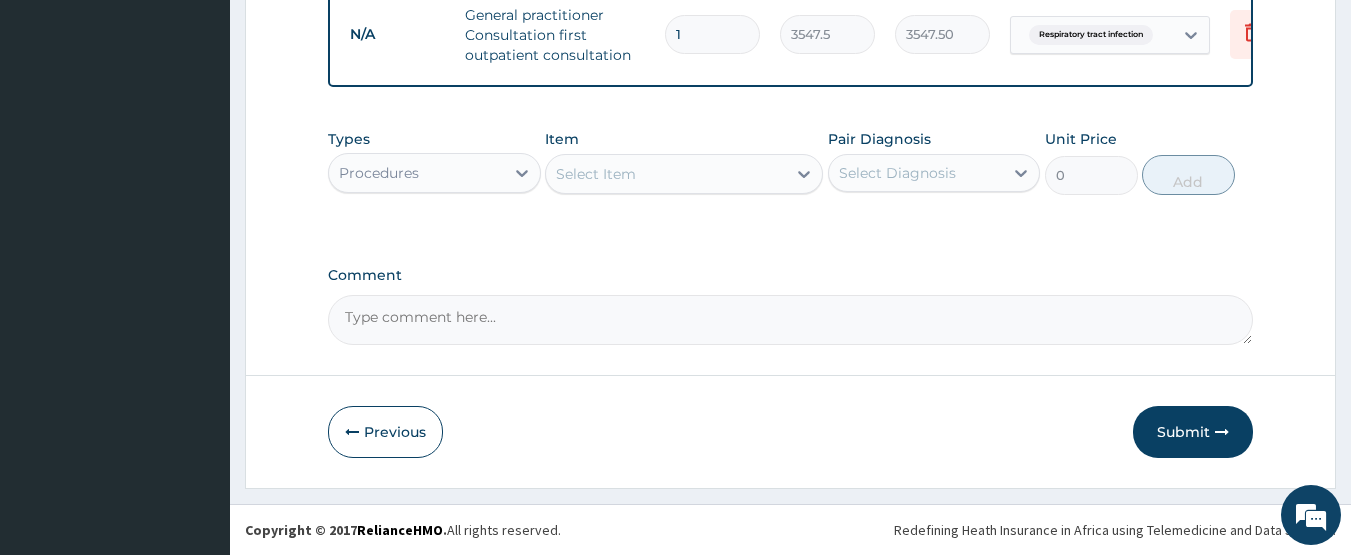 scroll, scrollTop: 818, scrollLeft: 0, axis: vertical 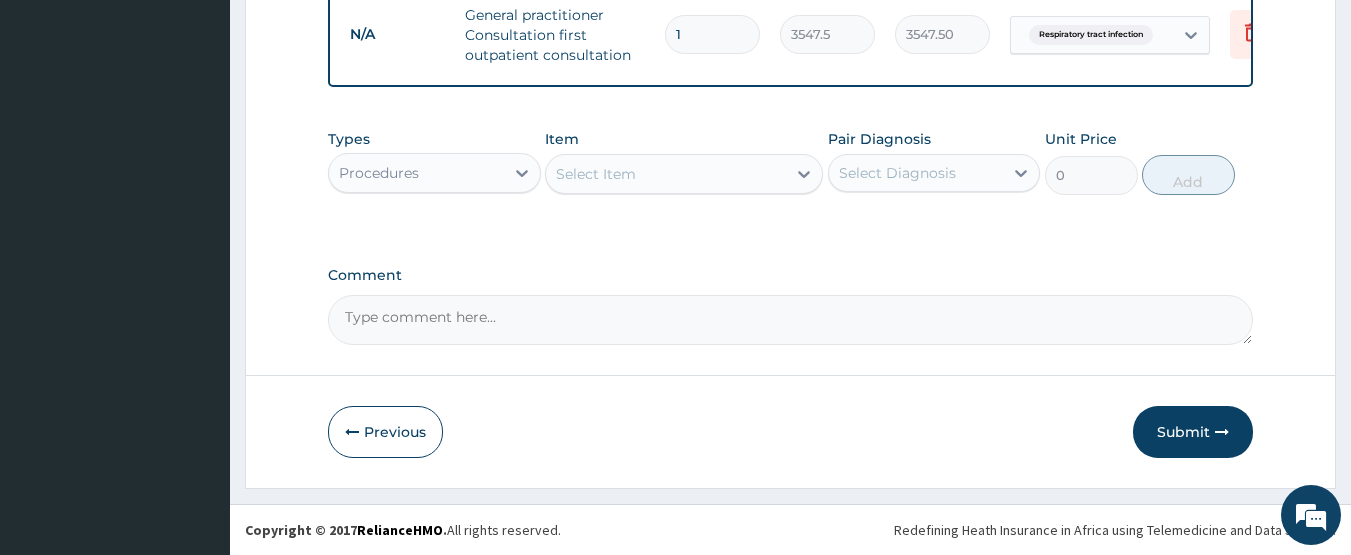 click on "Procedures" at bounding box center [416, 173] 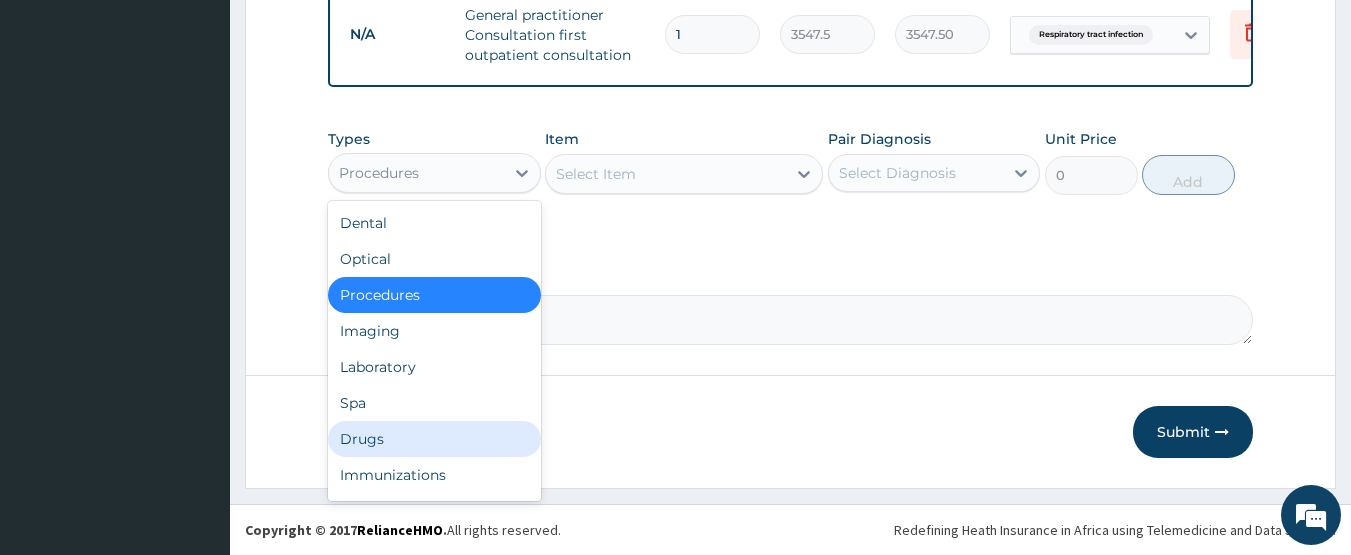 click on "Drugs" at bounding box center [434, 439] 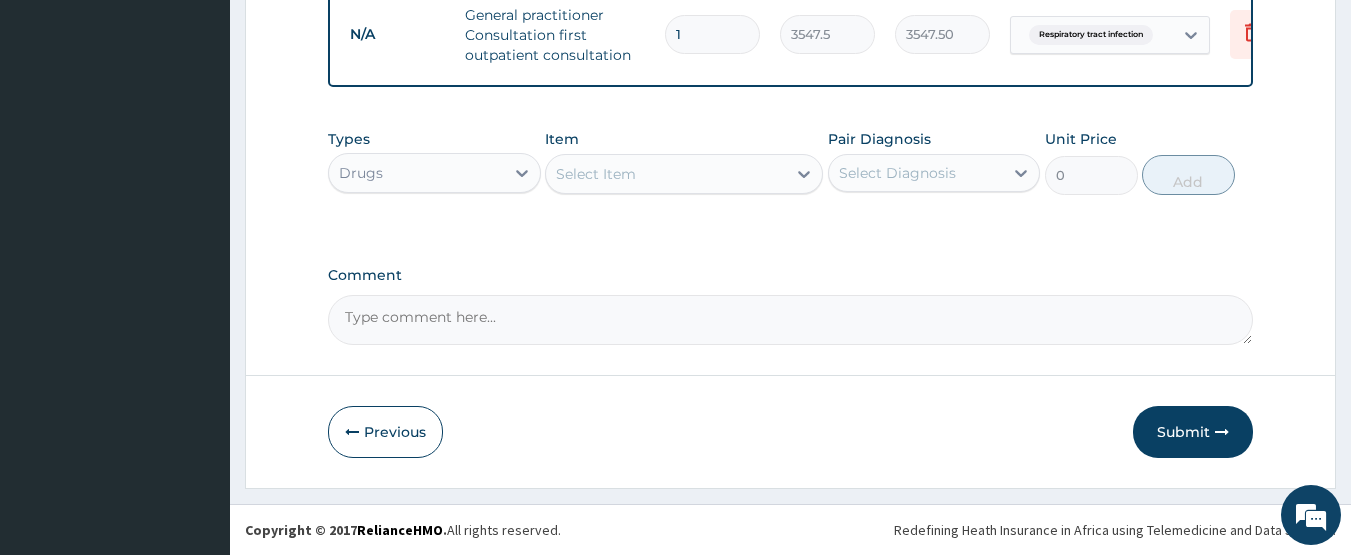 click on "Select Item" at bounding box center [666, 174] 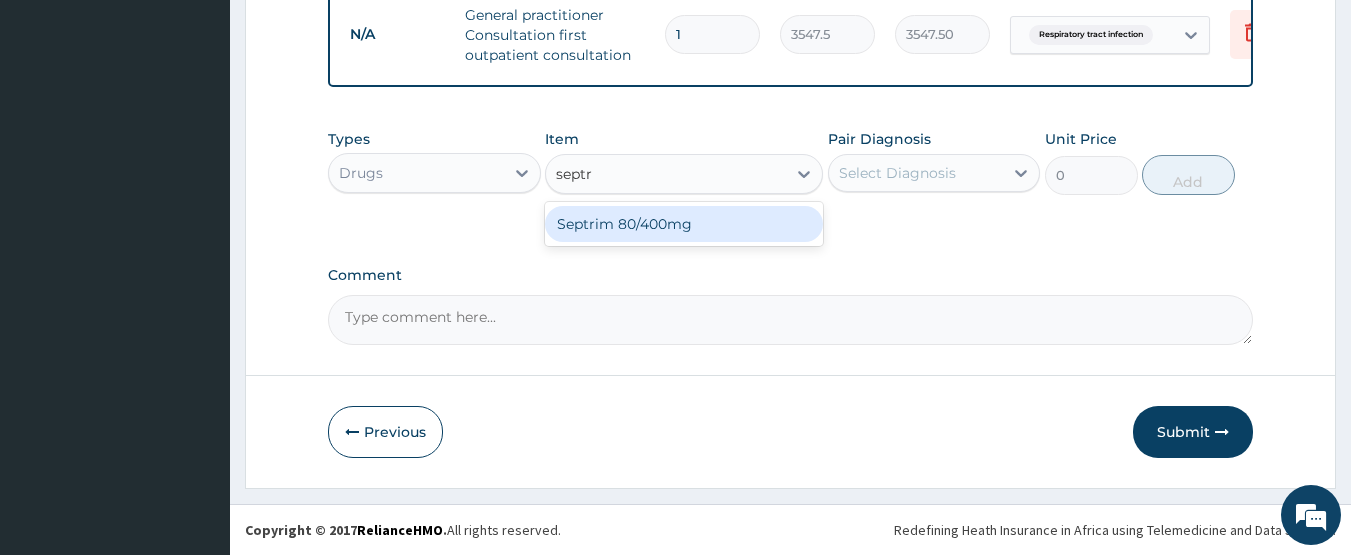 type on "septri" 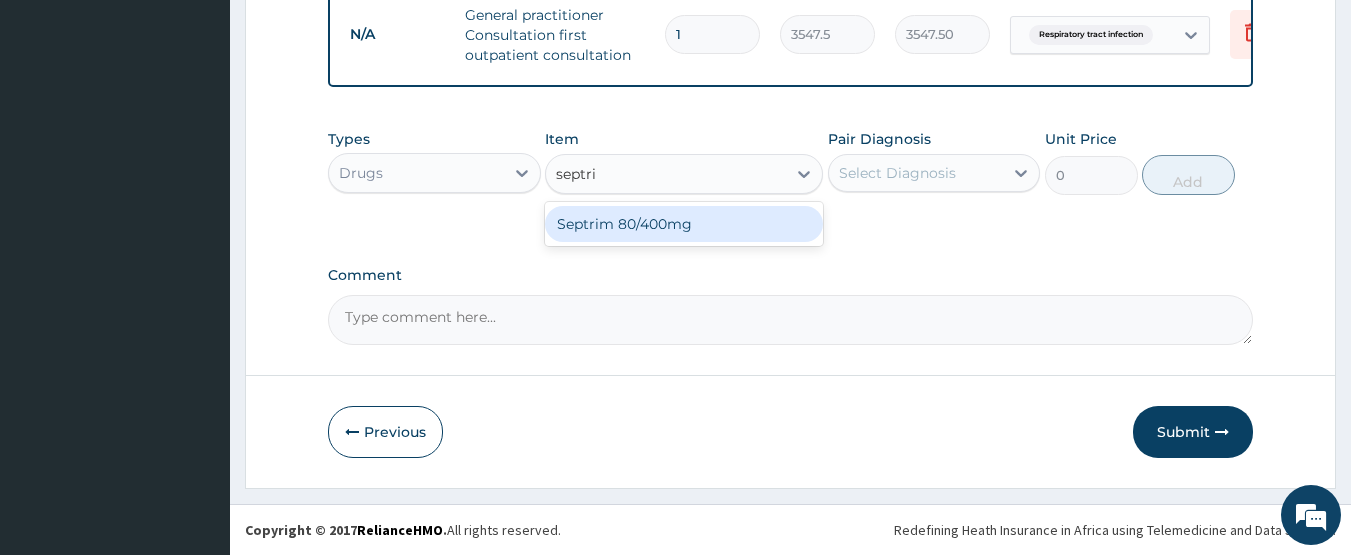 click on "Septrim 80/400mg" at bounding box center (684, 224) 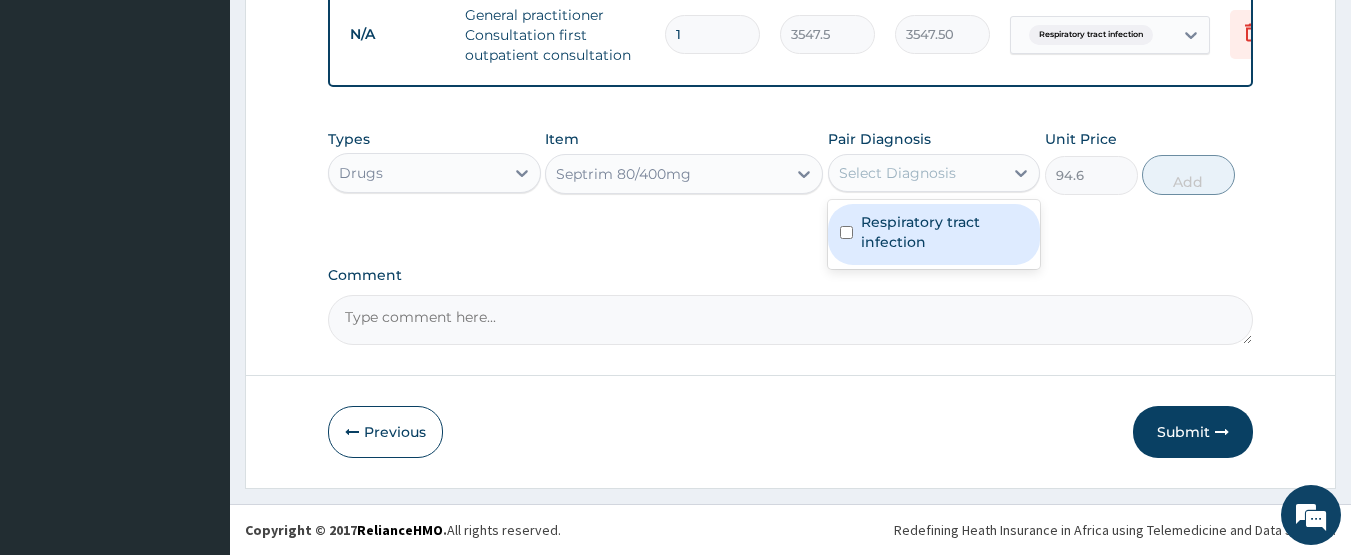 click on "Select Diagnosis" at bounding box center [897, 173] 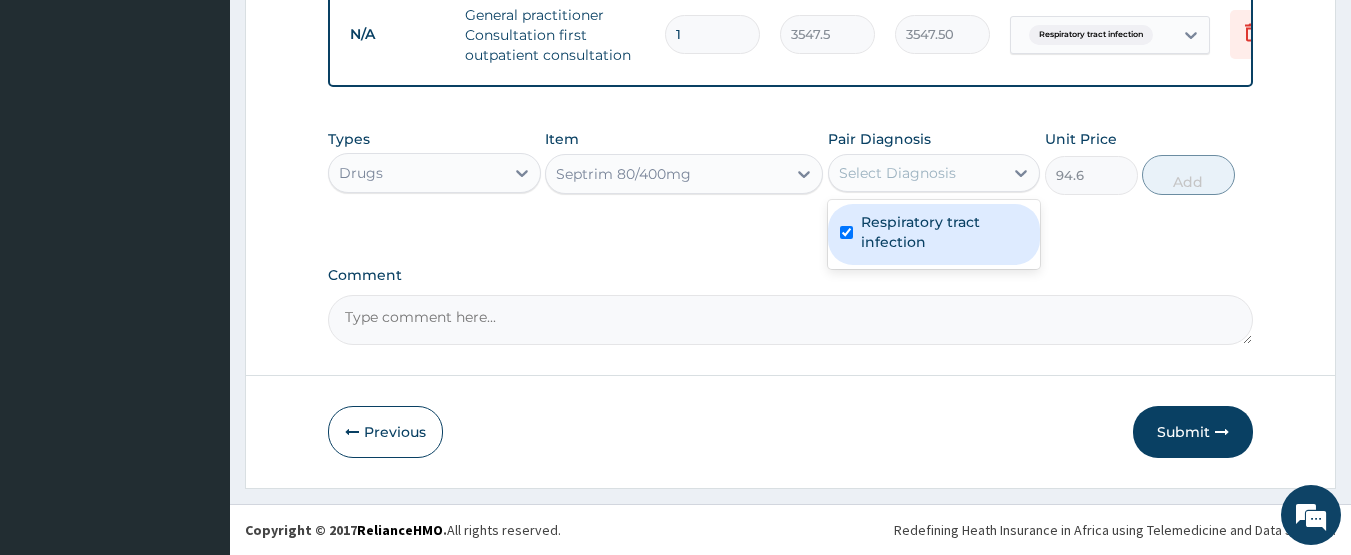 checkbox on "true" 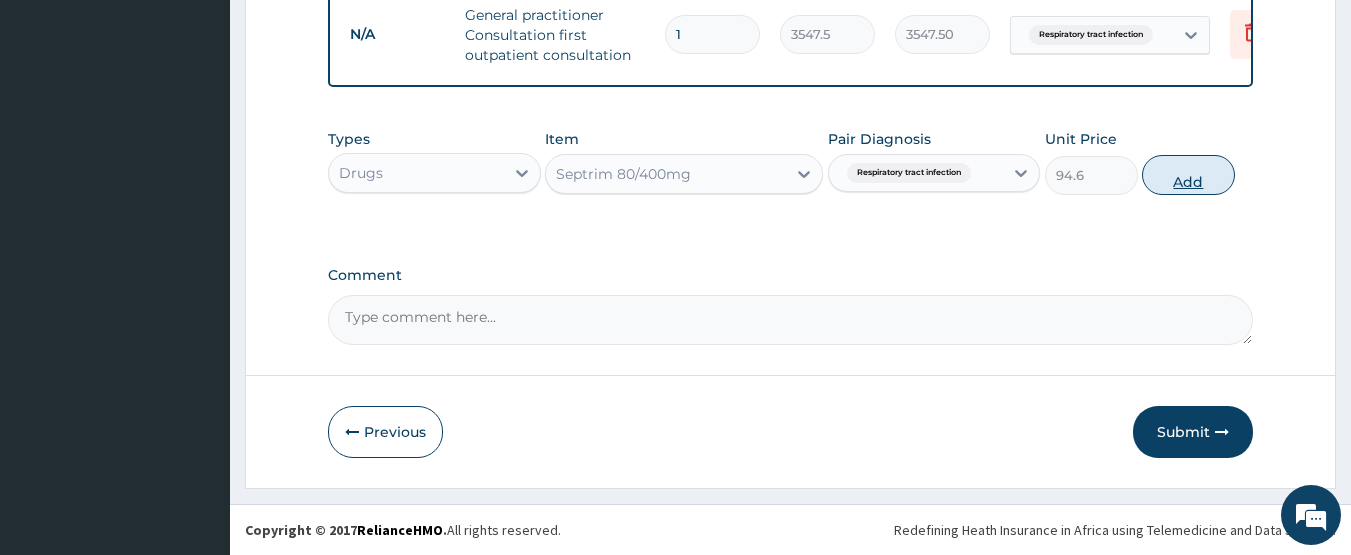 click on "Add" at bounding box center (1188, 175) 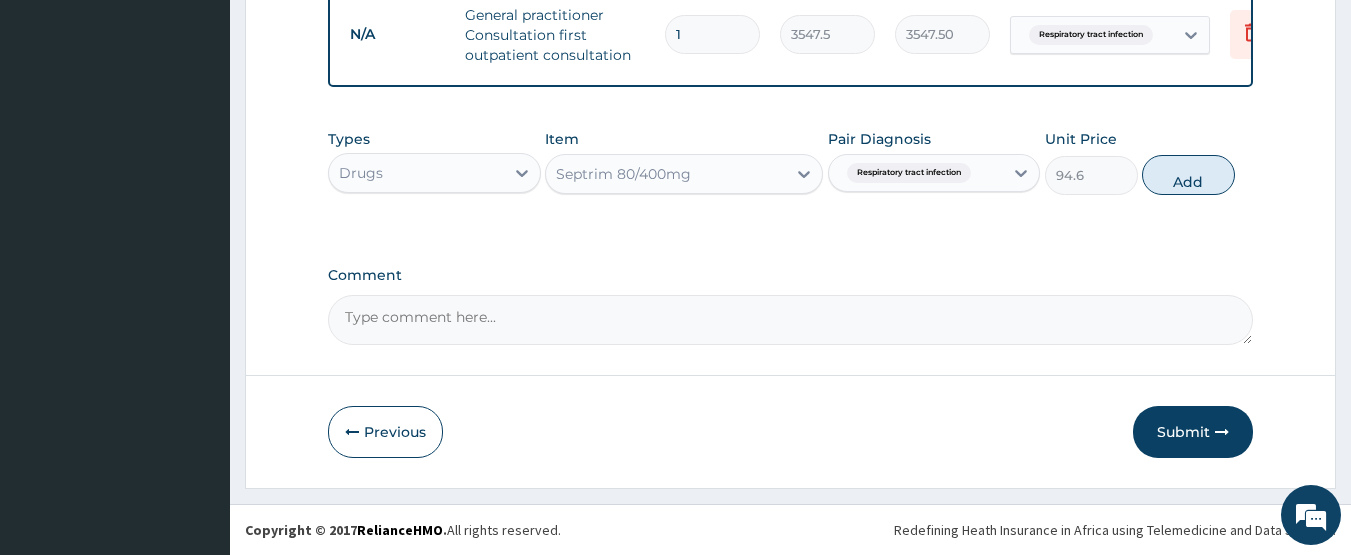 type on "0" 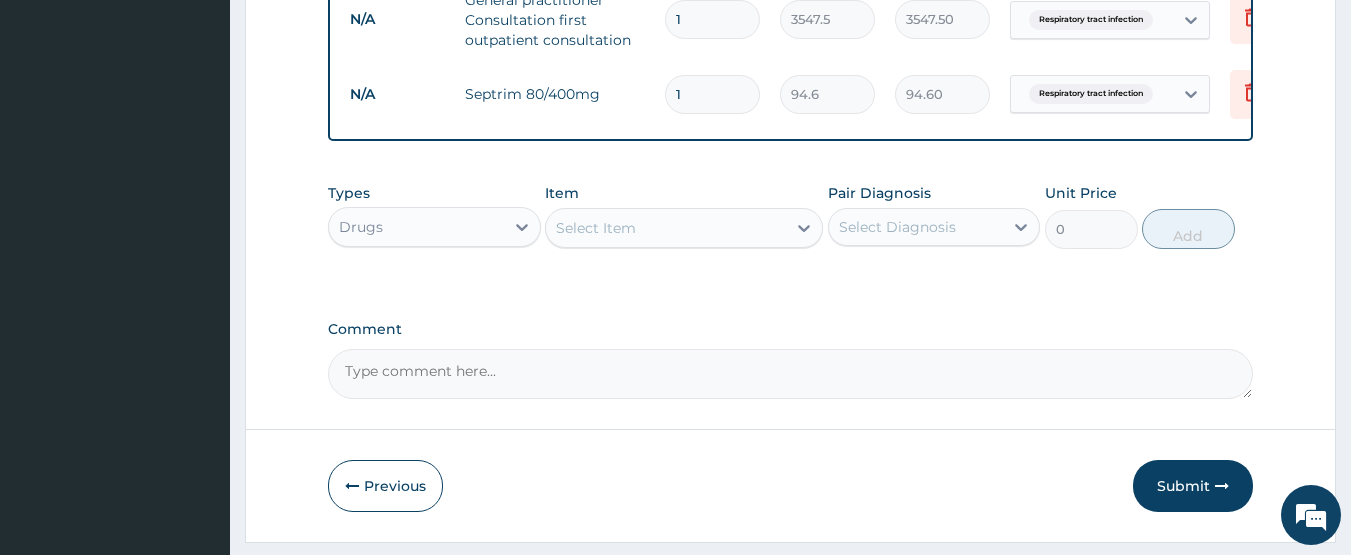 type 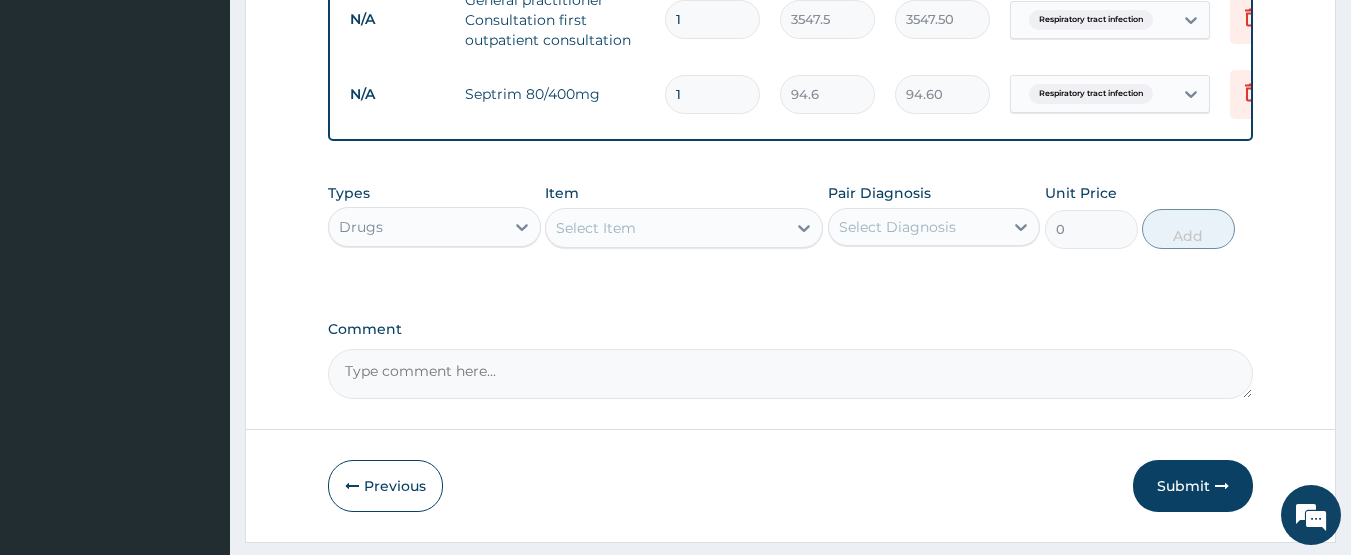 type on "0.00" 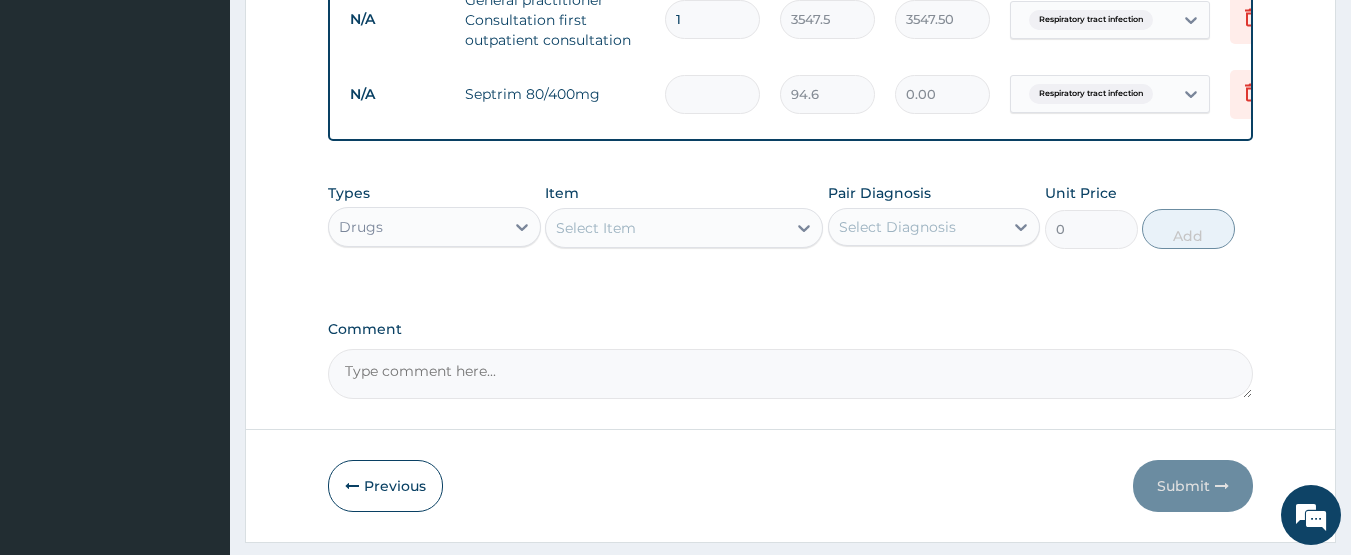 type on "5" 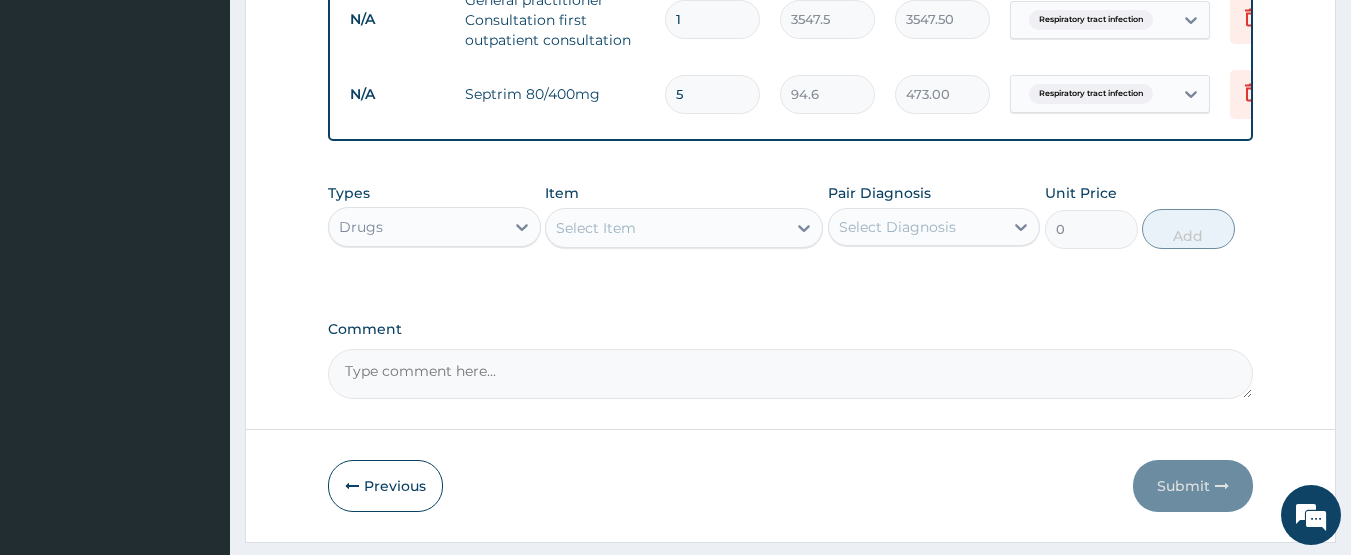 type on "56" 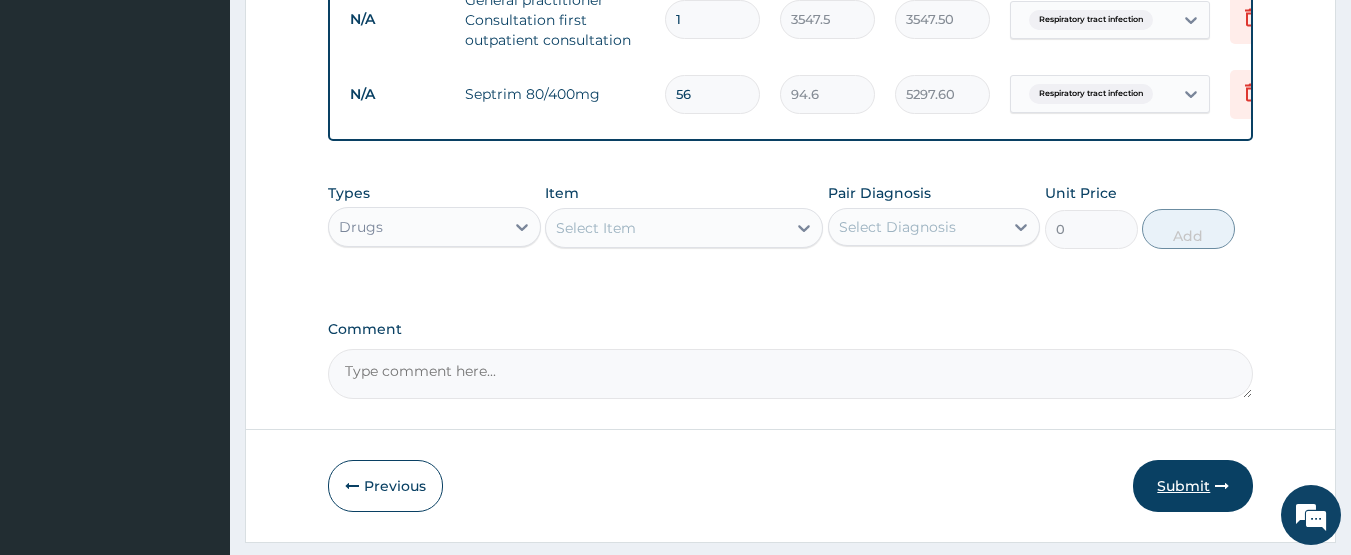 type on "56" 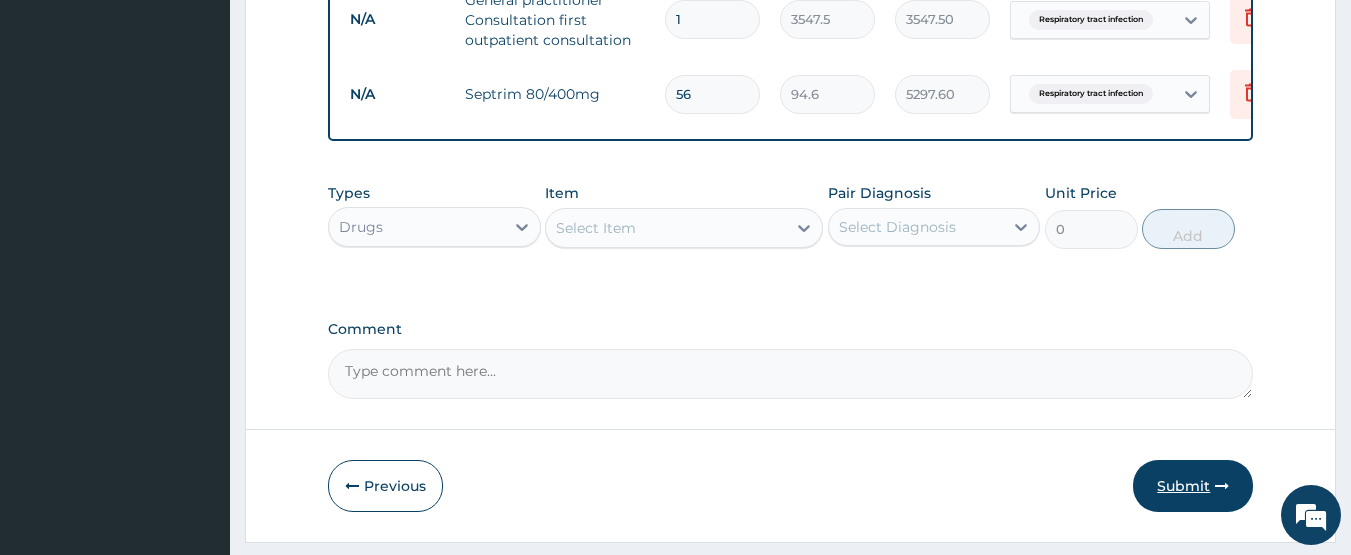 click on "Submit" at bounding box center [1193, 486] 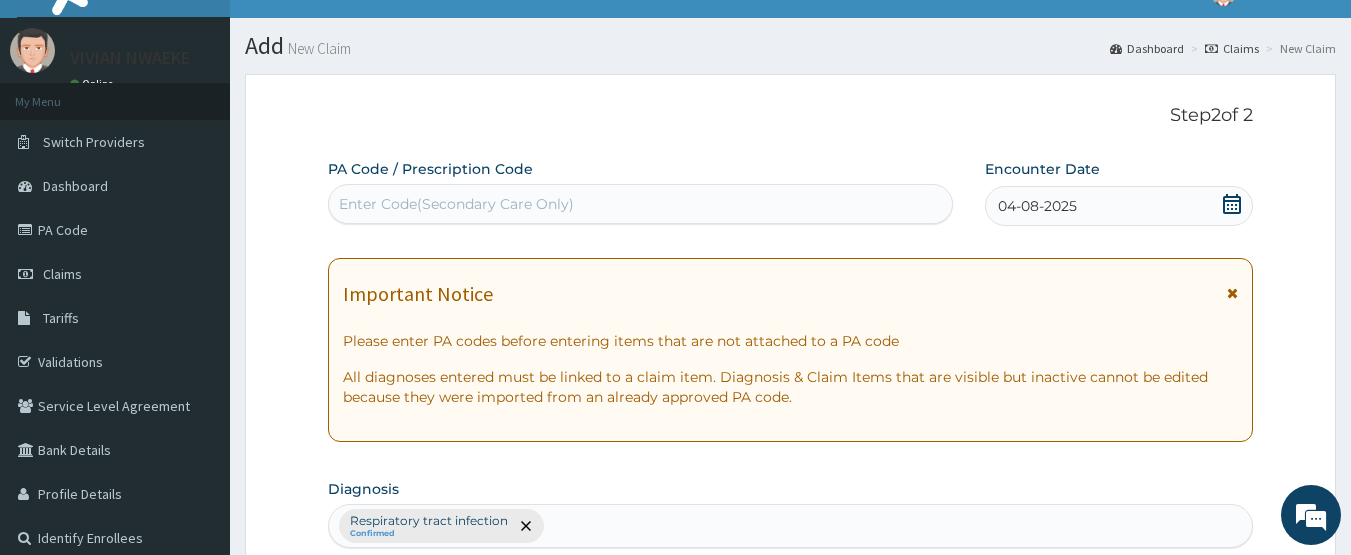 scroll, scrollTop: 18, scrollLeft: 0, axis: vertical 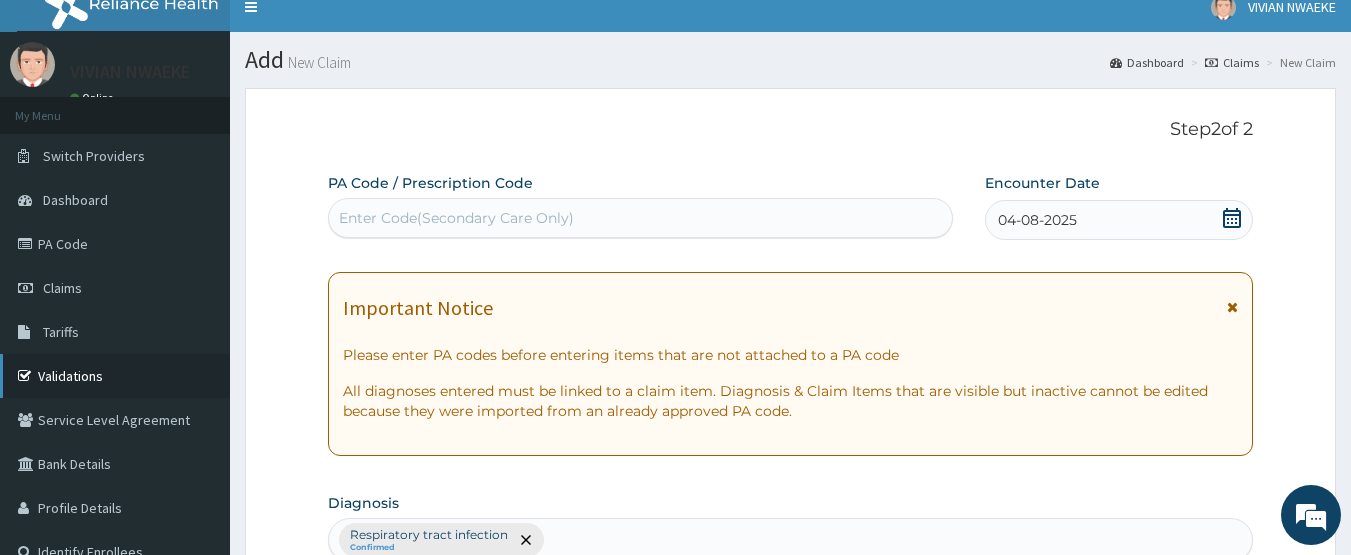 click on "Validations" at bounding box center (115, 376) 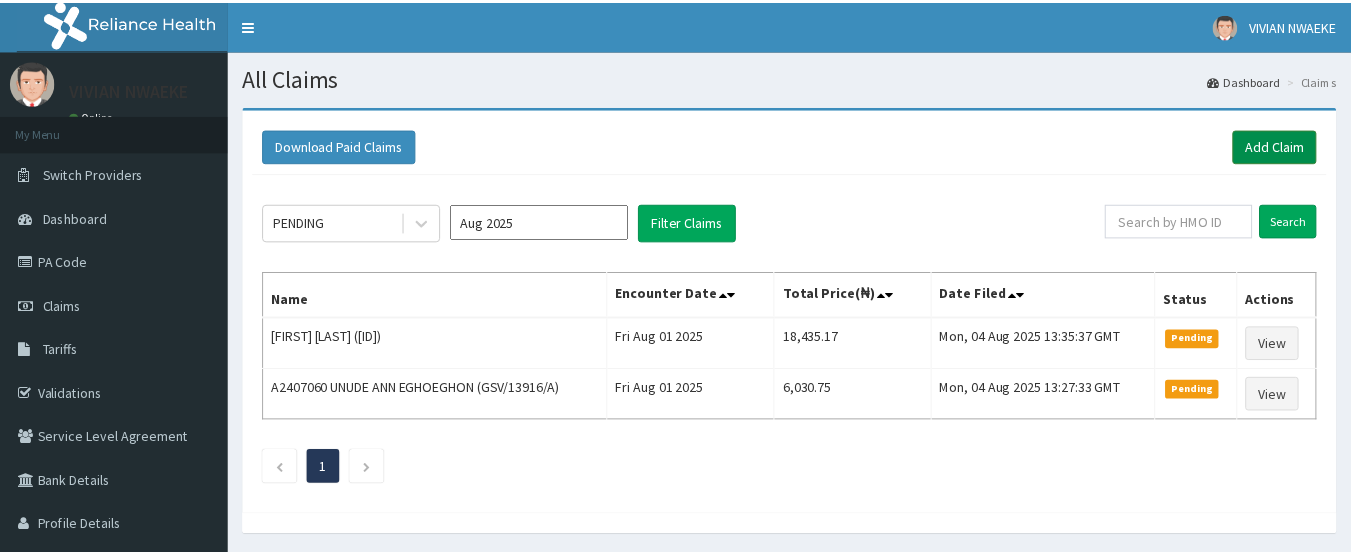 scroll, scrollTop: 0, scrollLeft: 0, axis: both 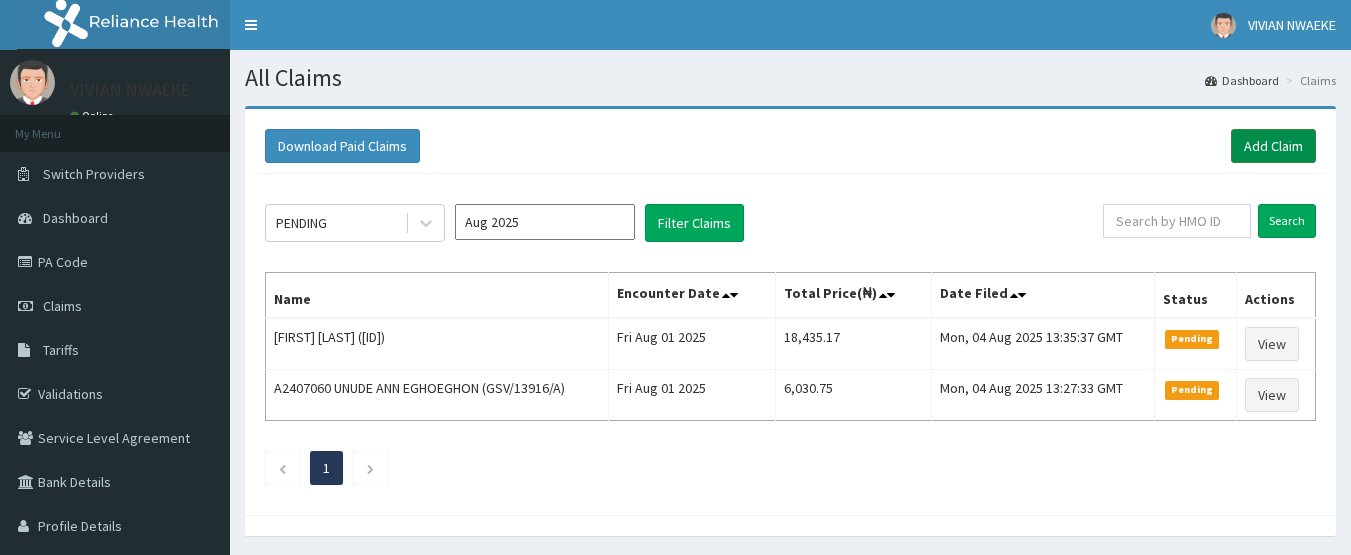 click on "Add Claim" at bounding box center [1273, 146] 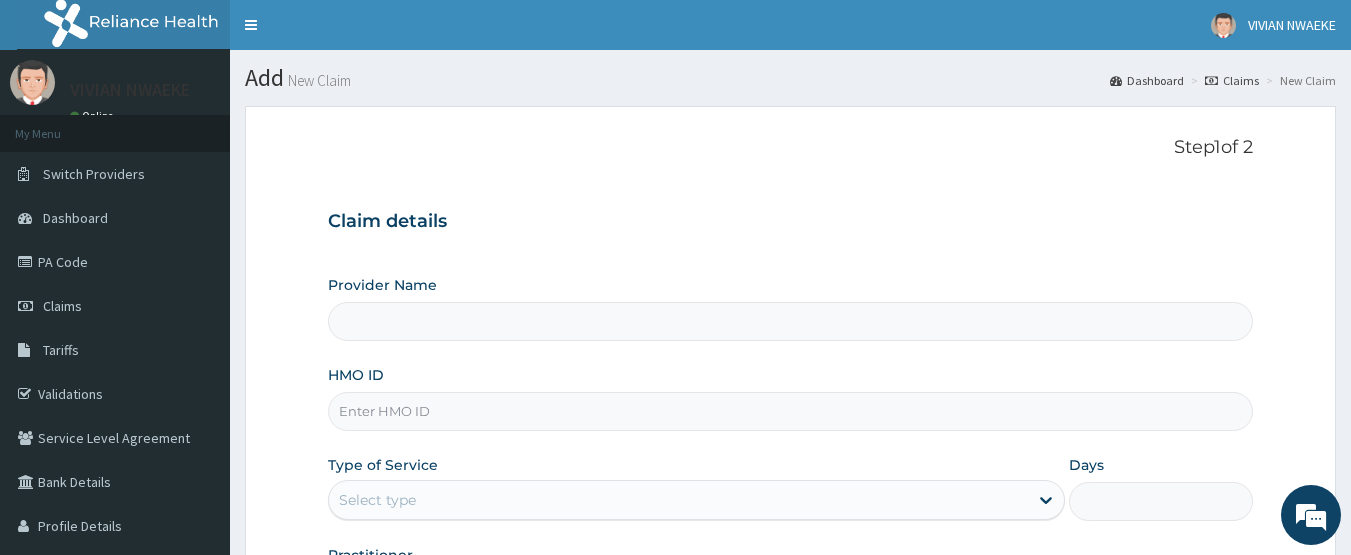 scroll, scrollTop: 0, scrollLeft: 0, axis: both 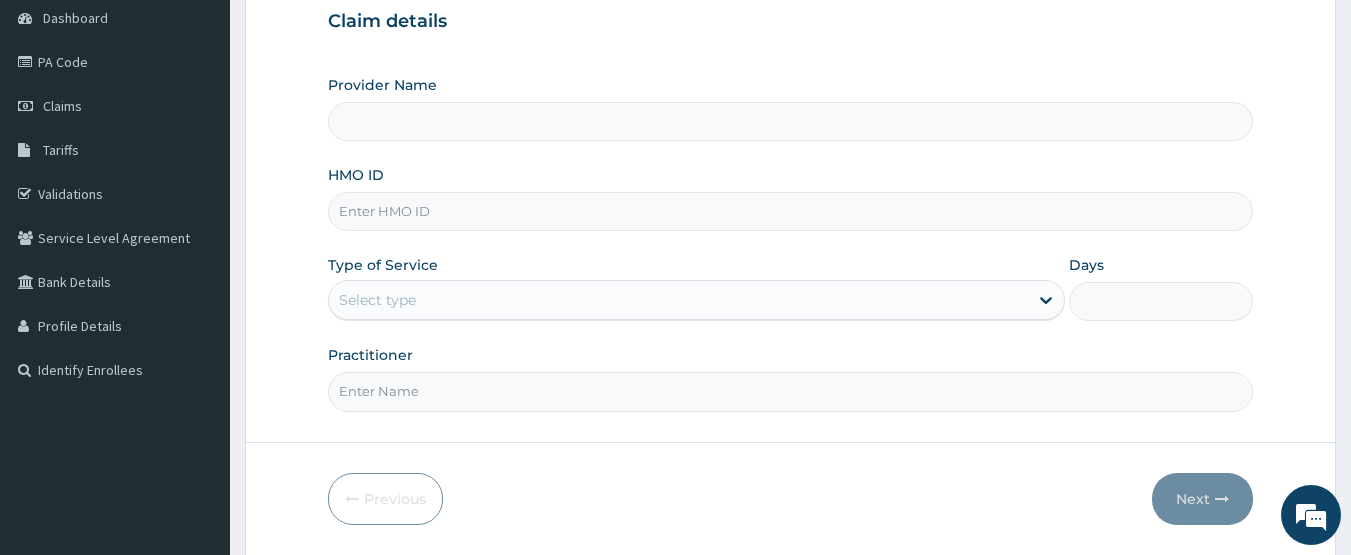type on "CHIONHospital" 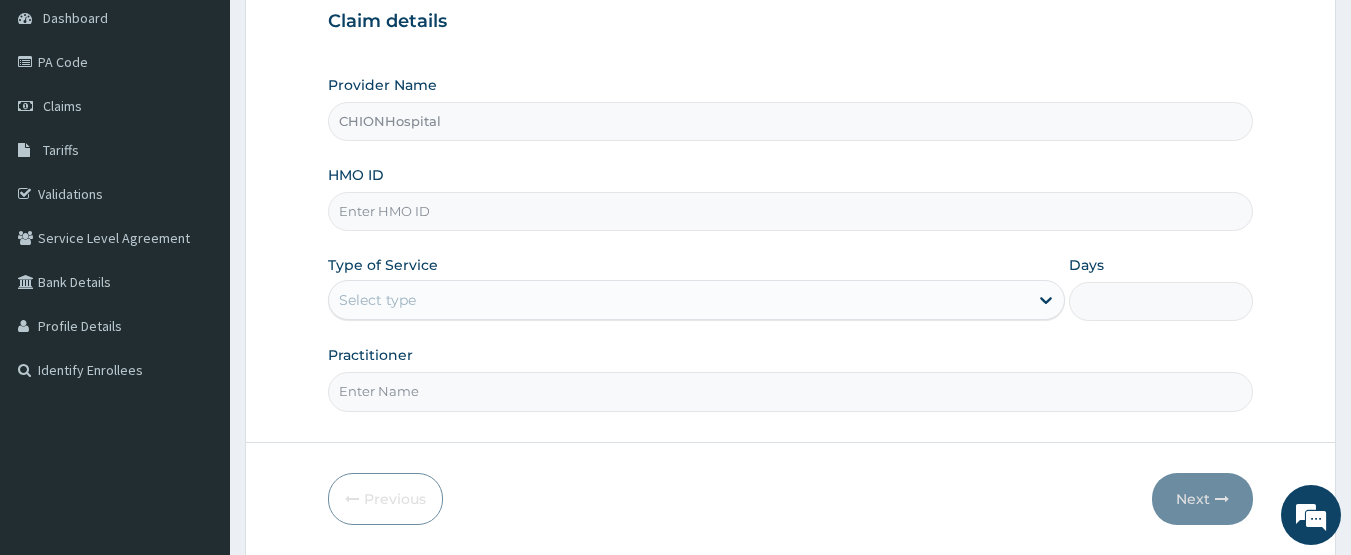 click on "HMO ID" at bounding box center (791, 211) 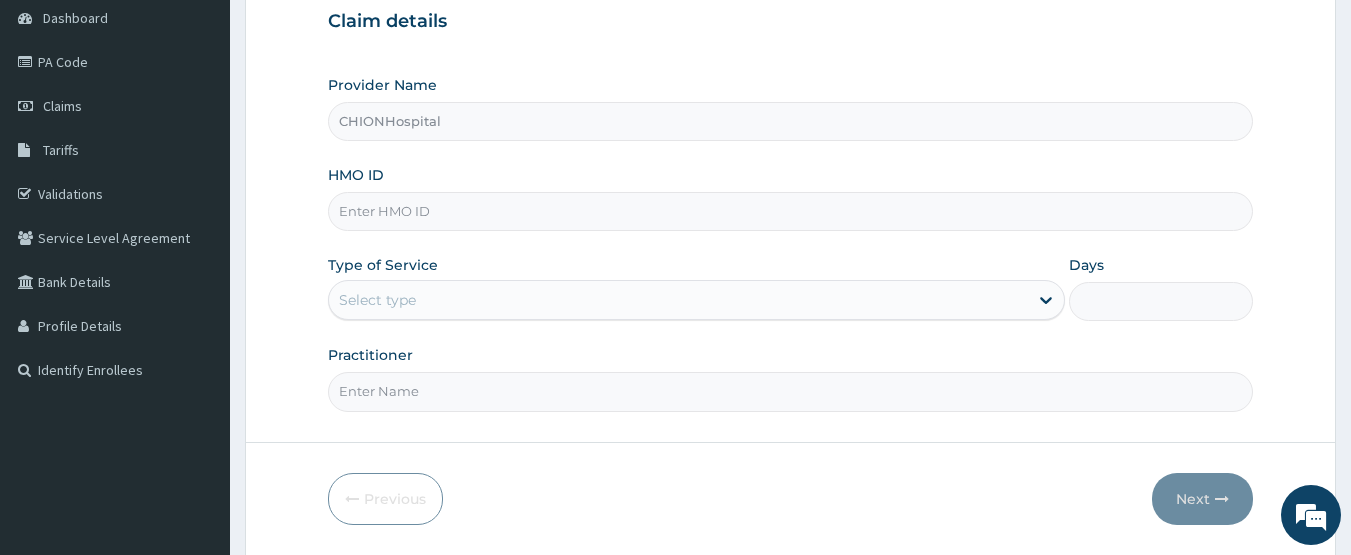 paste on "CIP/10107/A" 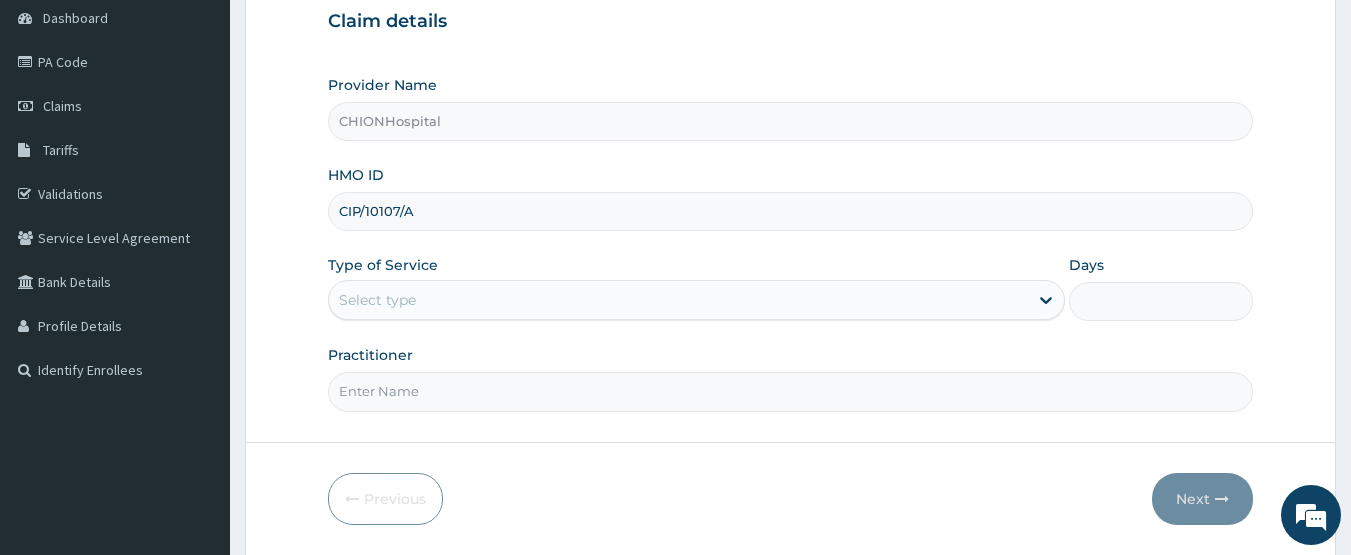 type on "CIP/10107/A" 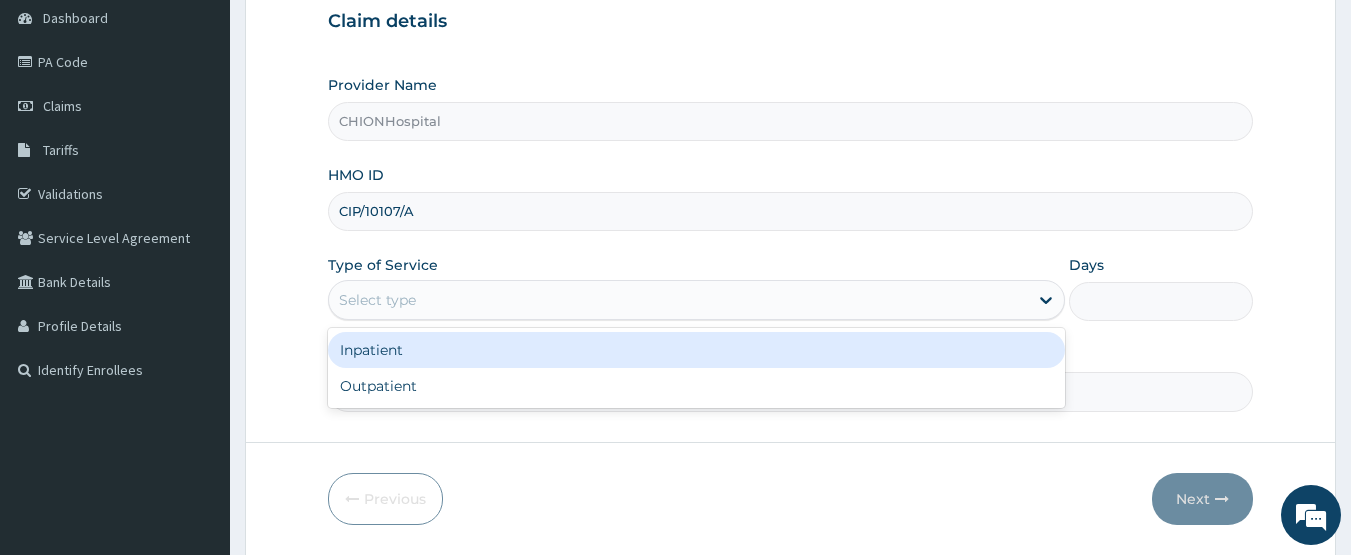 click on "Select type" at bounding box center [377, 300] 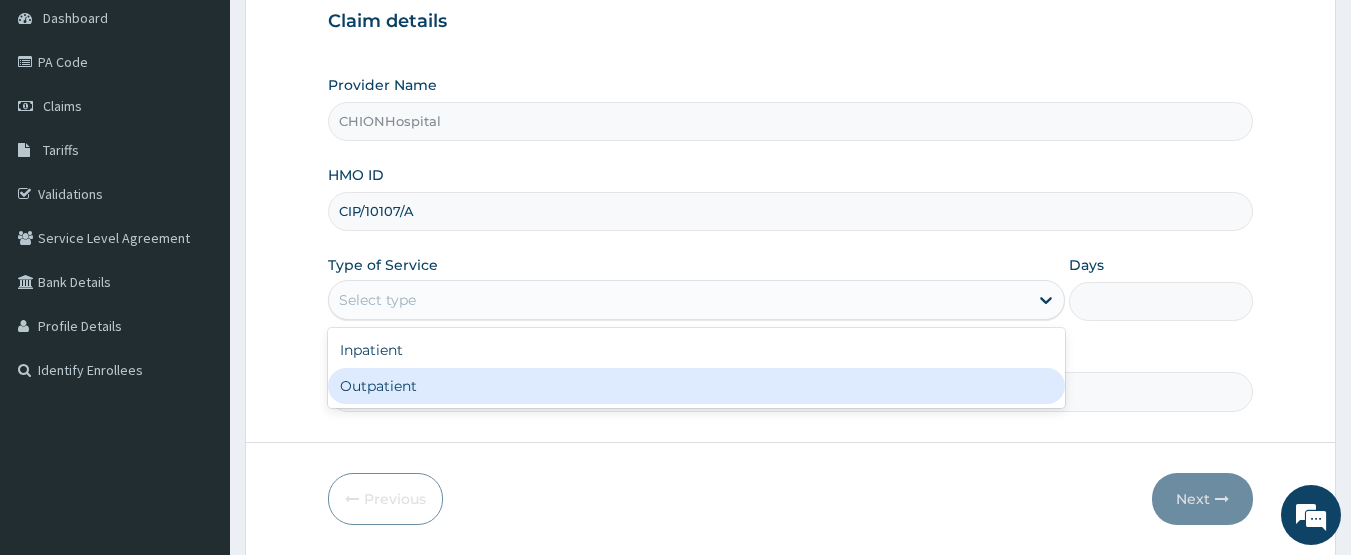 click on "Outpatient" at bounding box center (696, 386) 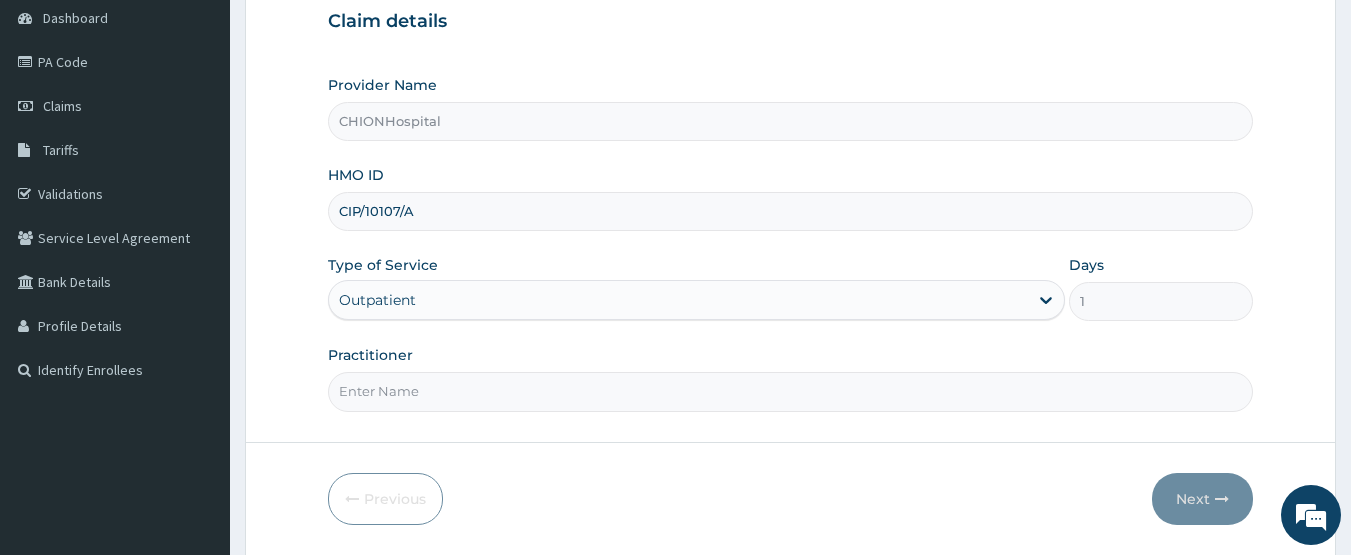 click on "Practitioner" at bounding box center (791, 391) 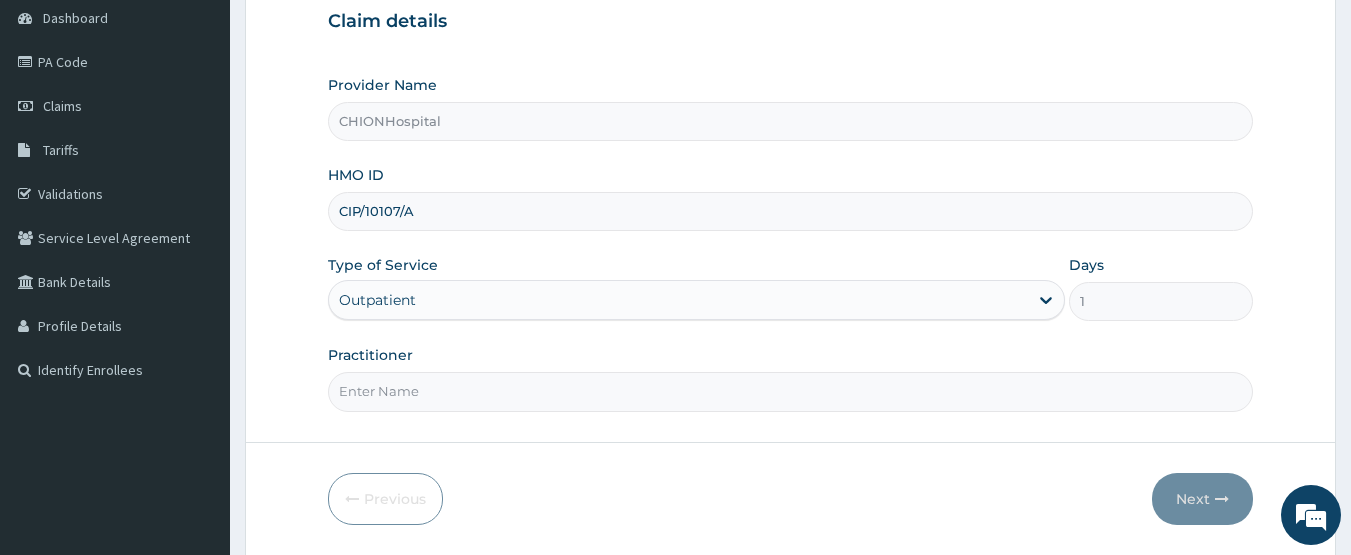 type on "DR EZE JONAH" 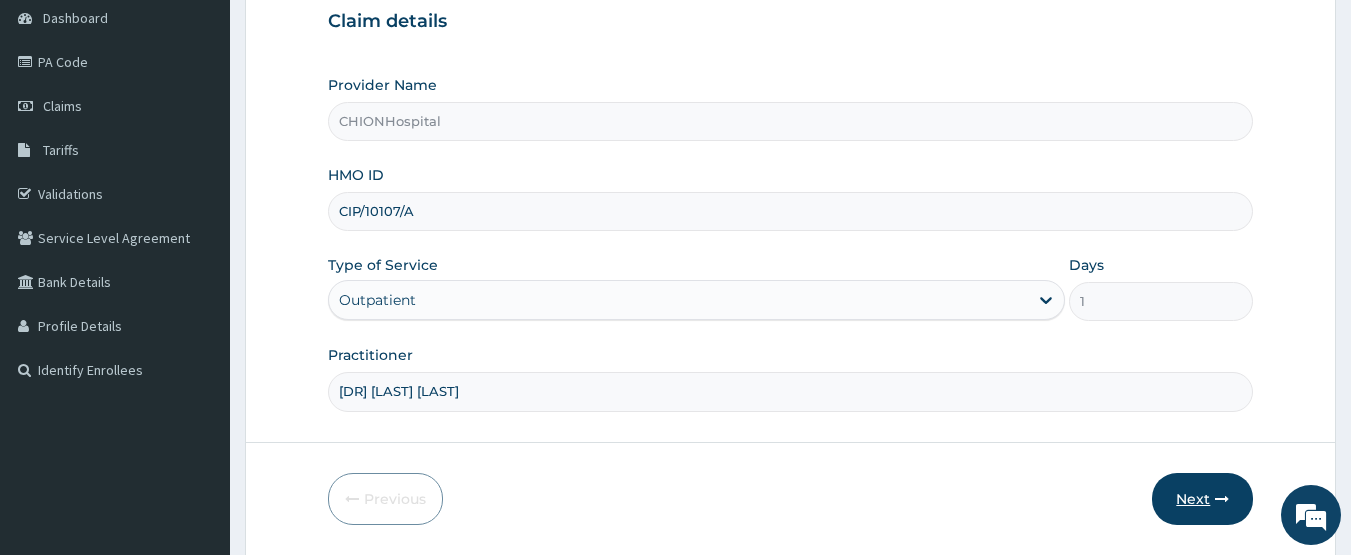 click on "Next" at bounding box center (1202, 499) 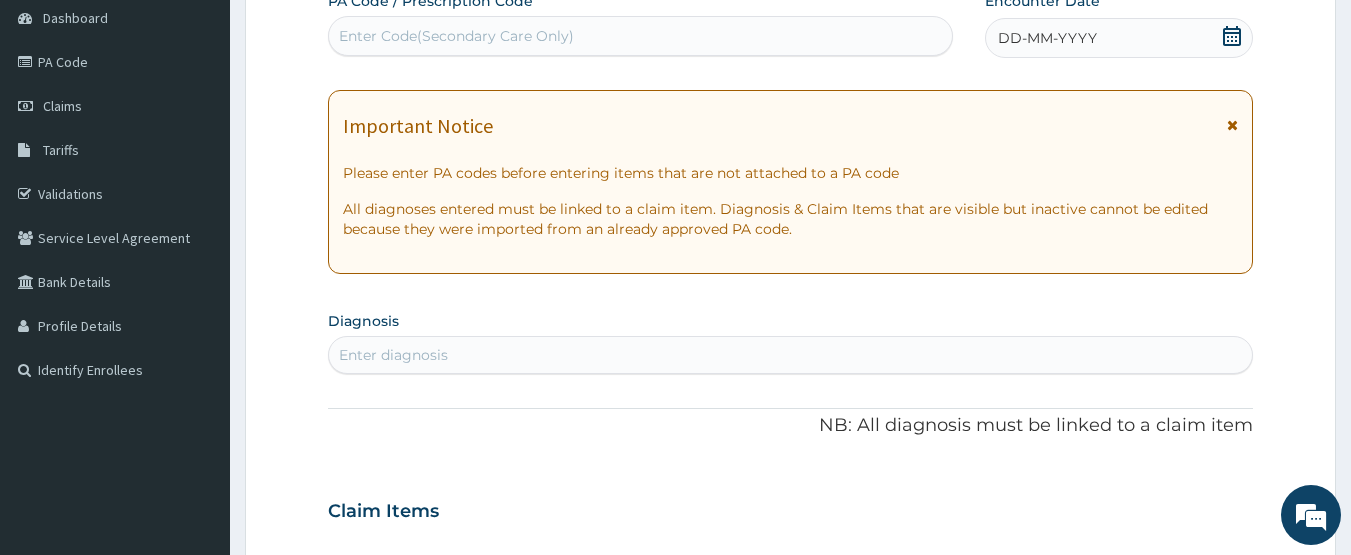 scroll, scrollTop: 0, scrollLeft: 0, axis: both 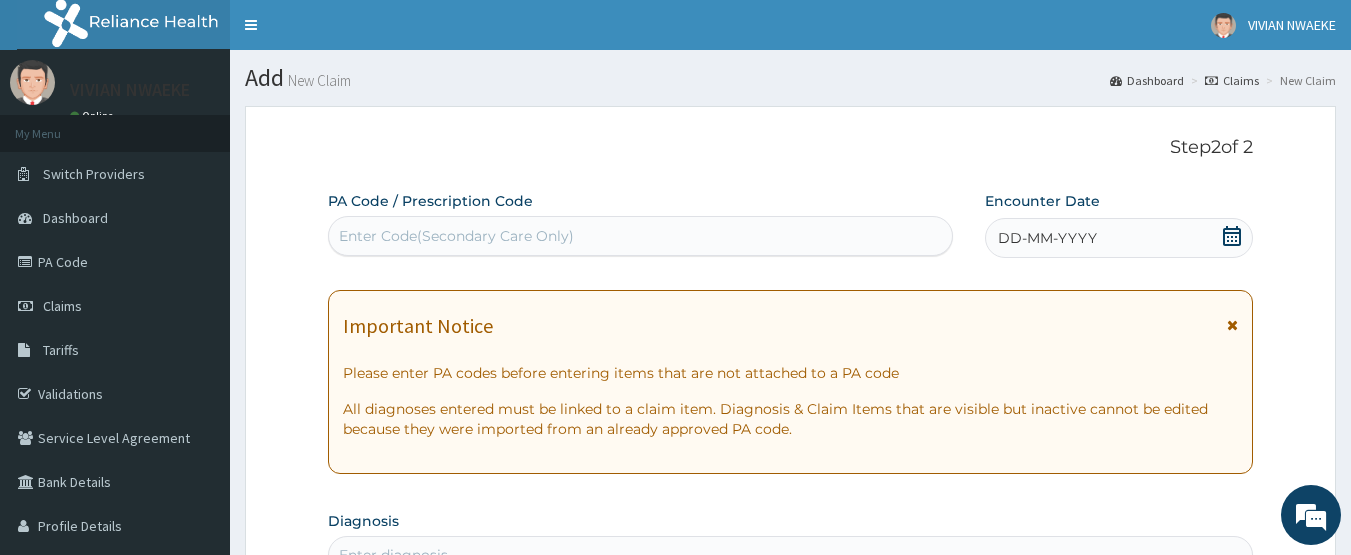 click on "Enter Code(Secondary Care Only)" at bounding box center (456, 236) 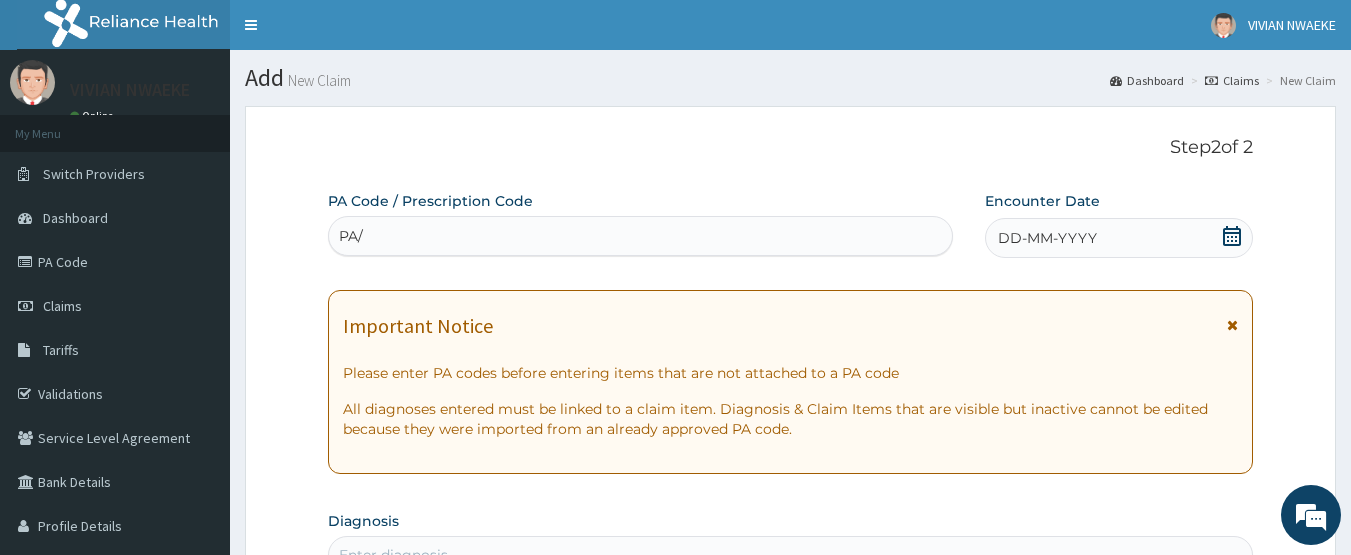 scroll, scrollTop: 0, scrollLeft: 0, axis: both 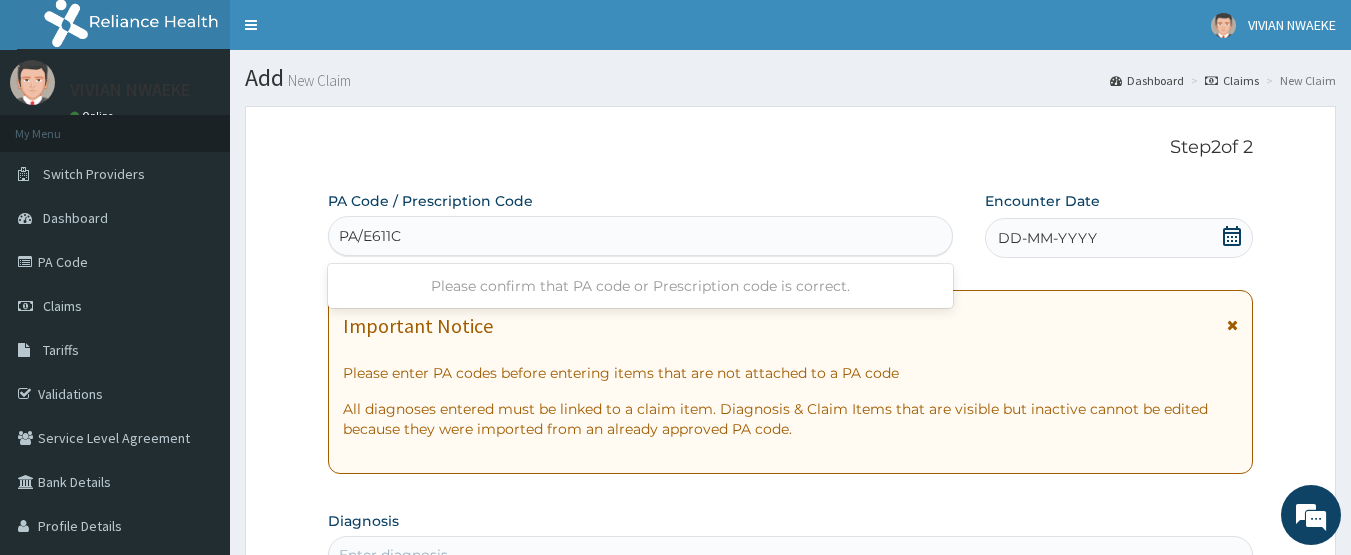 type on "PA/E611C0" 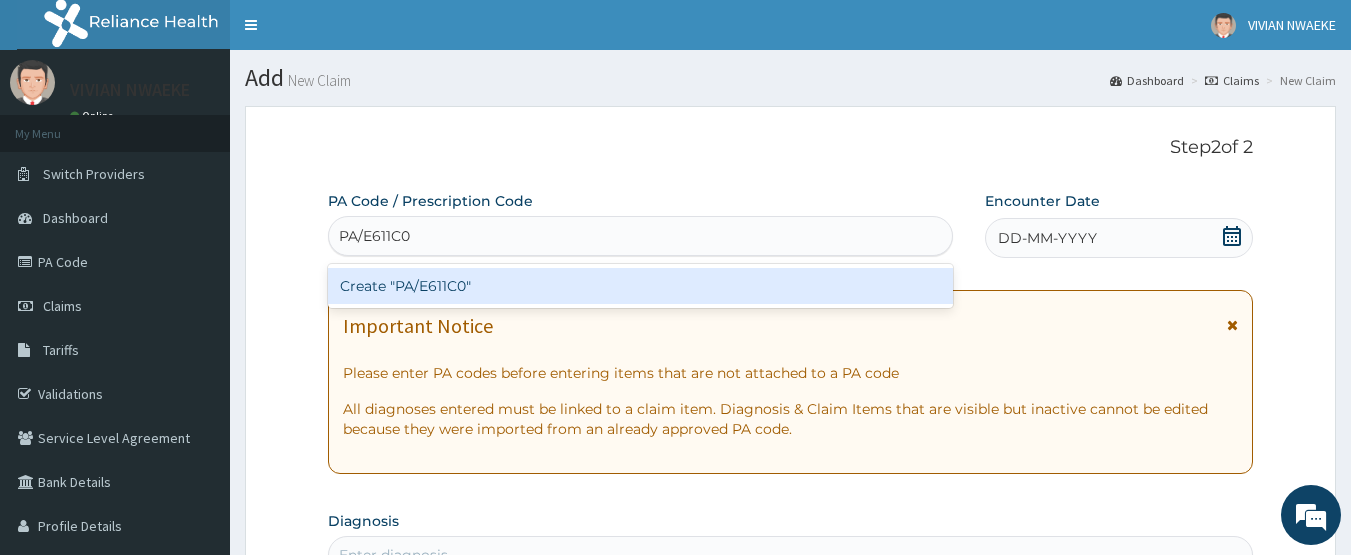 click on "Create "PA/E611C0"" at bounding box center [641, 286] 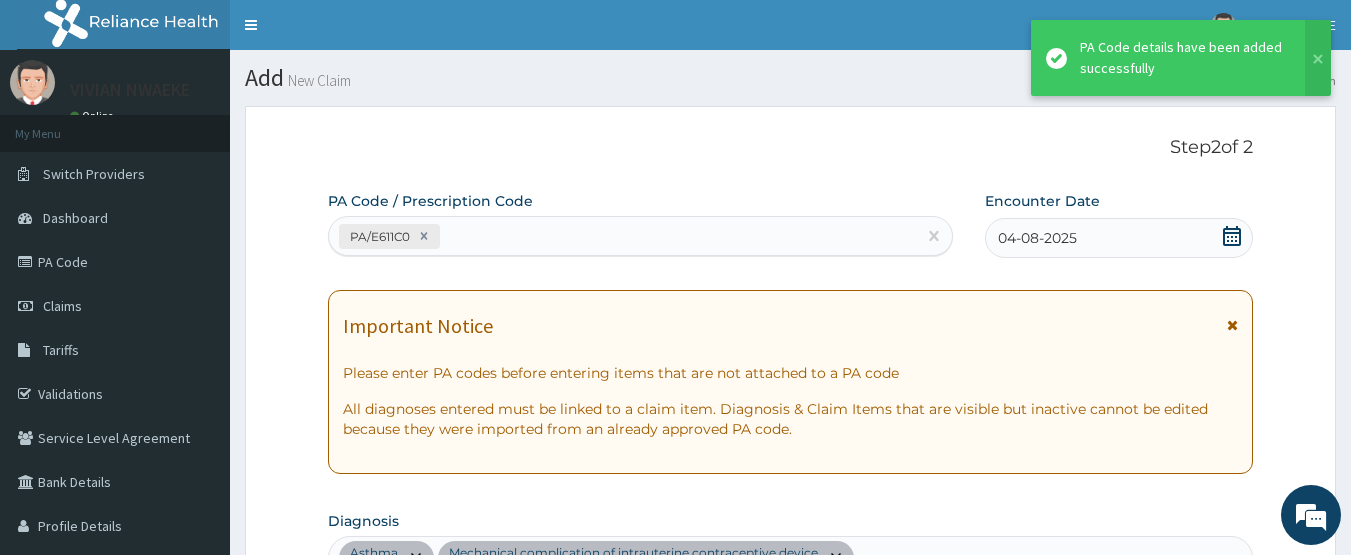 scroll, scrollTop: 773, scrollLeft: 0, axis: vertical 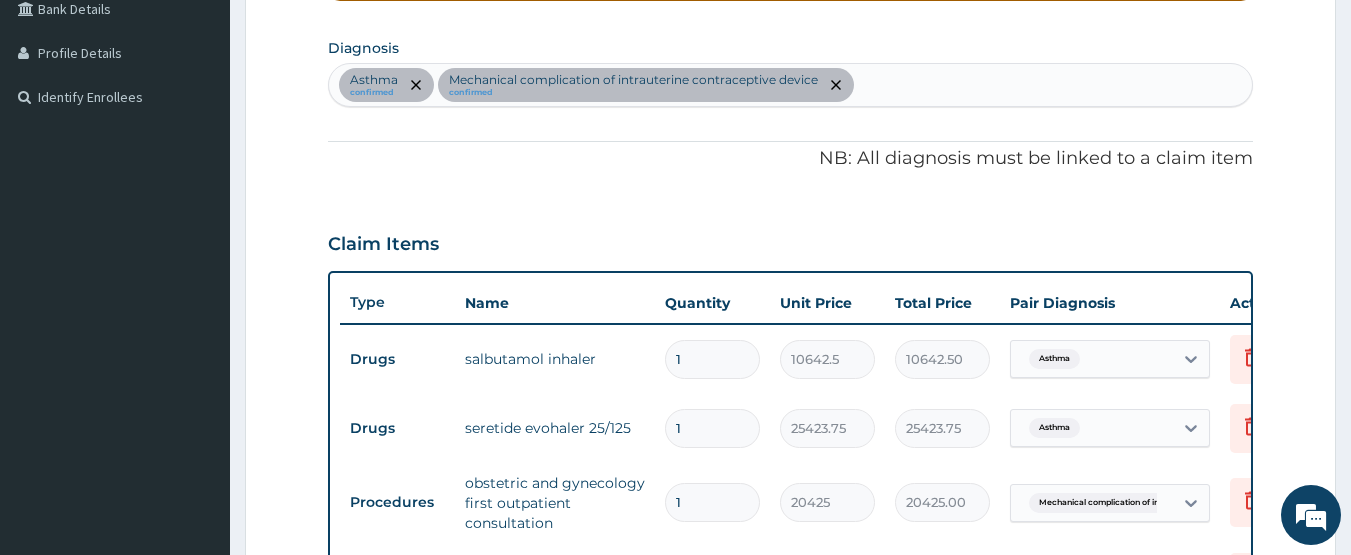 click on "Asthma confirmed Mechanical complication of intrauterine contraceptive device confirmed" at bounding box center [791, 85] 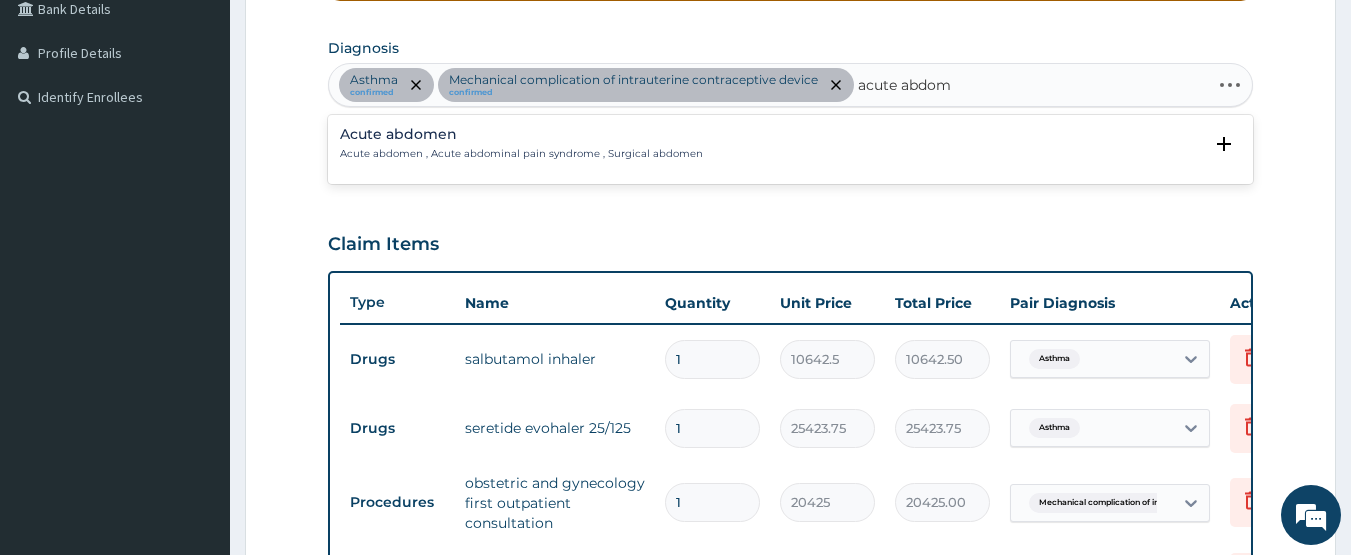 type on "acute abdo" 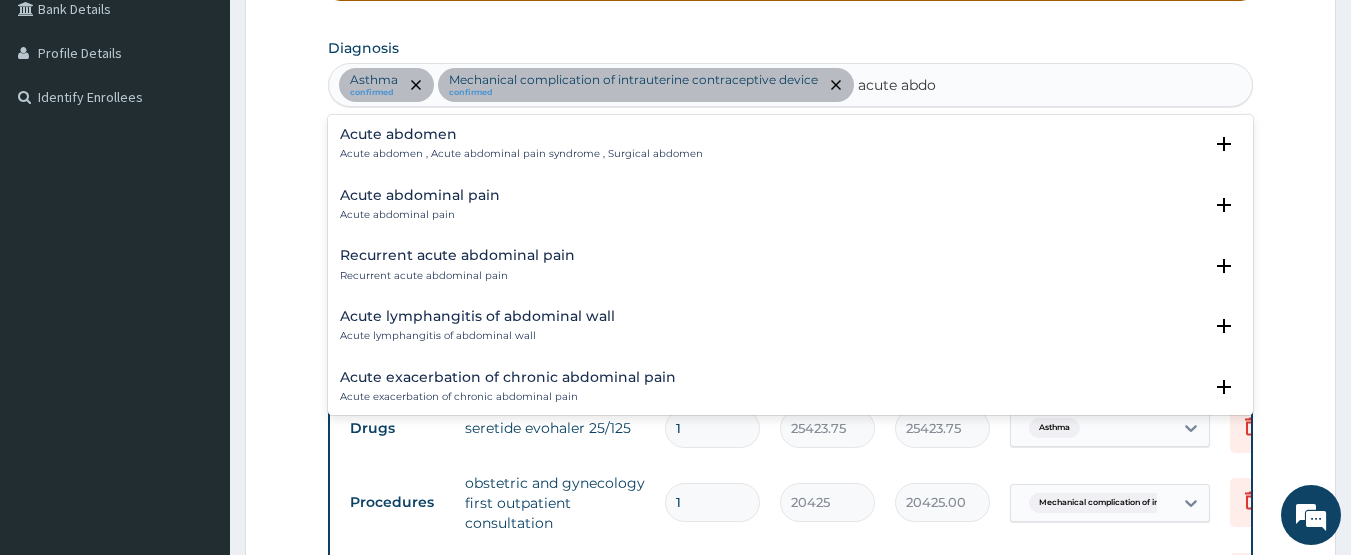 click on "Acute abdominal pain" at bounding box center [420, 195] 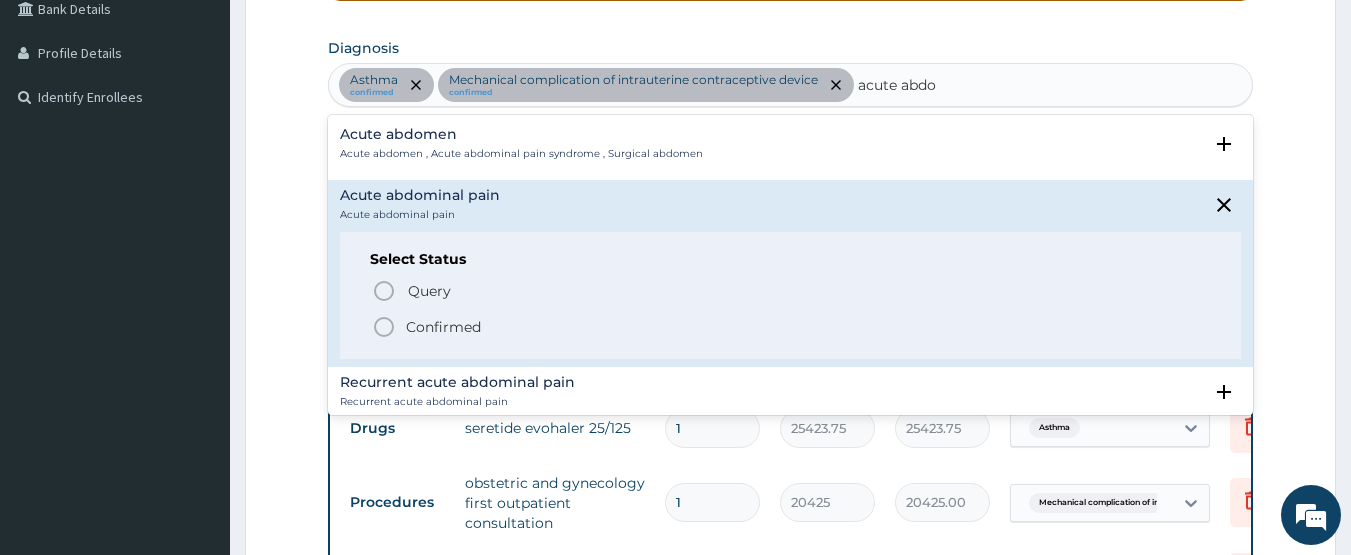 click 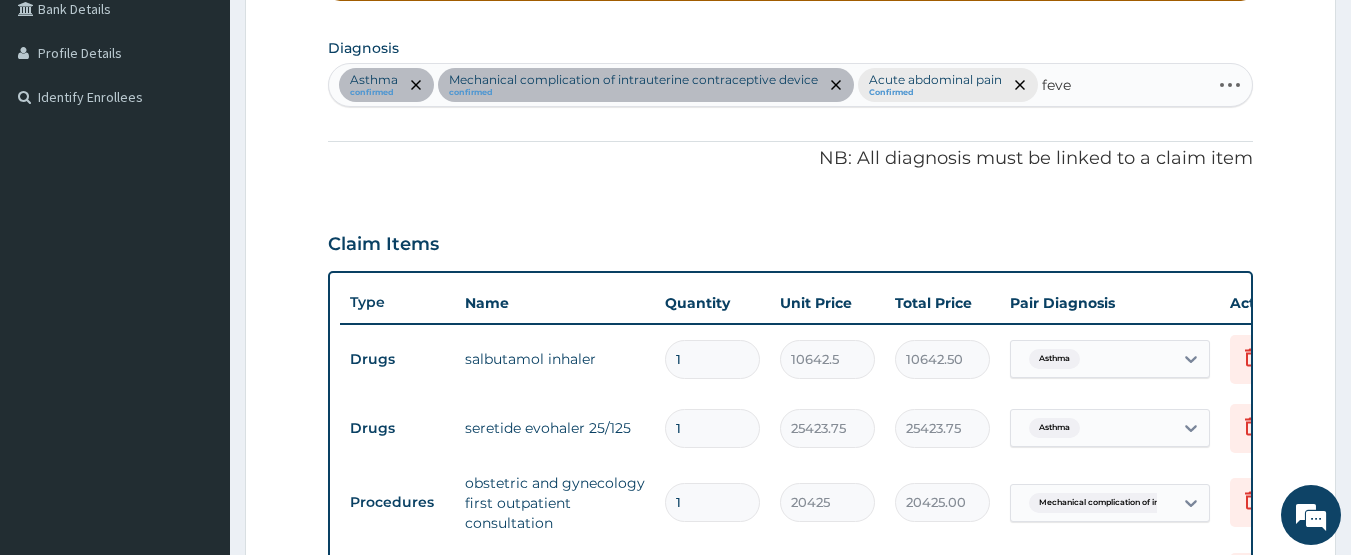 type on "fever" 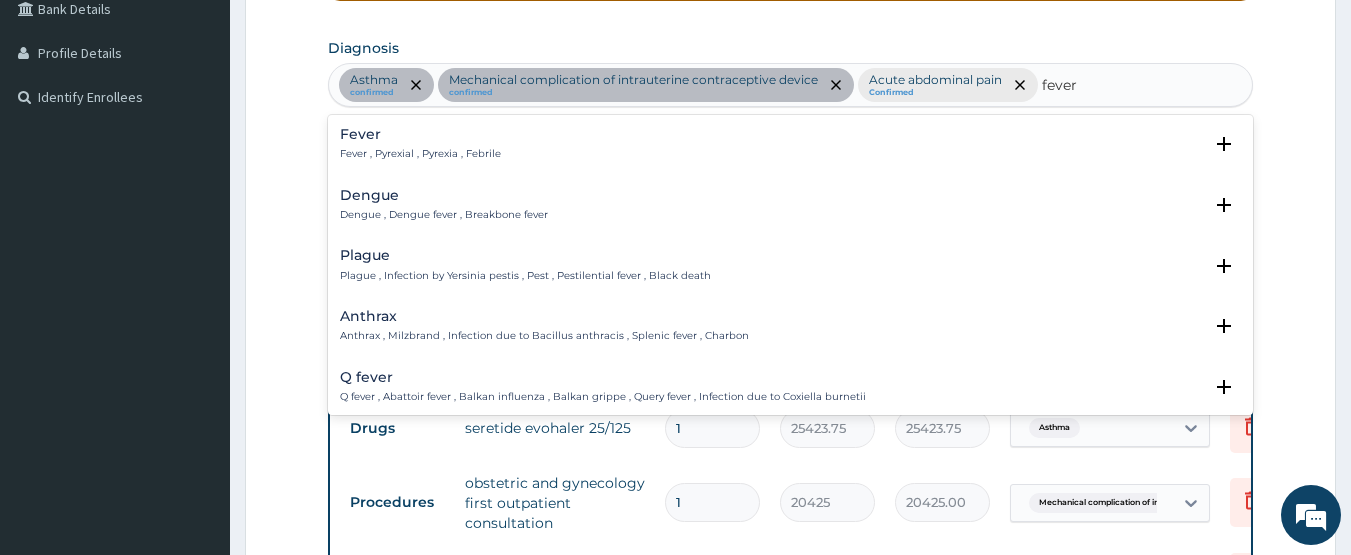 click on "Fever , Pyrexial , Pyrexia , Febrile" at bounding box center [420, 154] 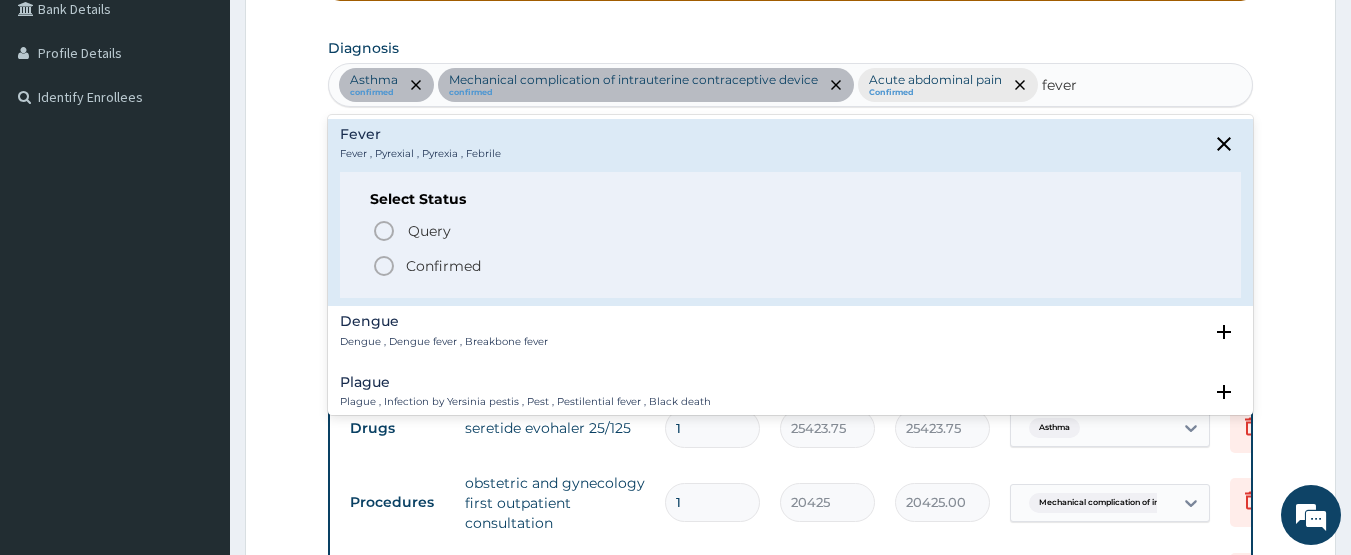 click on "Select Status Query Query covers suspected (?), Keep in view (kiv), Ruled out (r/o) Confirmed" at bounding box center (791, 235) 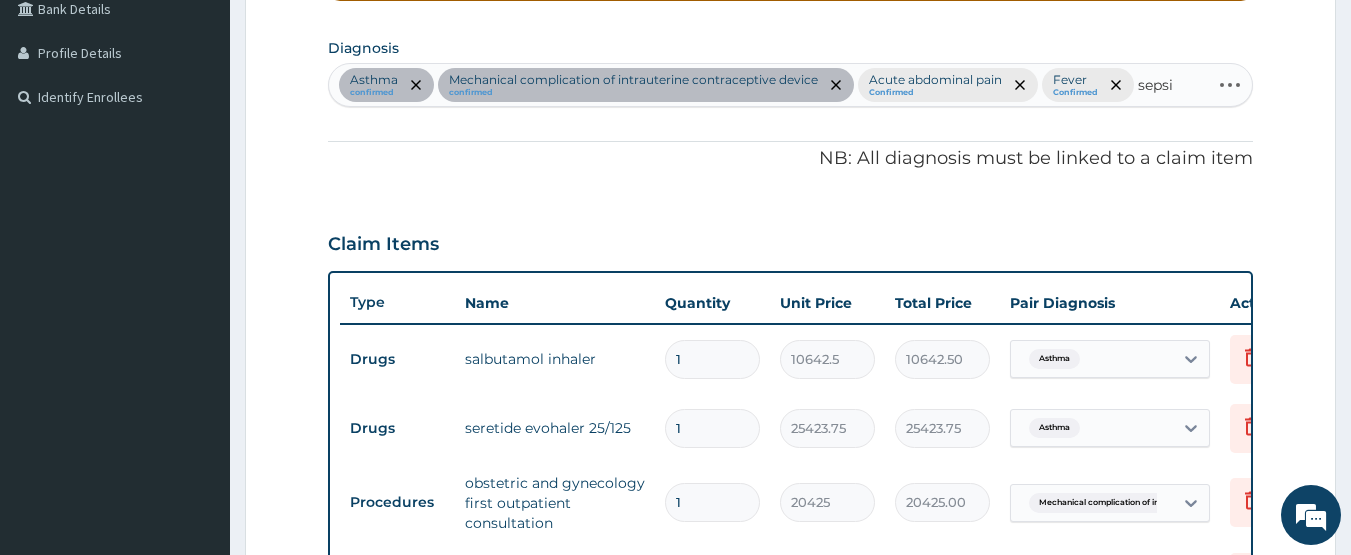 type on "sepsis" 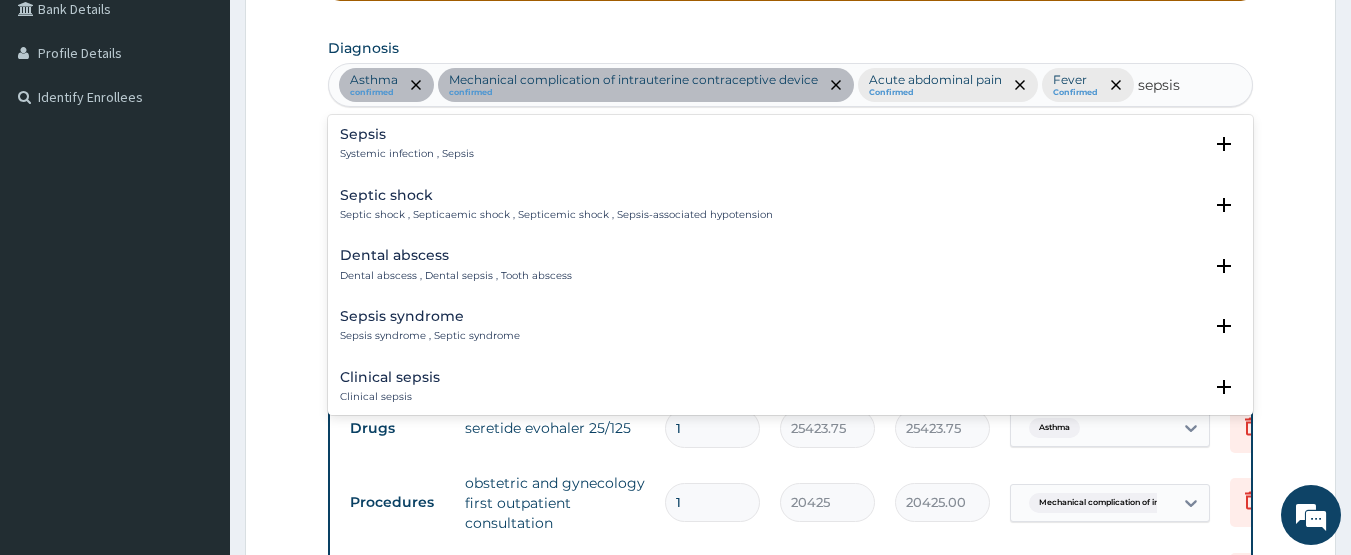 click on "Sepsis Systemic infection , Sepsis" at bounding box center (407, 144) 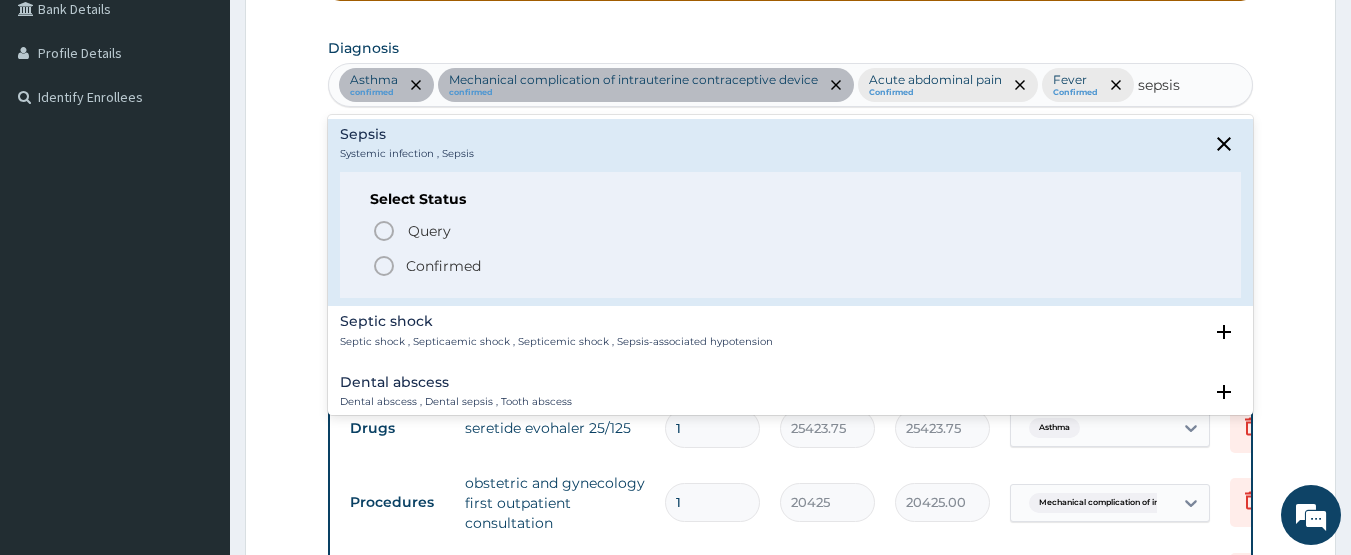 click 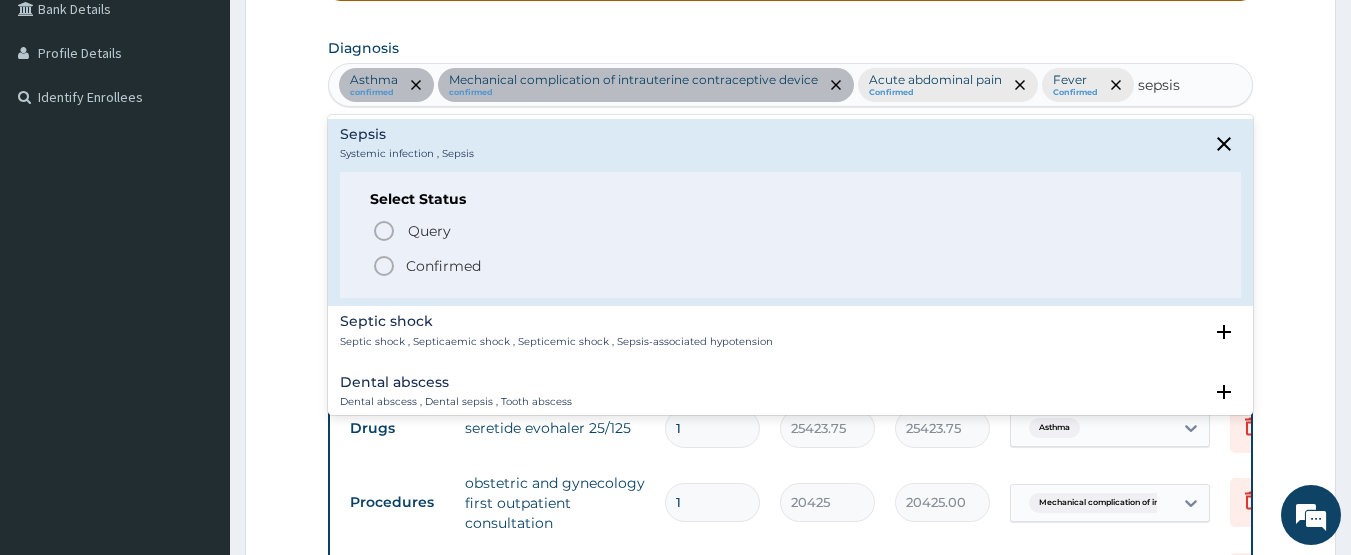 type 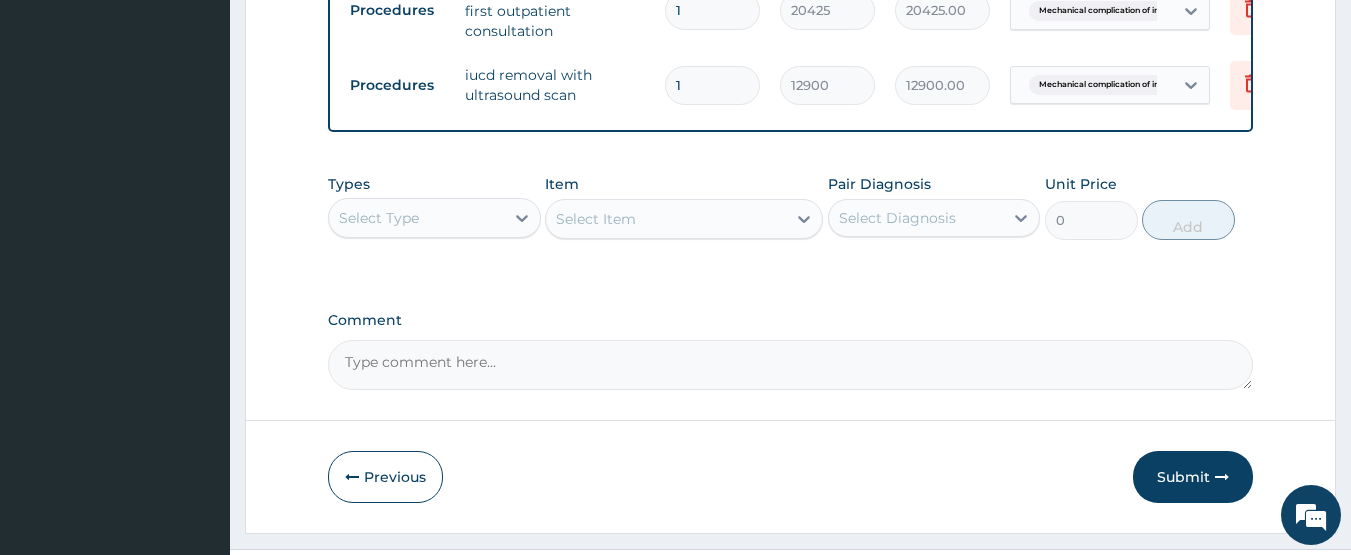 scroll, scrollTop: 1025, scrollLeft: 0, axis: vertical 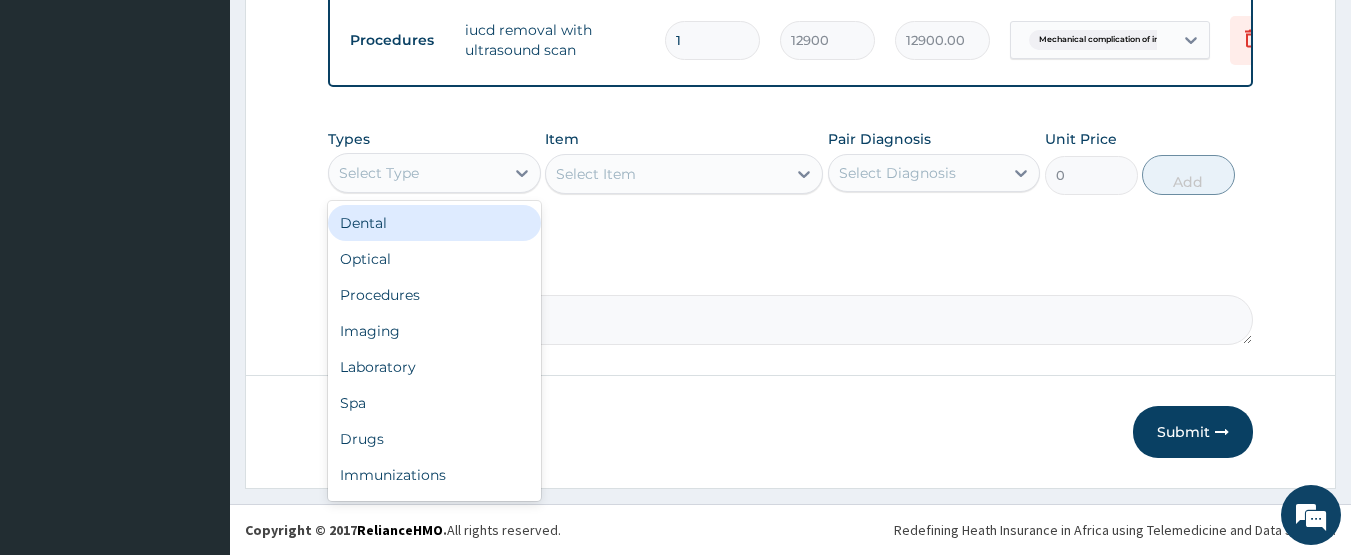 click on "Select Type" at bounding box center (416, 173) 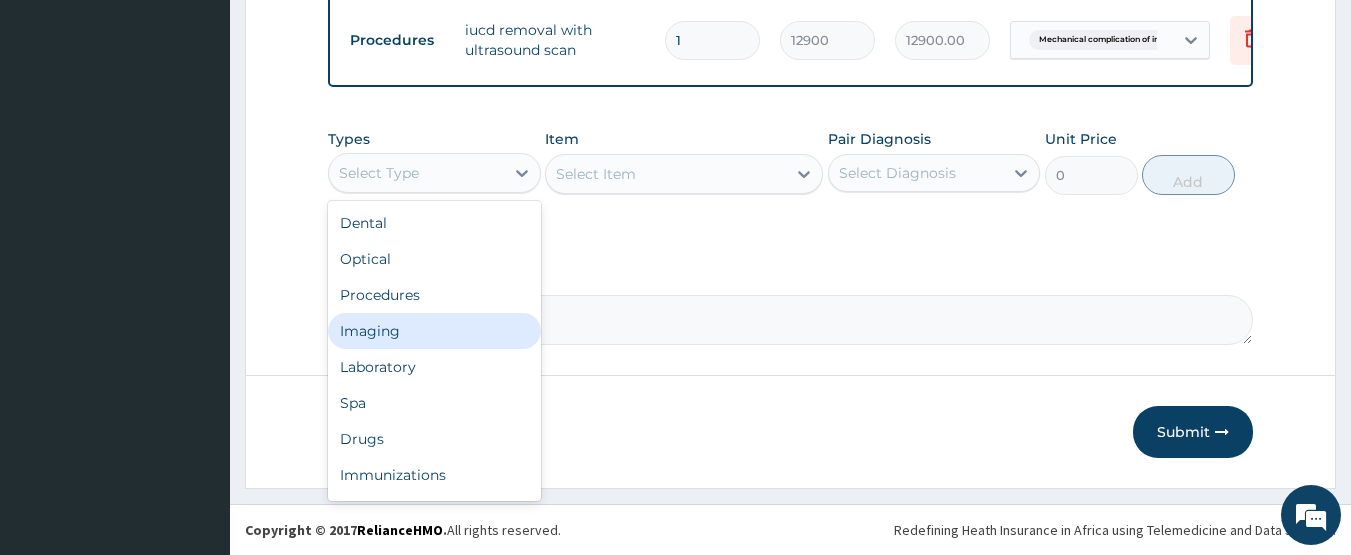 click on "Imaging" at bounding box center (434, 331) 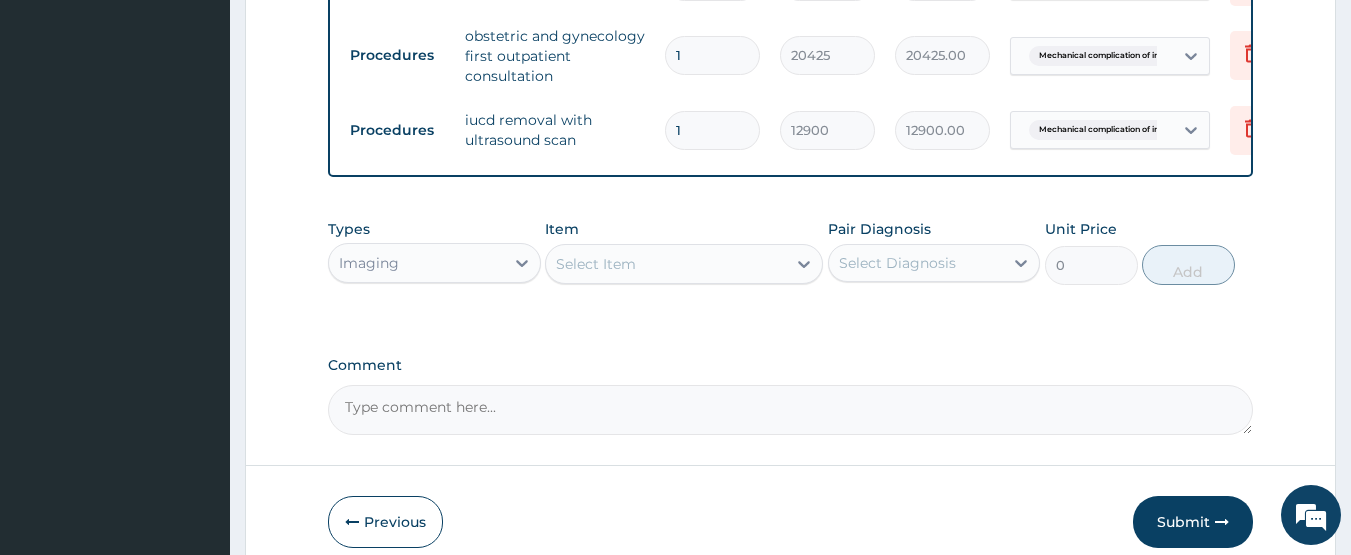 scroll, scrollTop: 925, scrollLeft: 0, axis: vertical 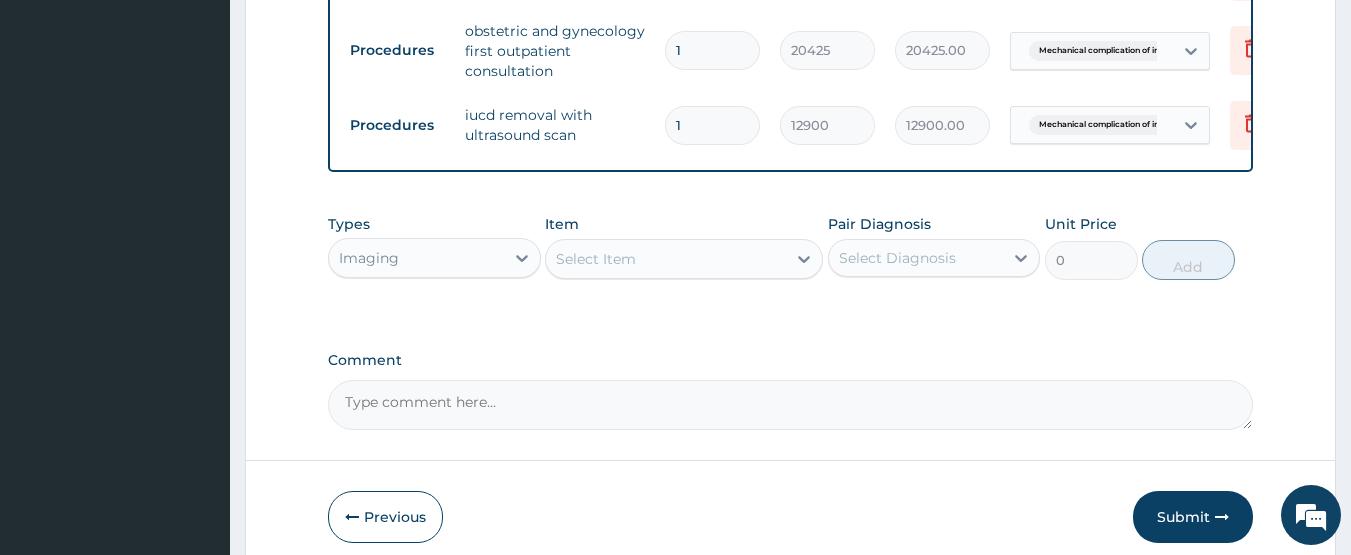 click on "Select Item" at bounding box center (596, 259) 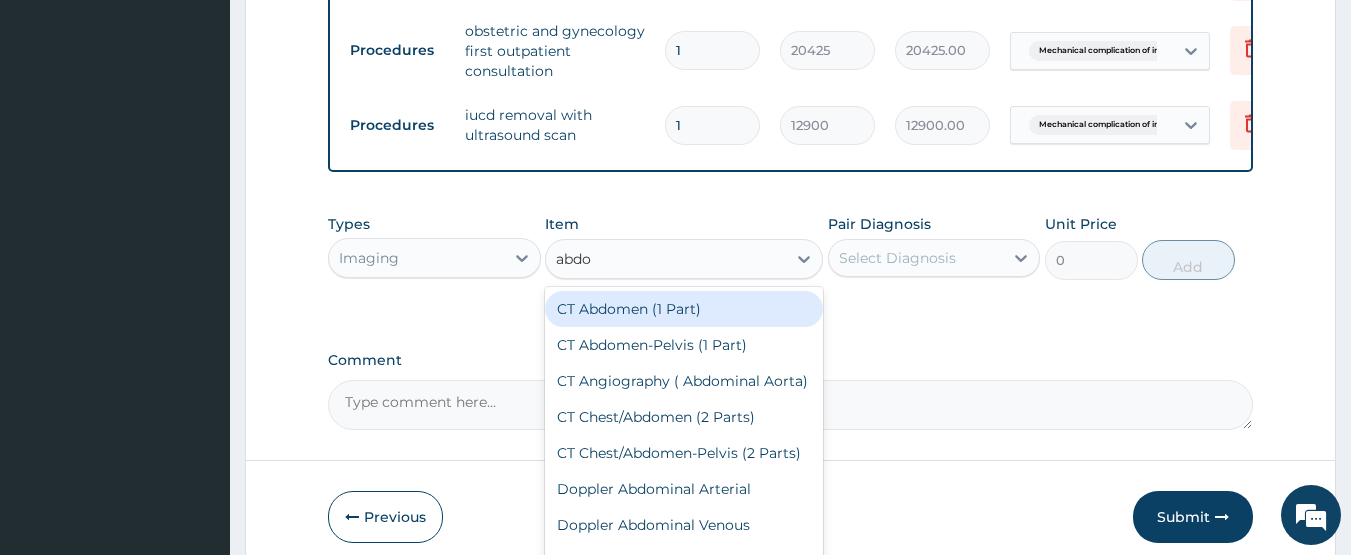 type on "abdom" 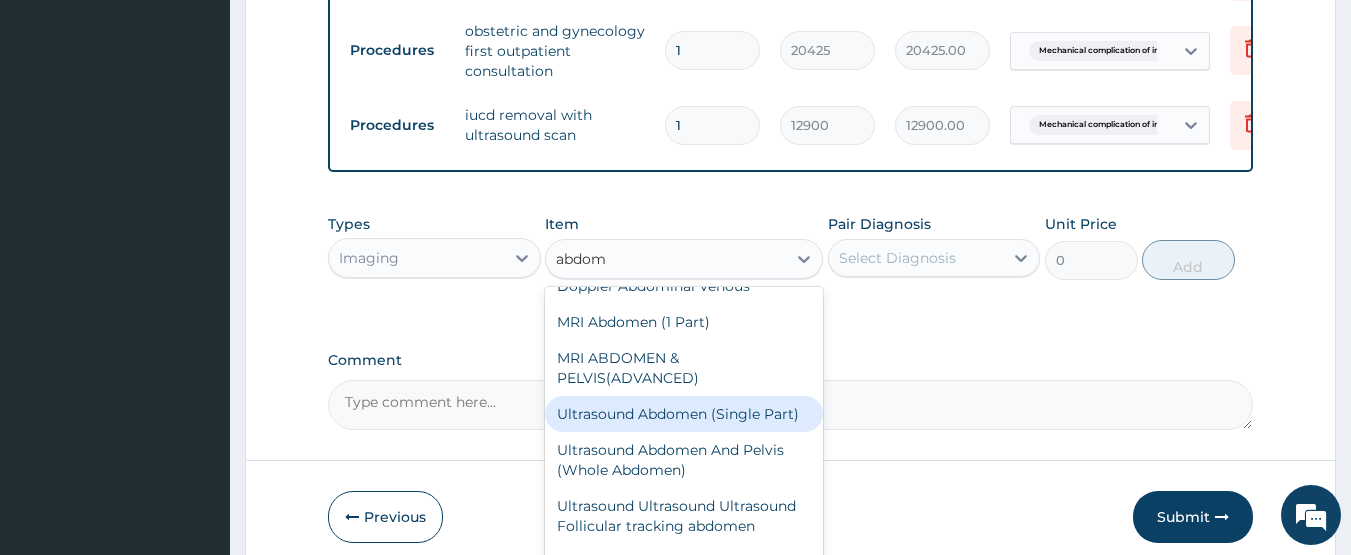 scroll, scrollTop: 300, scrollLeft: 0, axis: vertical 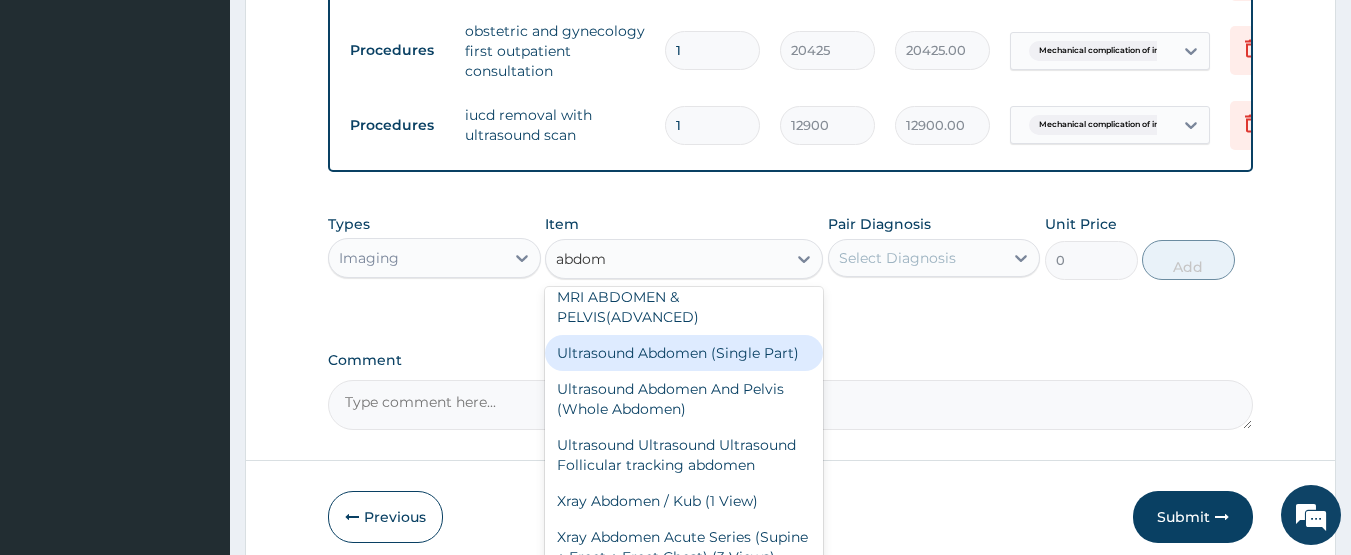 click on "Ultrasound Abdomen (Single Part)" at bounding box center [684, 353] 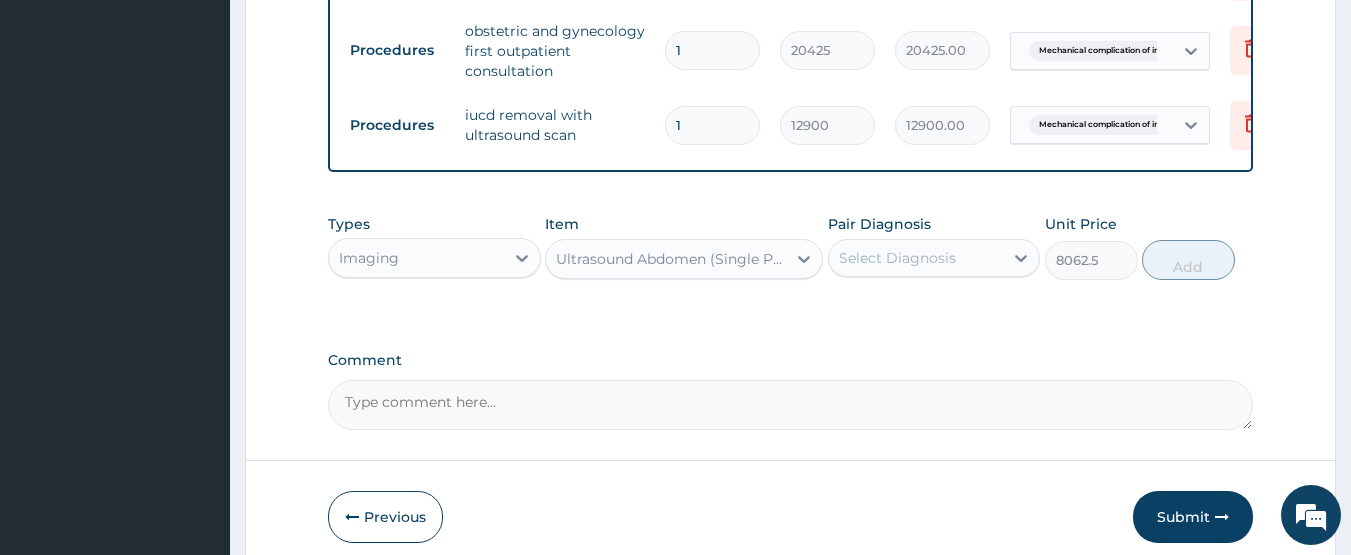 click on "Select Diagnosis" at bounding box center [897, 258] 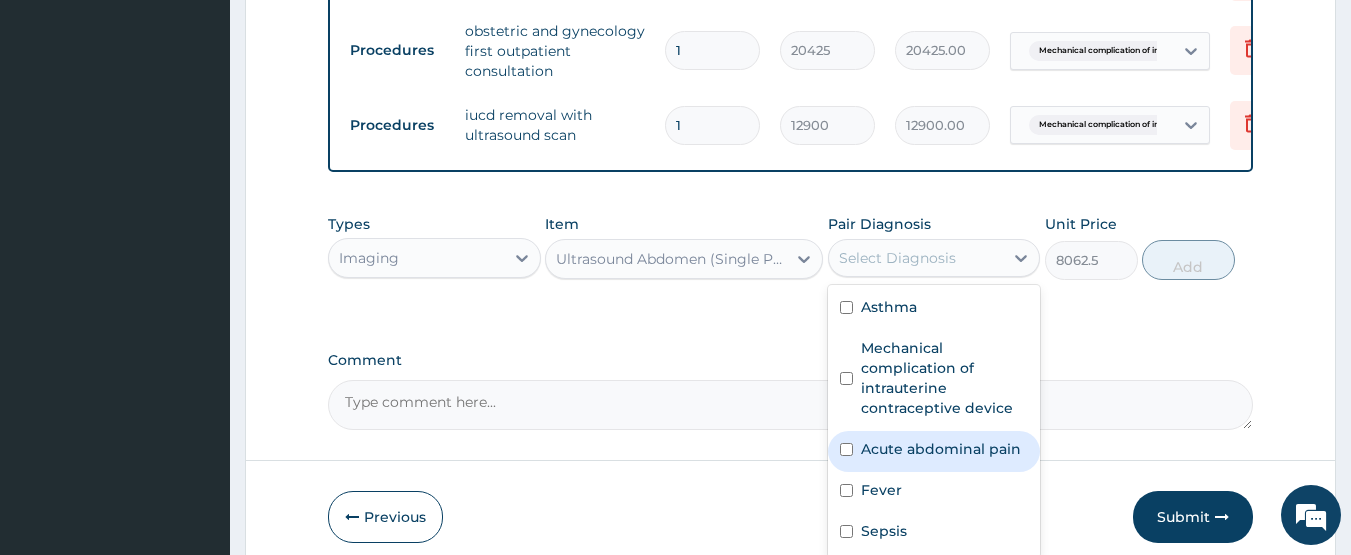 click on "Acute abdominal pain" at bounding box center [941, 449] 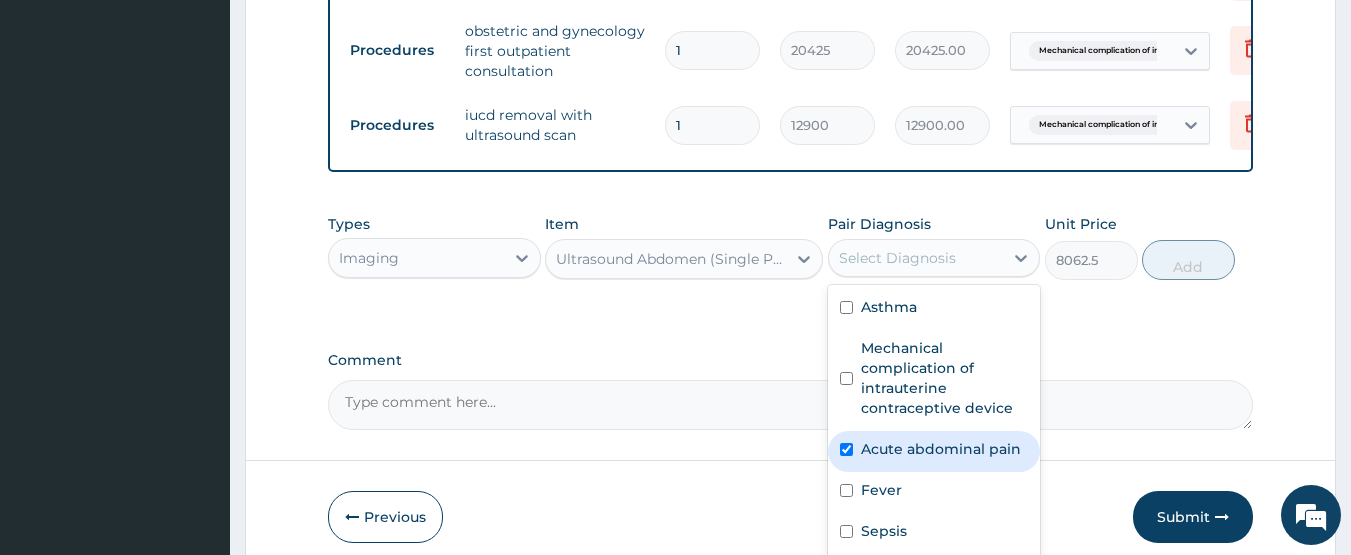 checkbox on "true" 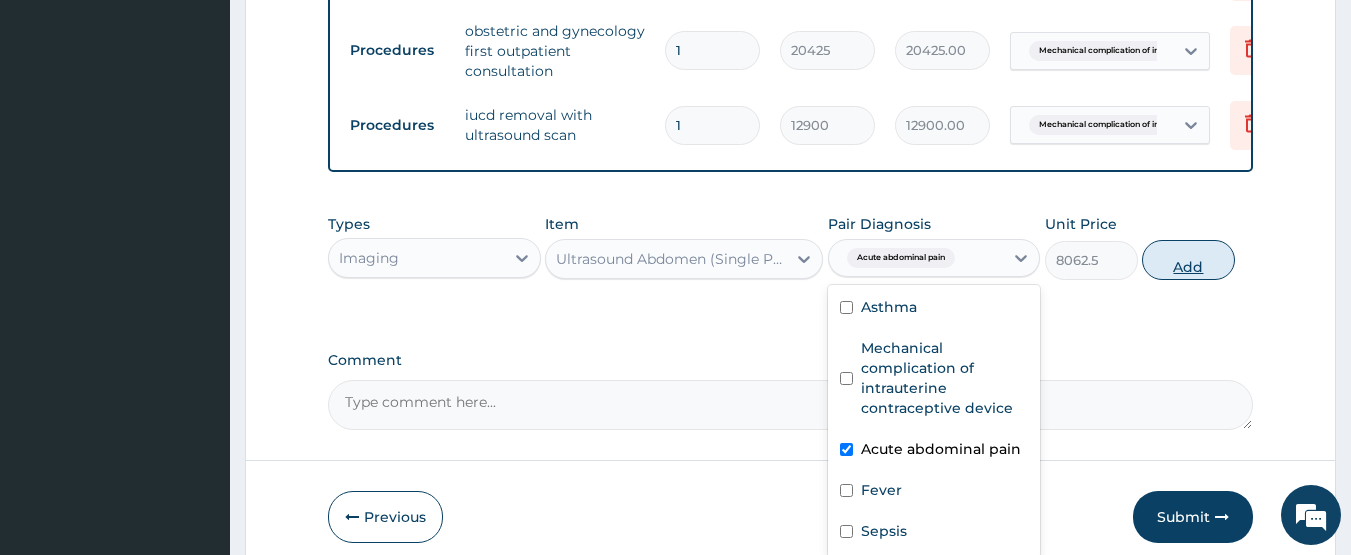 click on "Add" at bounding box center [1188, 260] 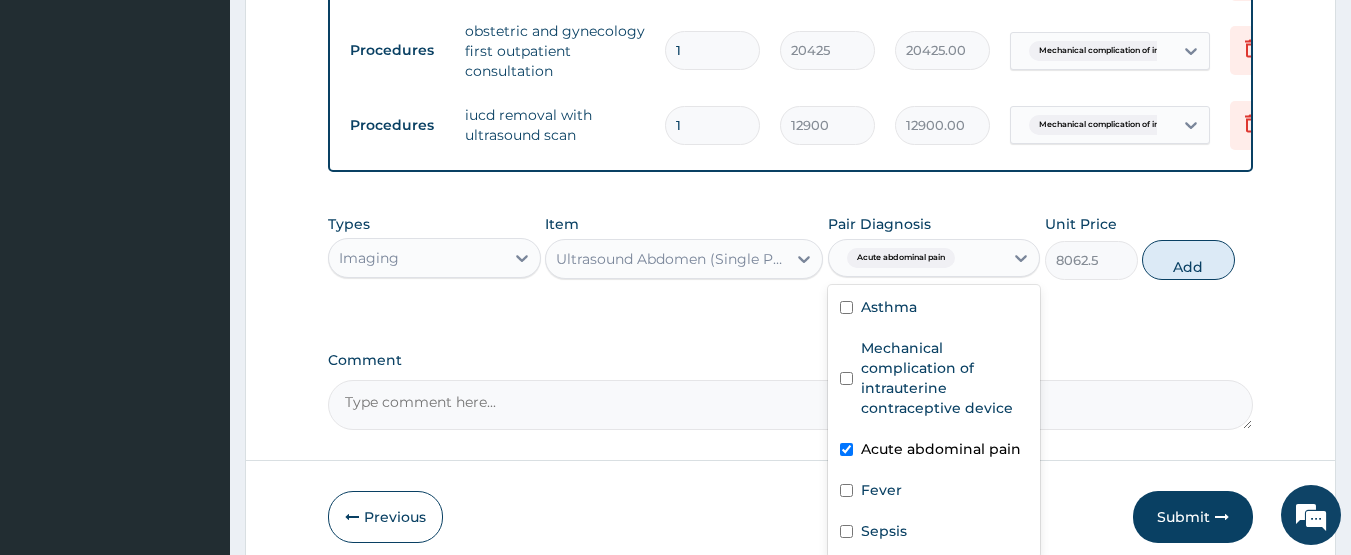 type on "0" 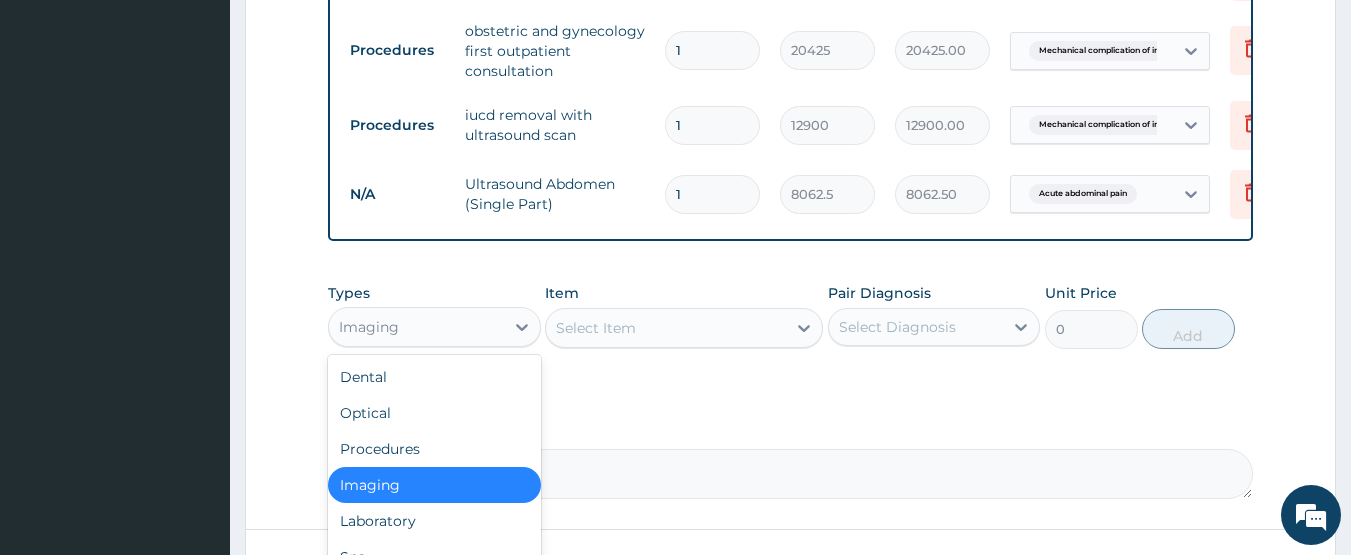 drag, startPoint x: 483, startPoint y: 347, endPoint x: 725, endPoint y: 399, distance: 247.52374 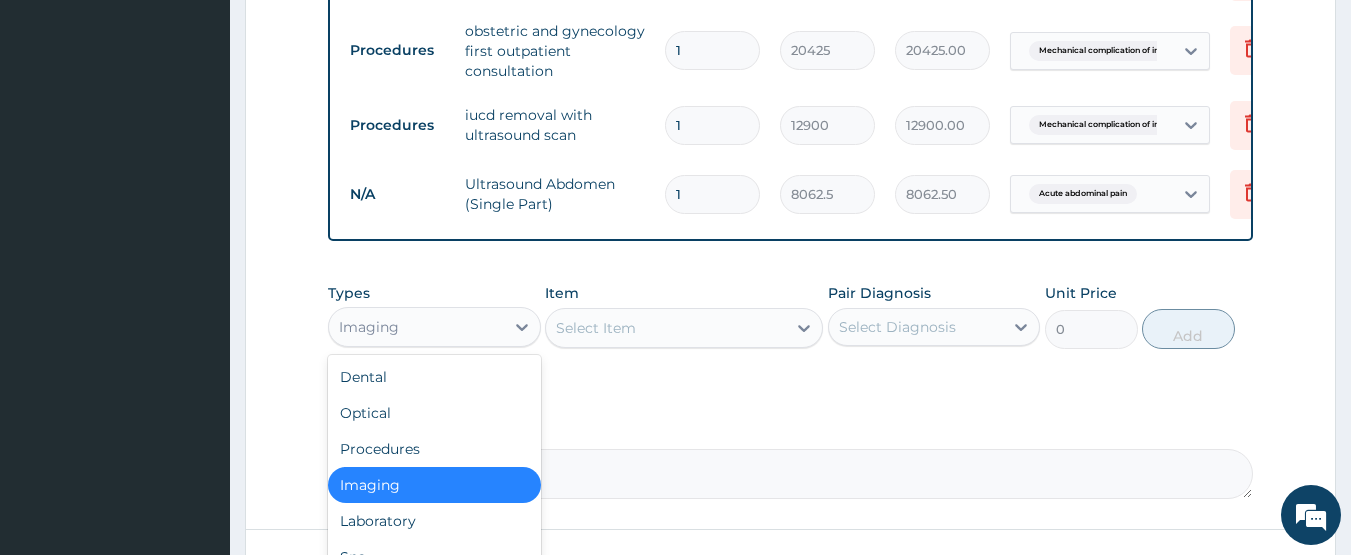 click on "Imaging" at bounding box center [416, 327] 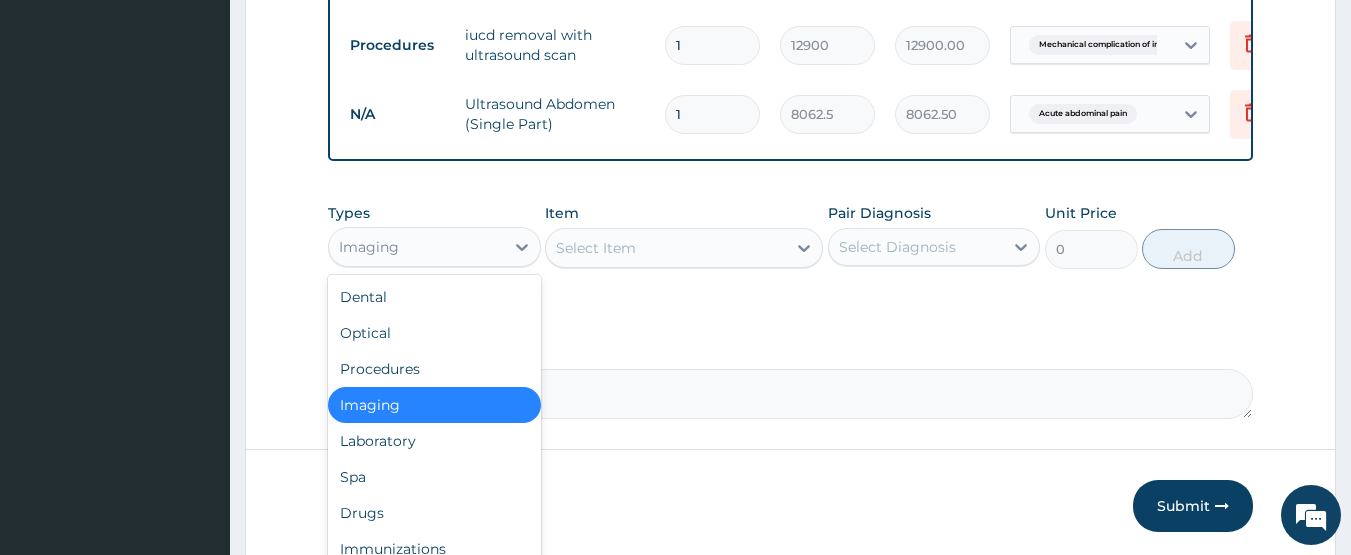scroll, scrollTop: 1094, scrollLeft: 0, axis: vertical 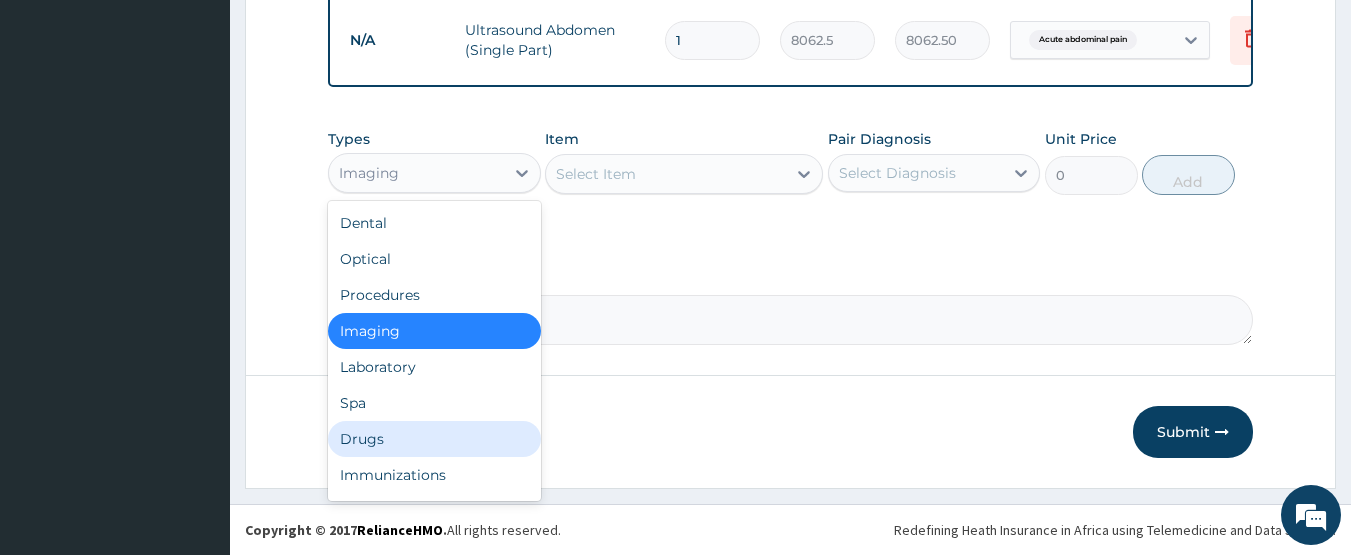 click on "Drugs" at bounding box center (434, 439) 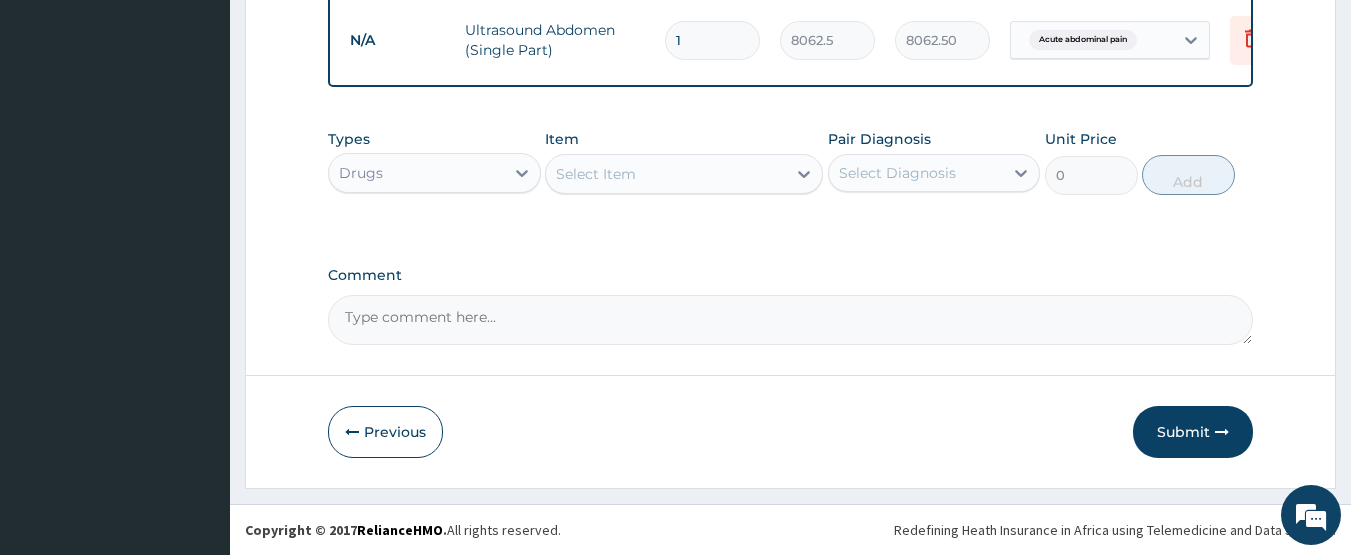 click on "Select Item" at bounding box center (596, 174) 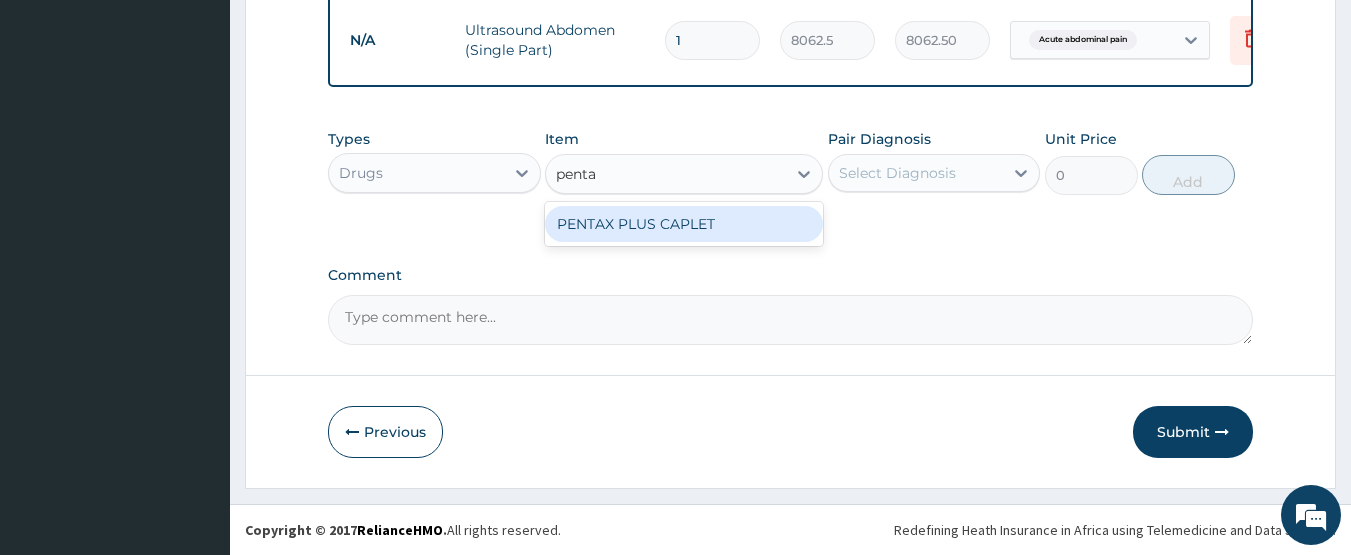 type on "pent" 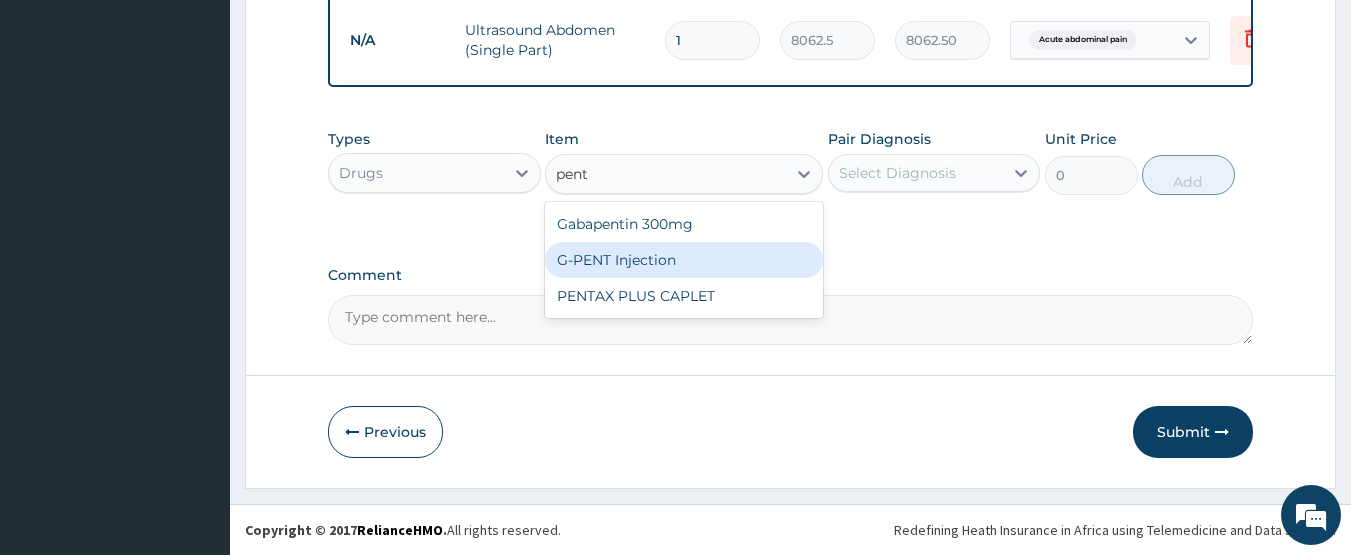 drag, startPoint x: 616, startPoint y: 252, endPoint x: 745, endPoint y: 221, distance: 132.67253 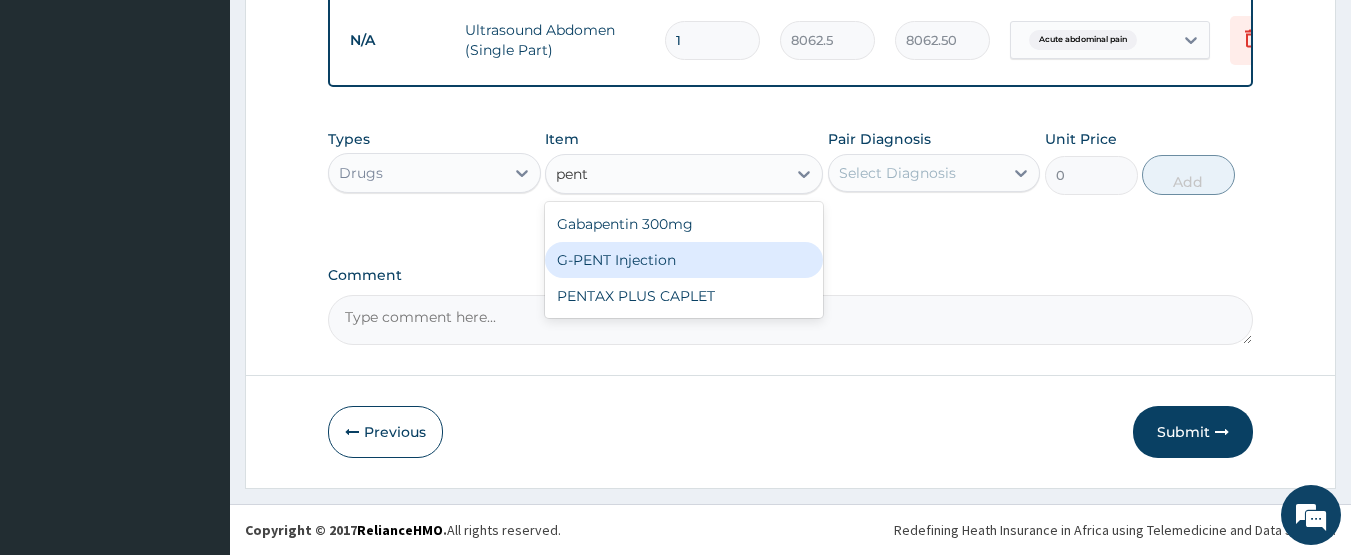 click on "G-PENT Injection" at bounding box center (684, 260) 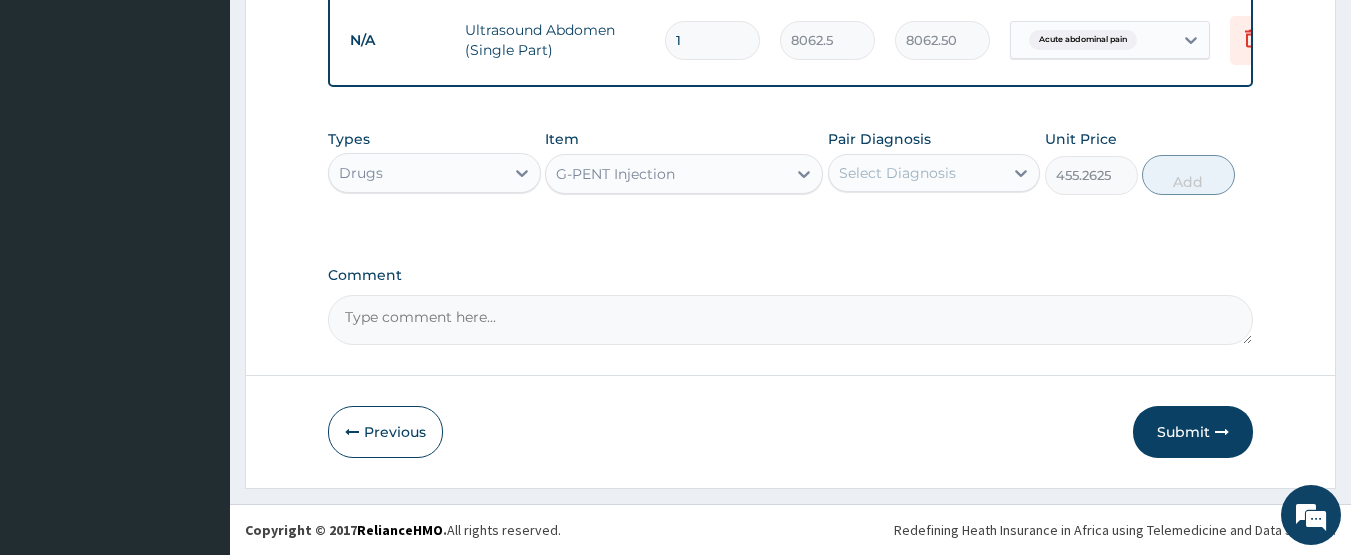 click on "Select Diagnosis" at bounding box center [897, 173] 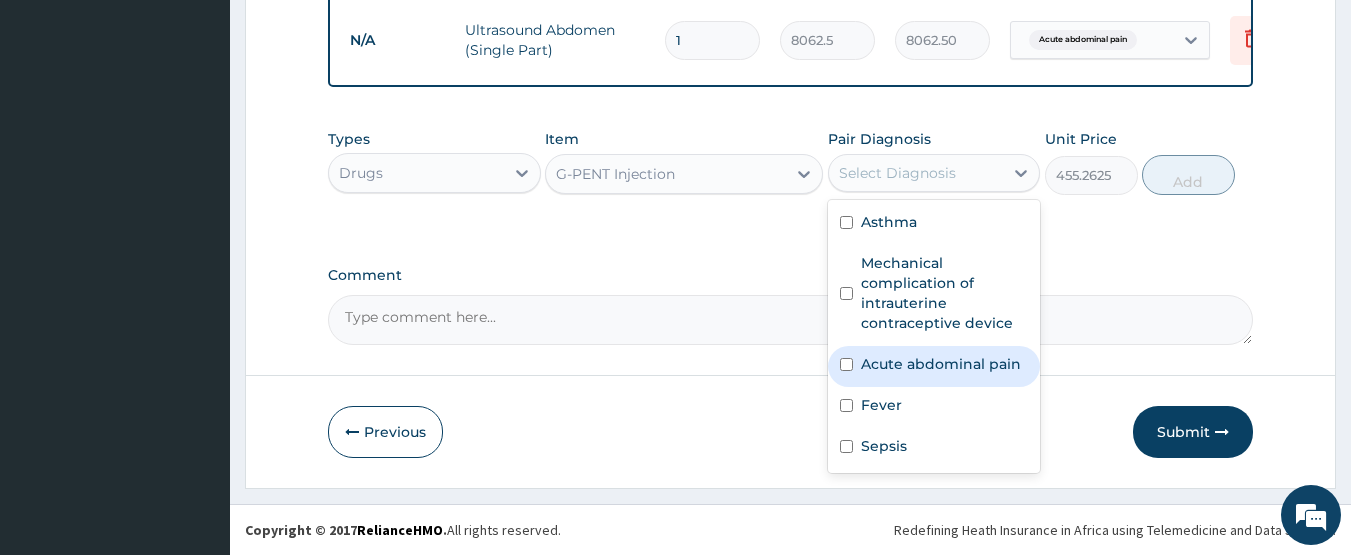 click on "Acute abdominal pain" at bounding box center (941, 364) 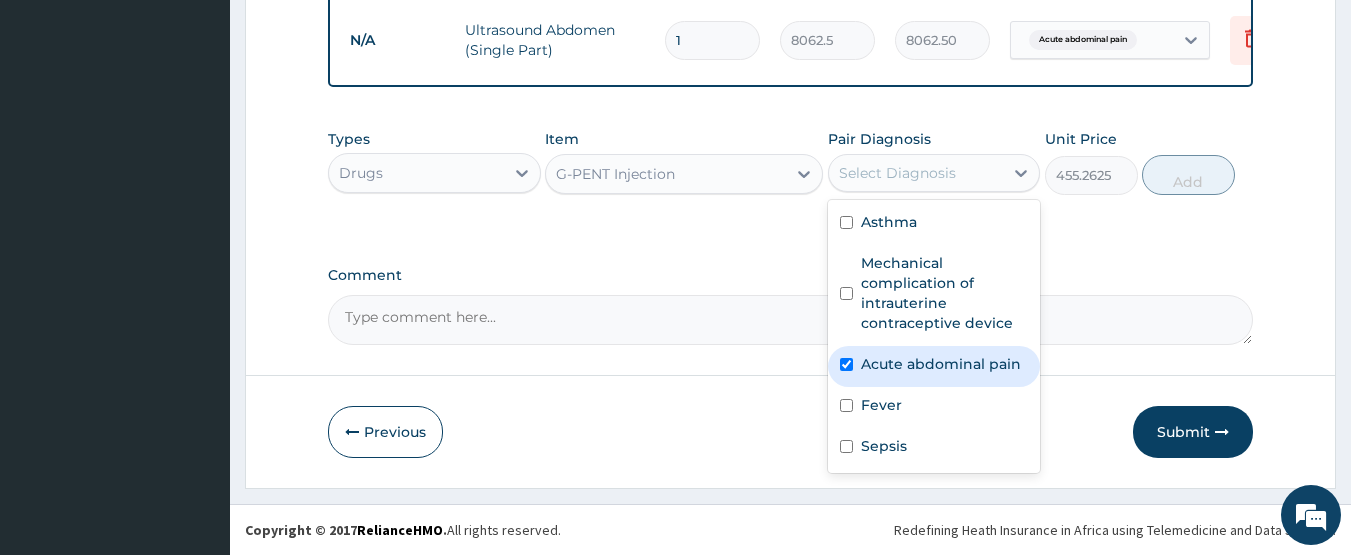 checkbox on "true" 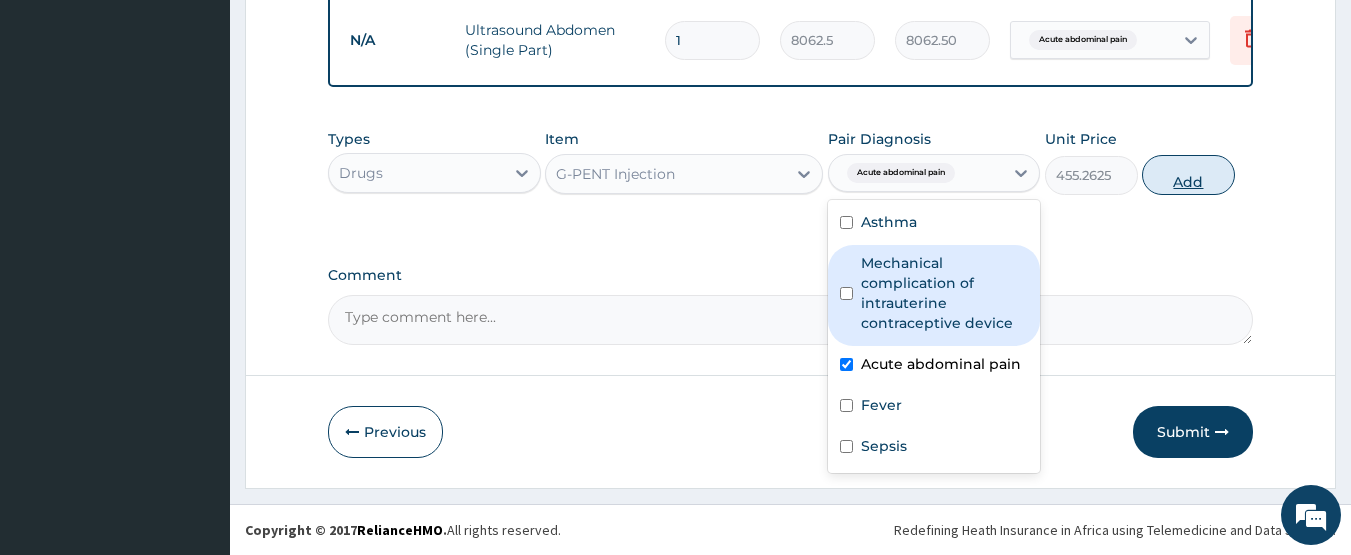 click on "Add" at bounding box center (1188, 175) 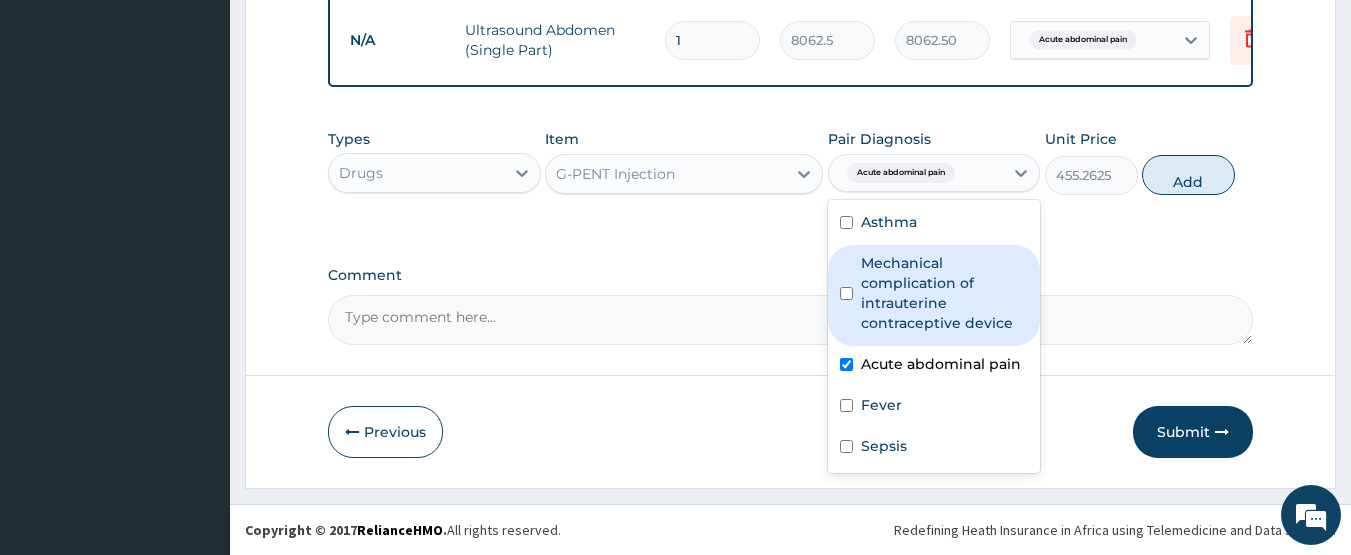 type on "0" 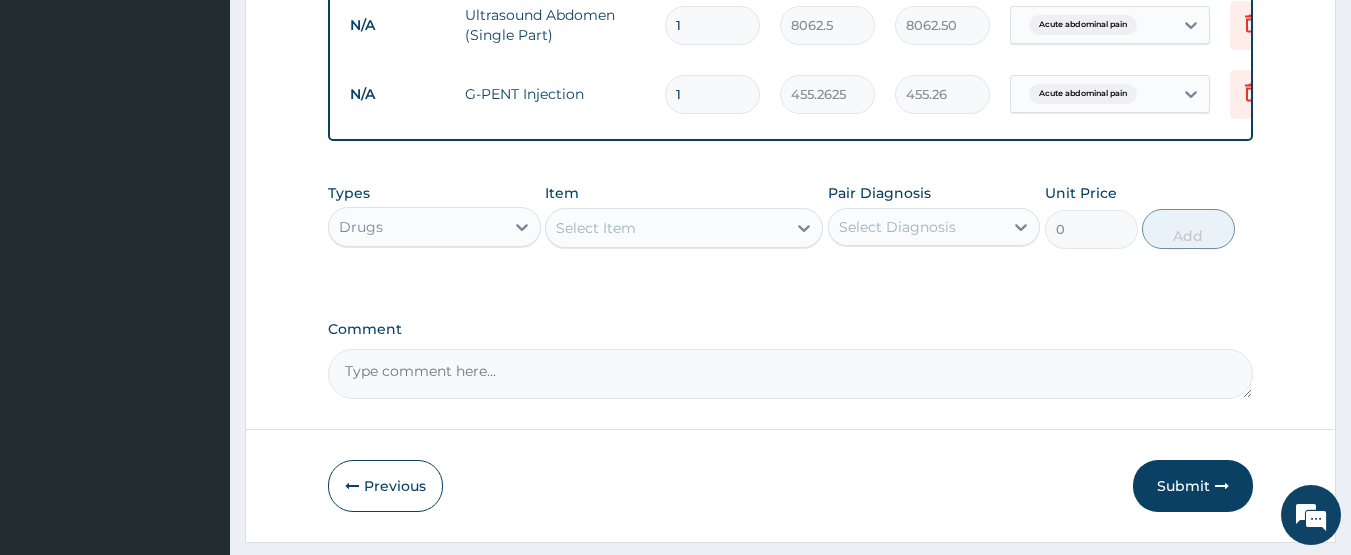 click on "Select Item" at bounding box center (596, 228) 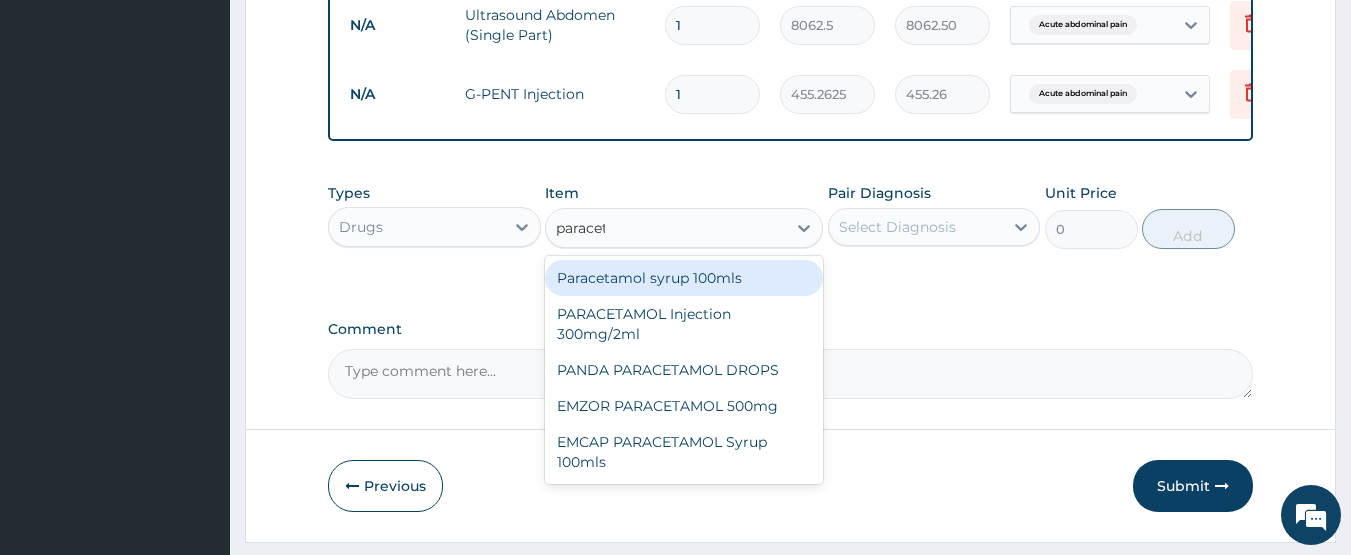 type on "paraceta" 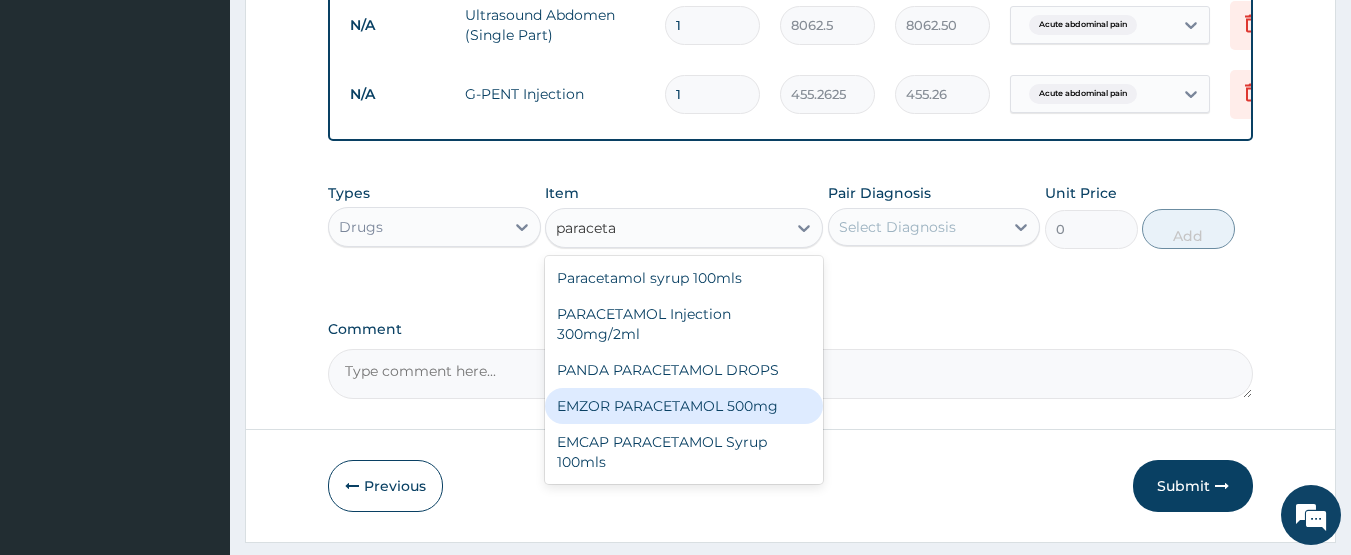drag, startPoint x: 630, startPoint y: 425, endPoint x: 707, endPoint y: 391, distance: 84.17244 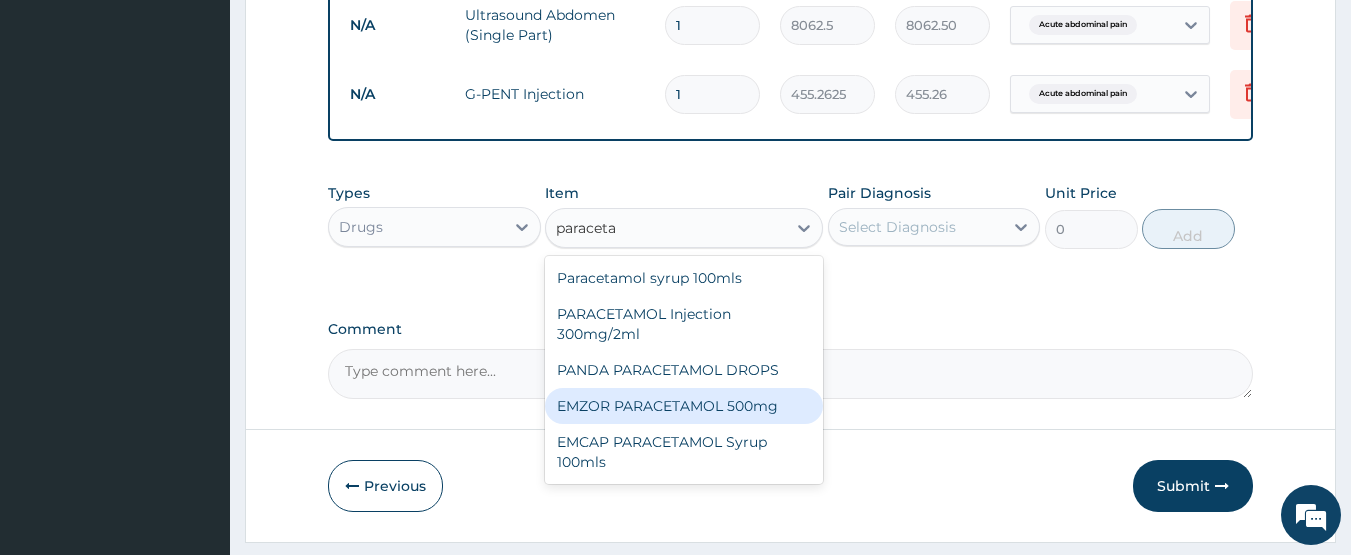 click on "EMZOR PARACETAMOL 500mg" at bounding box center [684, 406] 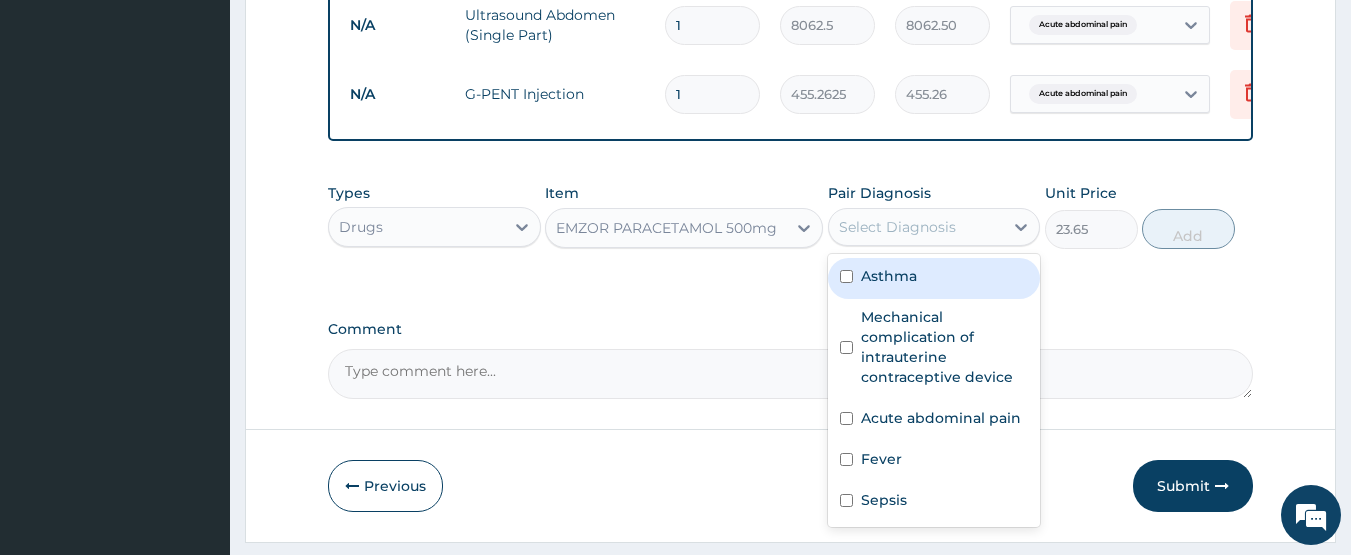 click on "Select Diagnosis" at bounding box center [934, 227] 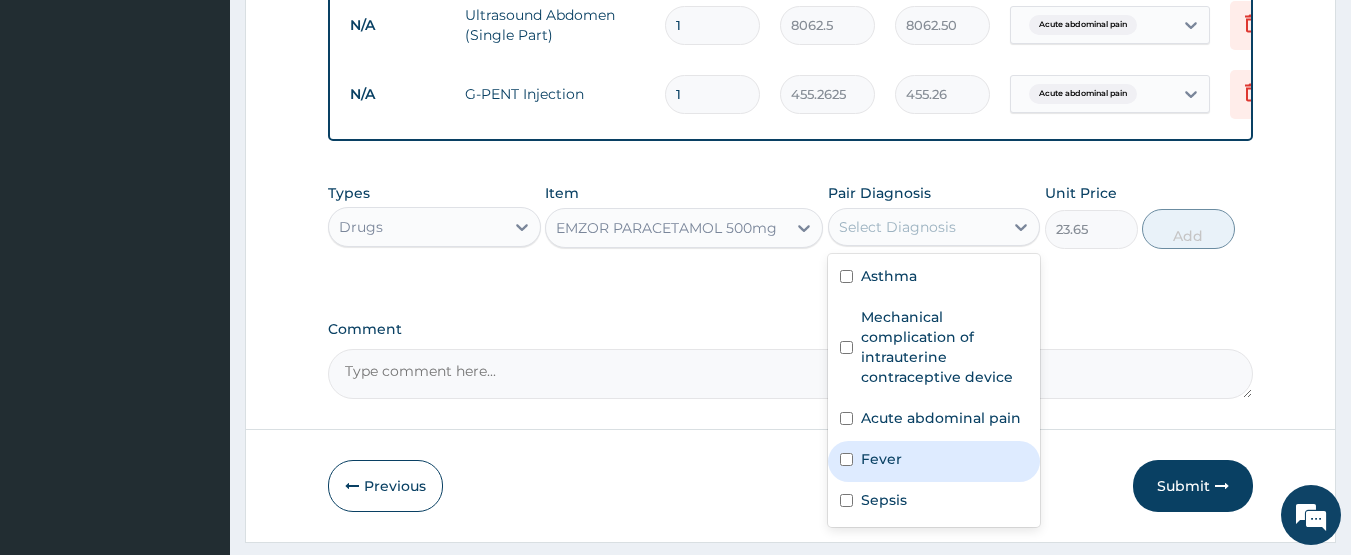 click on "Fever" at bounding box center (934, 461) 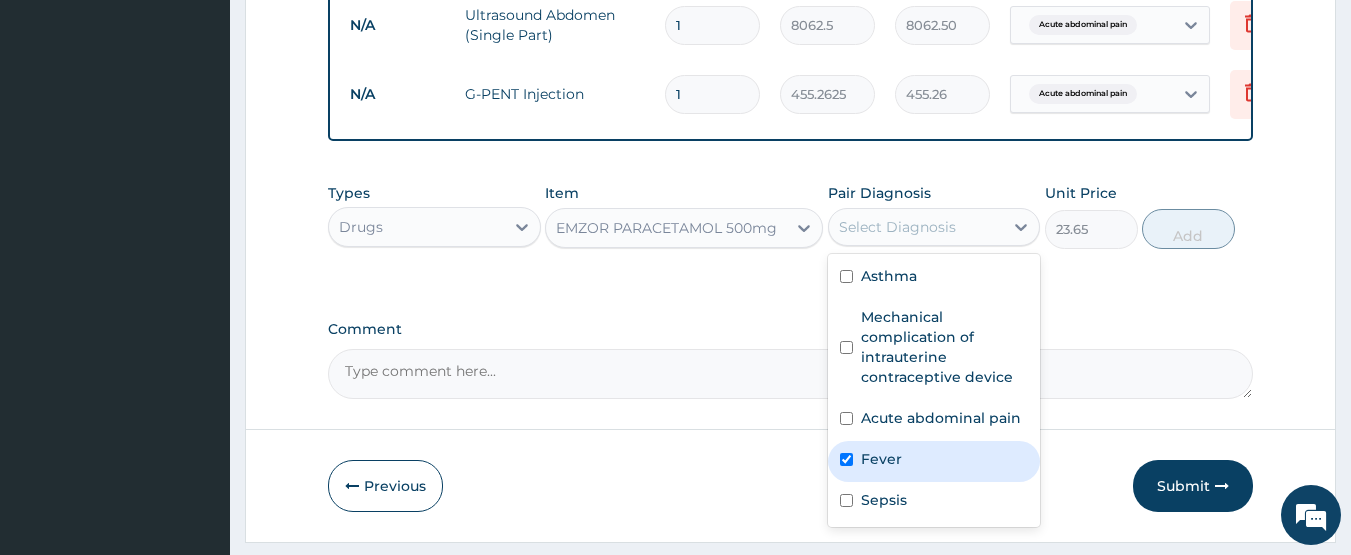 checkbox on "true" 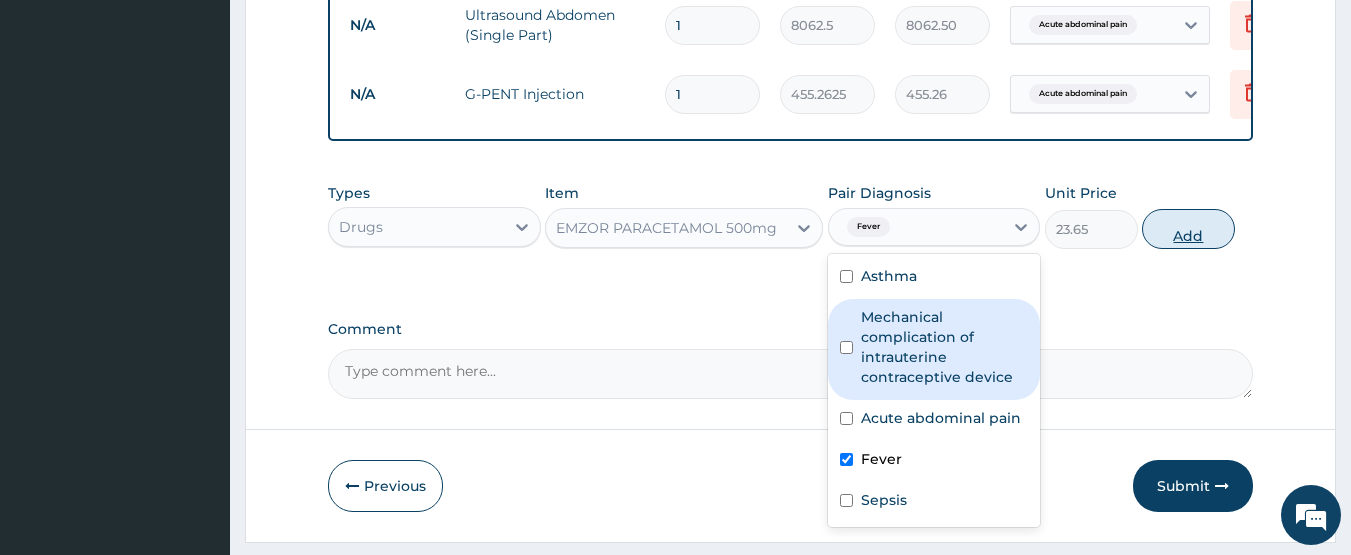 click on "Add" at bounding box center (1188, 229) 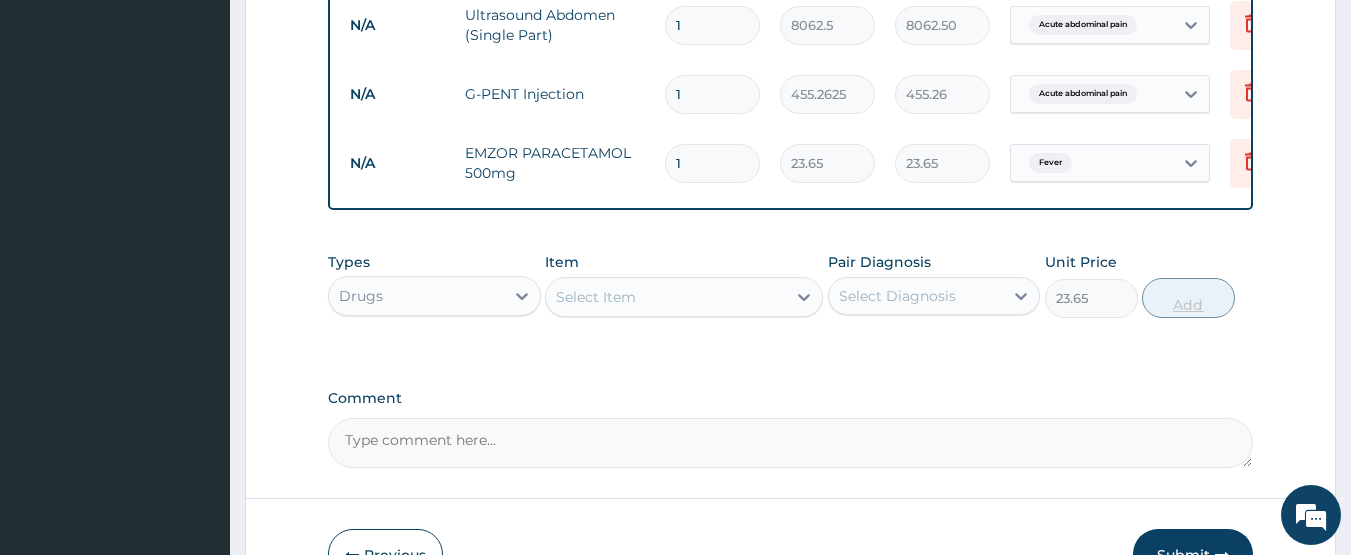 type on "0" 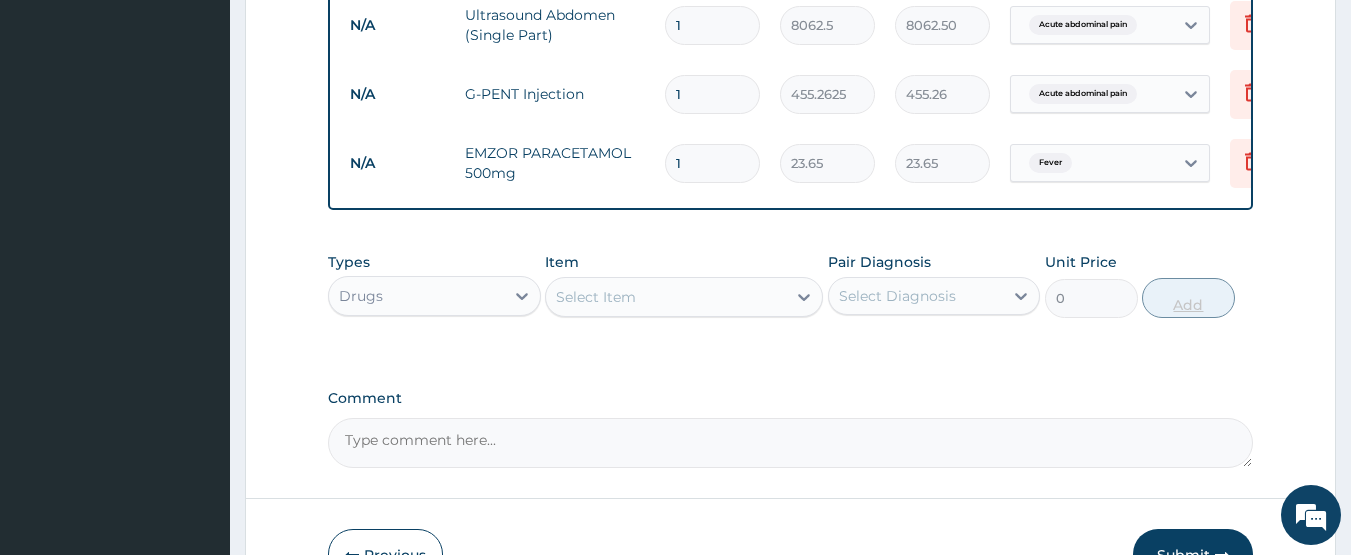 type on "18" 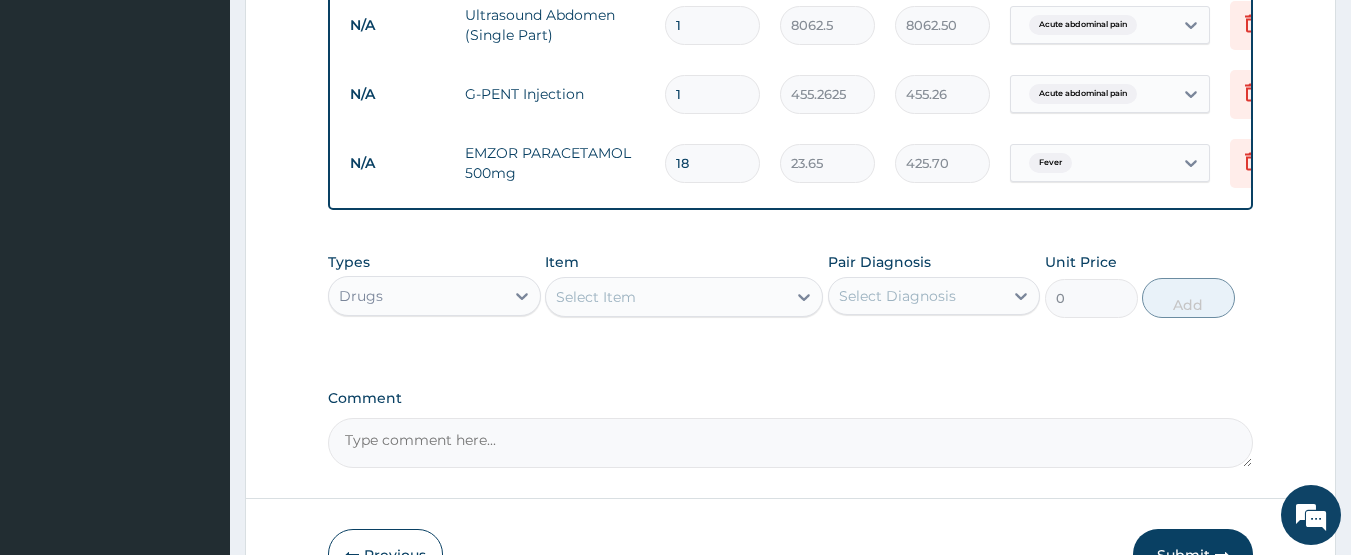 type on "18" 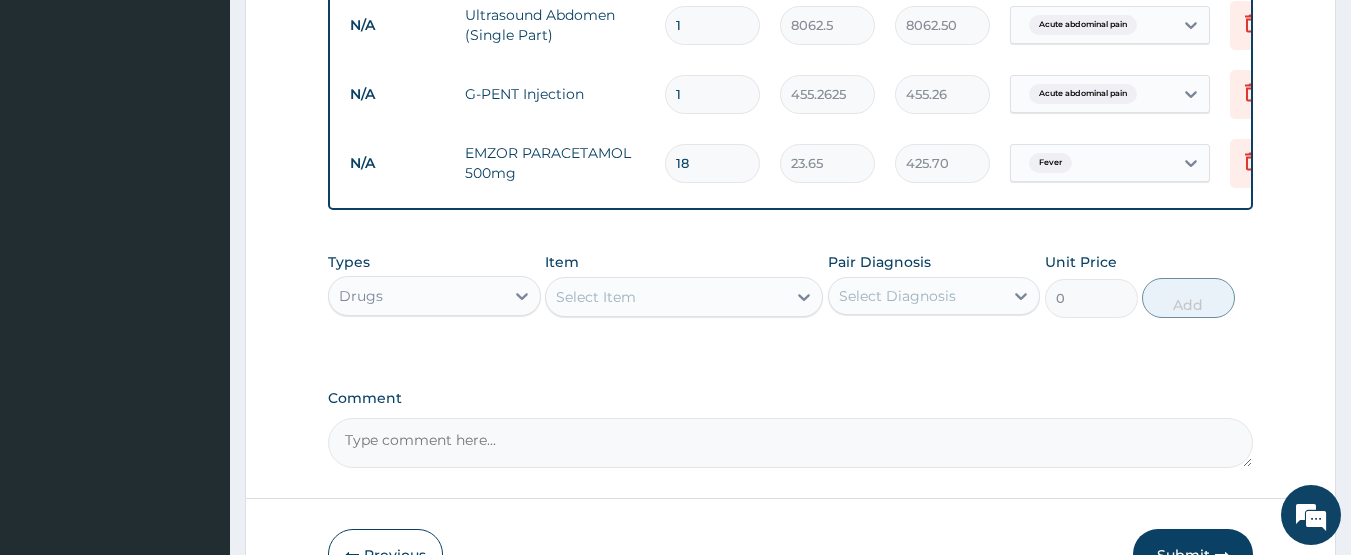 click on "Select Item" at bounding box center [666, 297] 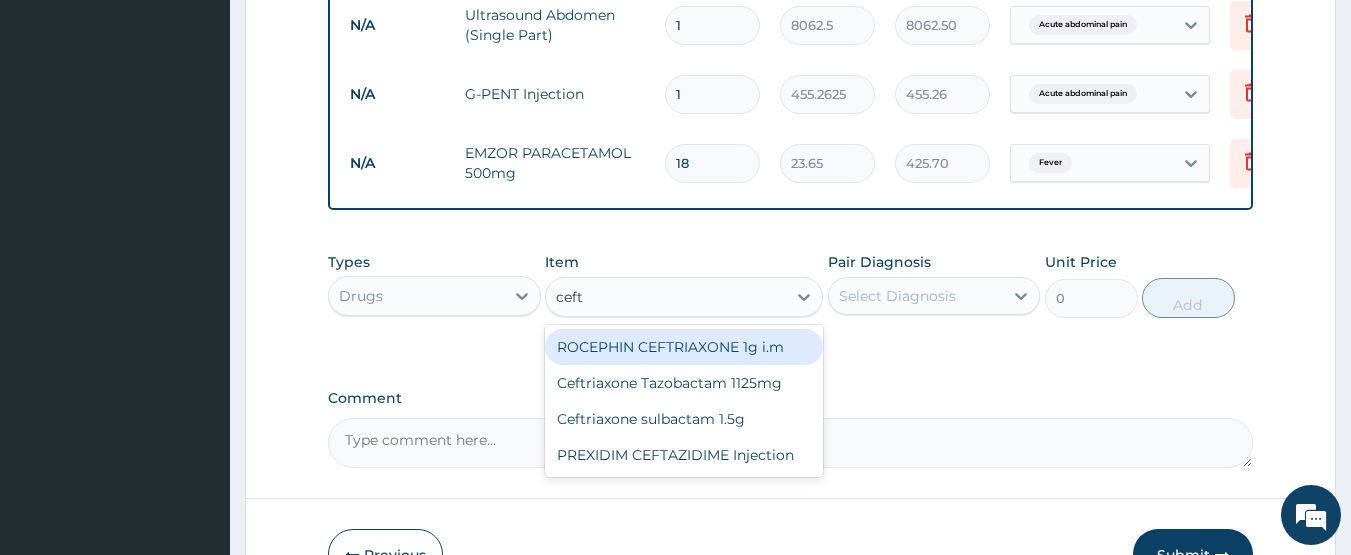 type on "ceftr" 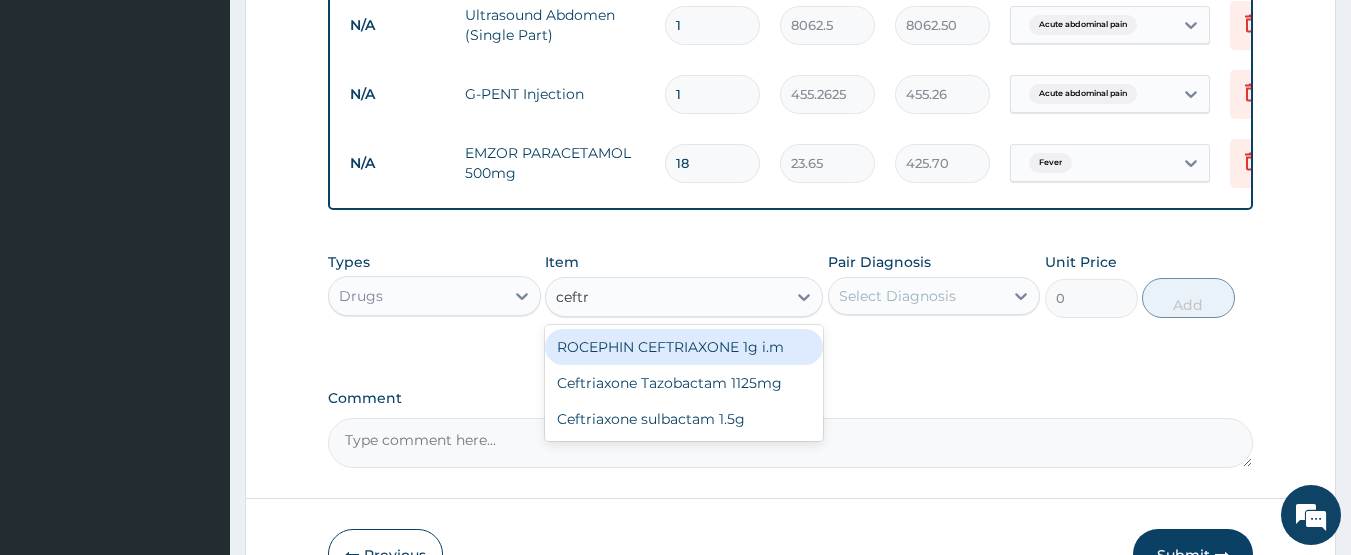 drag, startPoint x: 643, startPoint y: 357, endPoint x: 848, endPoint y: 332, distance: 206.51877 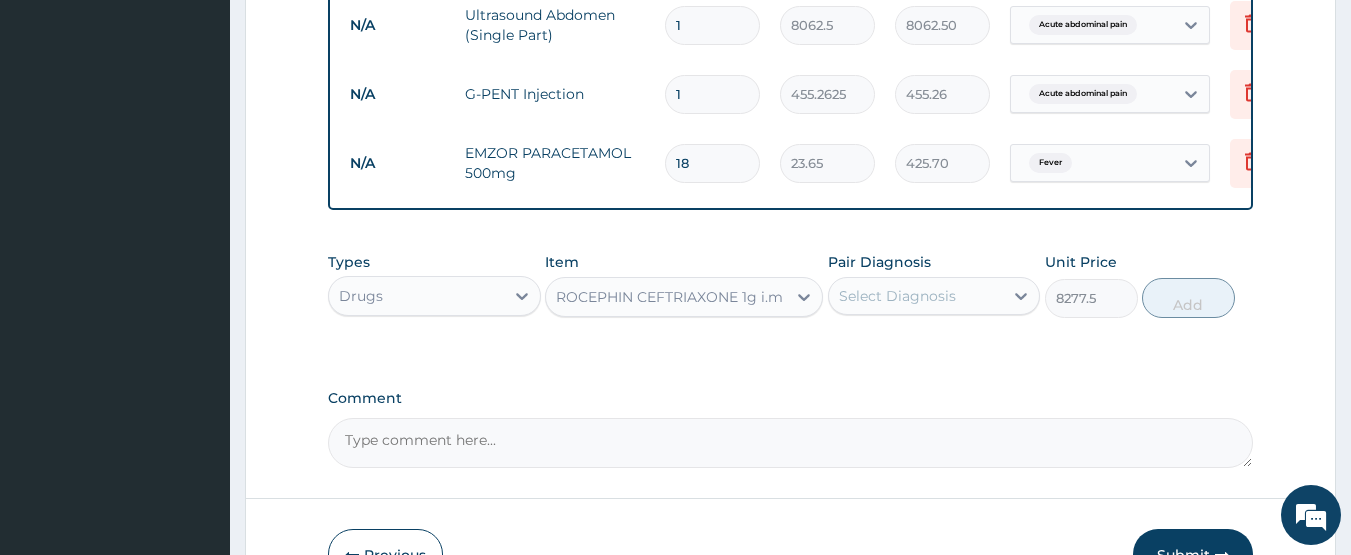click on "Select Diagnosis" at bounding box center [897, 296] 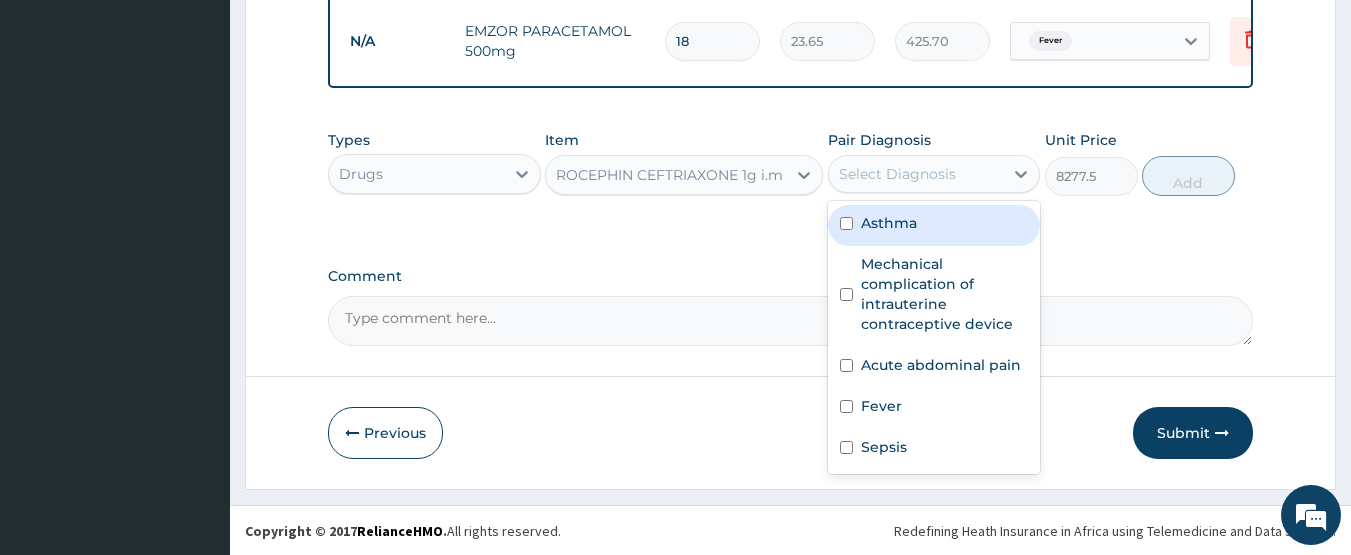 scroll, scrollTop: 1232, scrollLeft: 0, axis: vertical 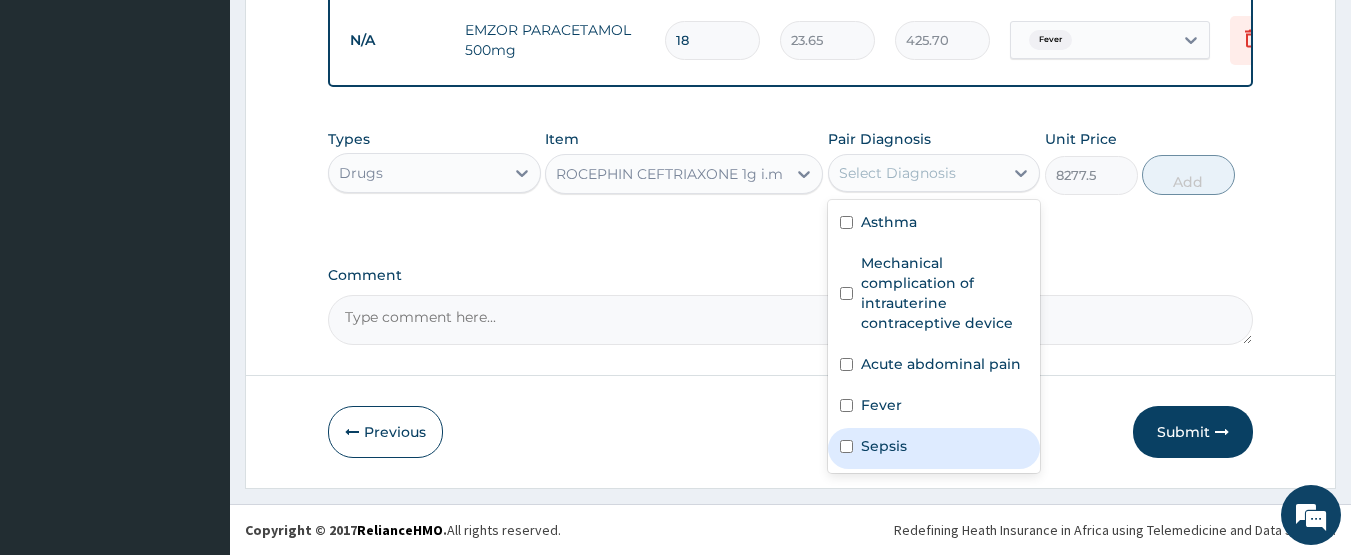 drag, startPoint x: 925, startPoint y: 437, endPoint x: 935, endPoint y: 417, distance: 22.36068 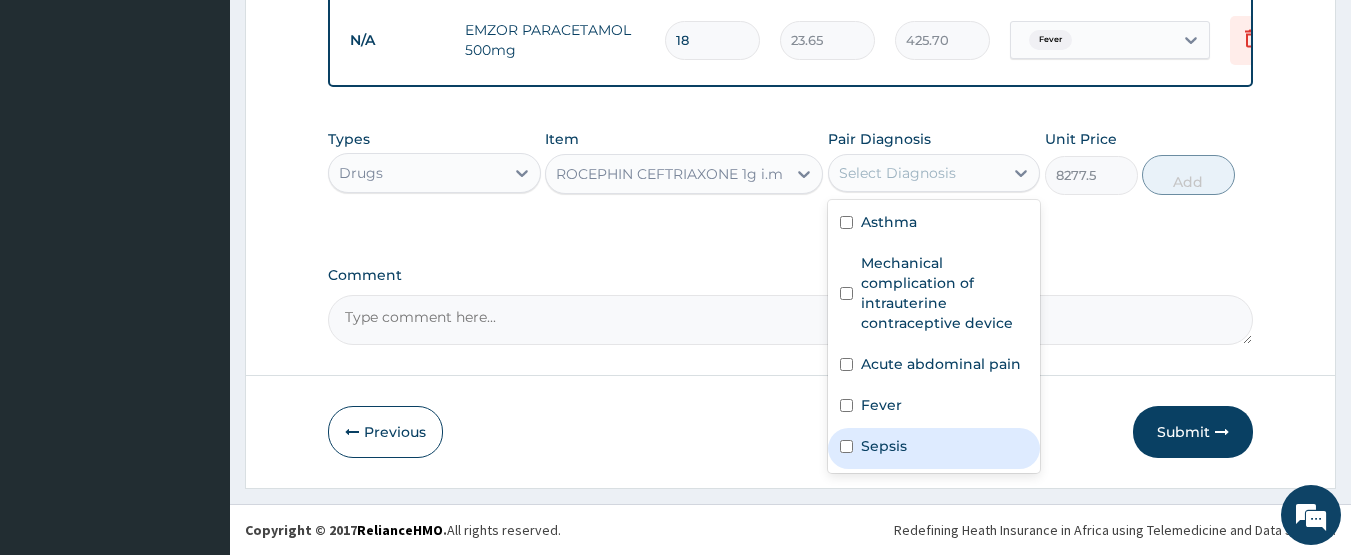 click on "Sepsis" at bounding box center (934, 448) 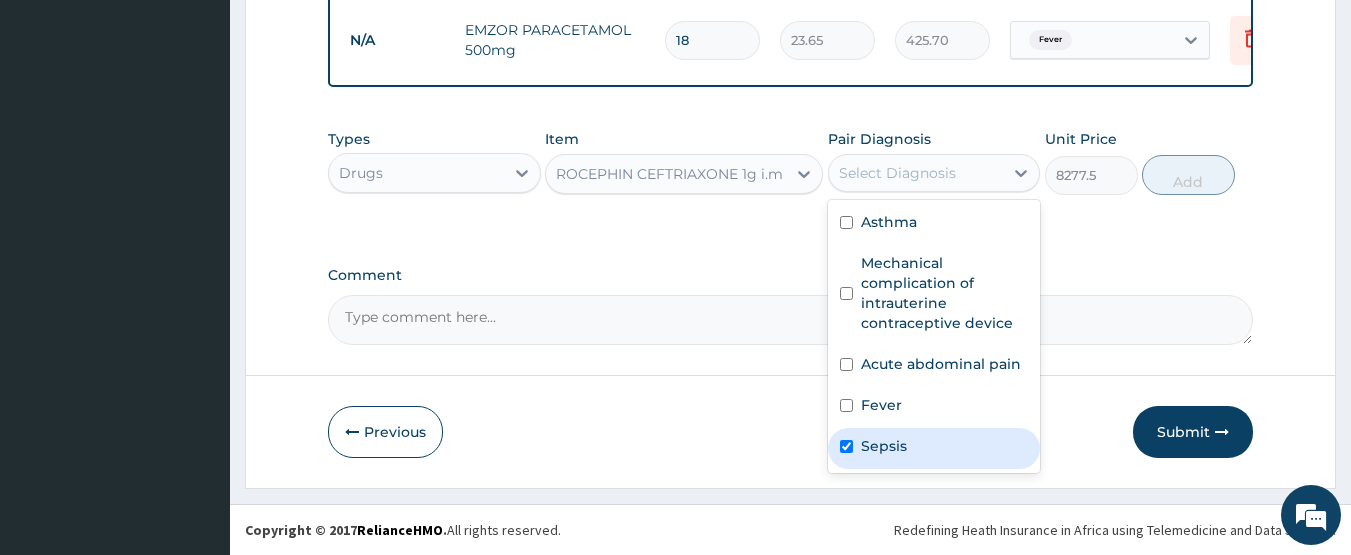 checkbox on "true" 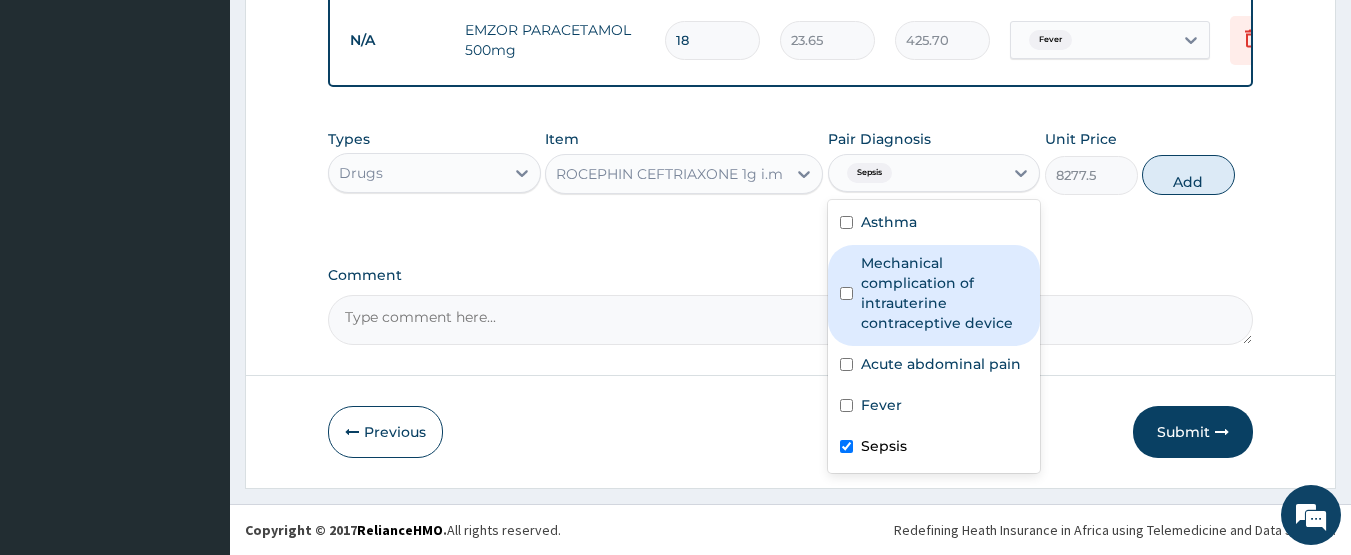 drag, startPoint x: 1203, startPoint y: 180, endPoint x: 990, endPoint y: 192, distance: 213.33775 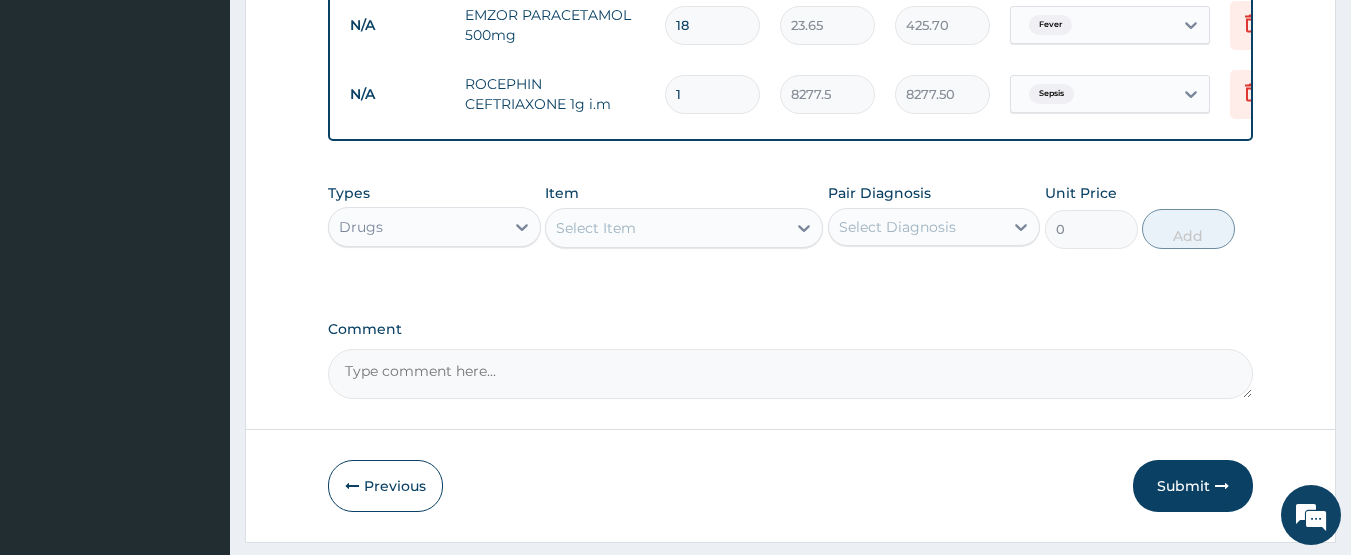click on "Select Item" at bounding box center [666, 228] 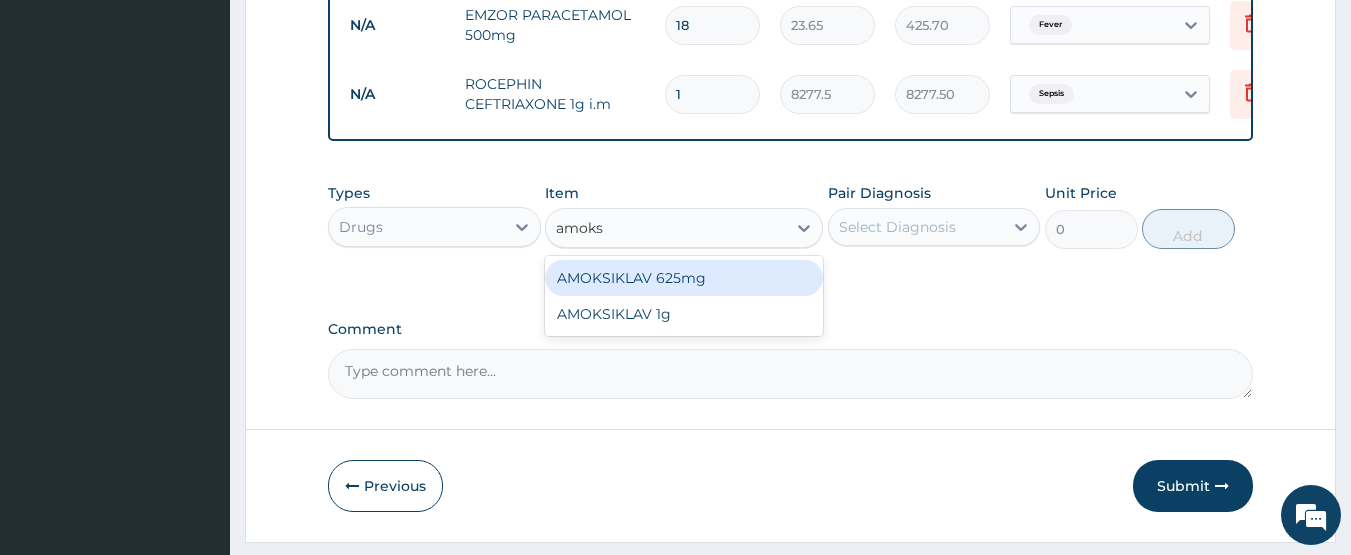 type on "amoksi" 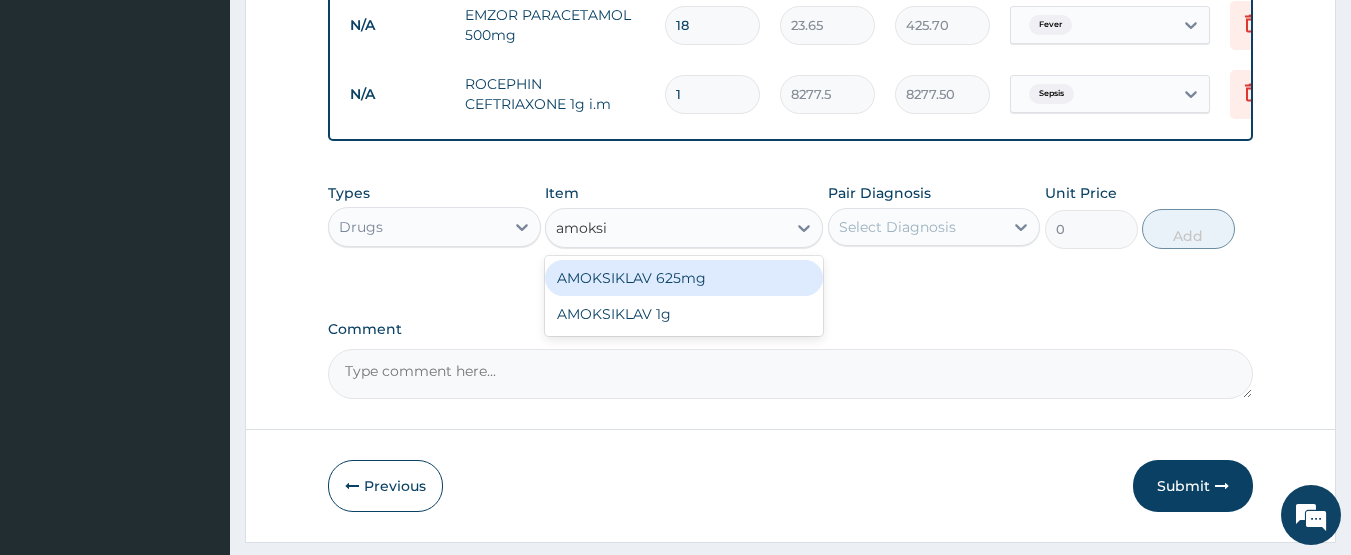 drag, startPoint x: 632, startPoint y: 294, endPoint x: 724, endPoint y: 279, distance: 93.214806 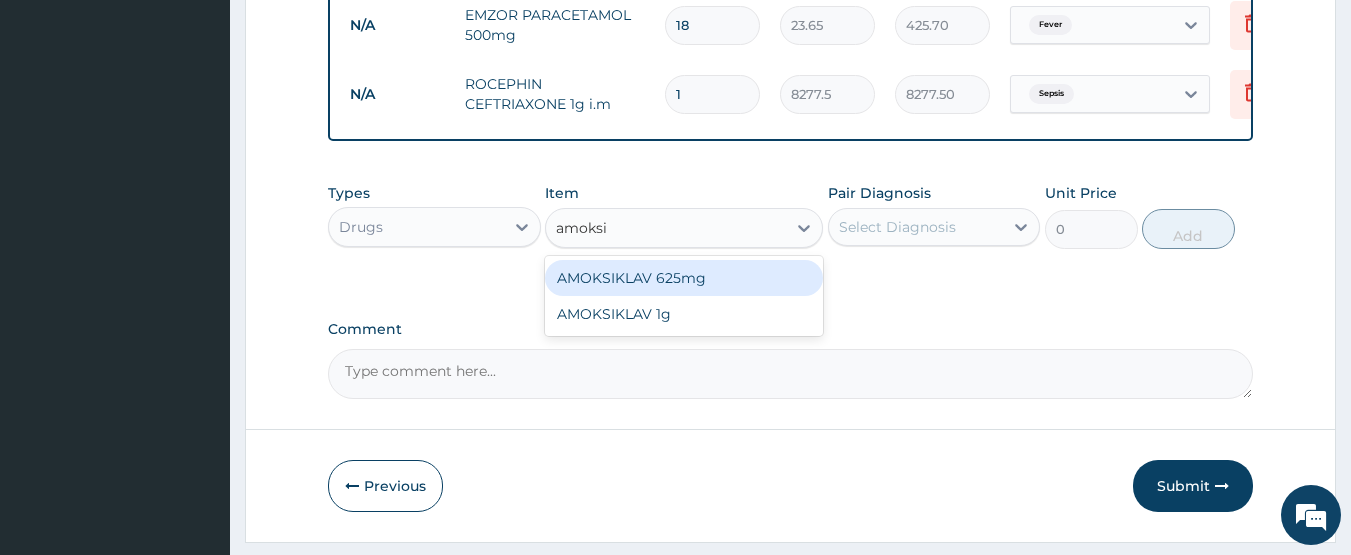 click on "AMOKSIKLAV 625mg" at bounding box center (684, 278) 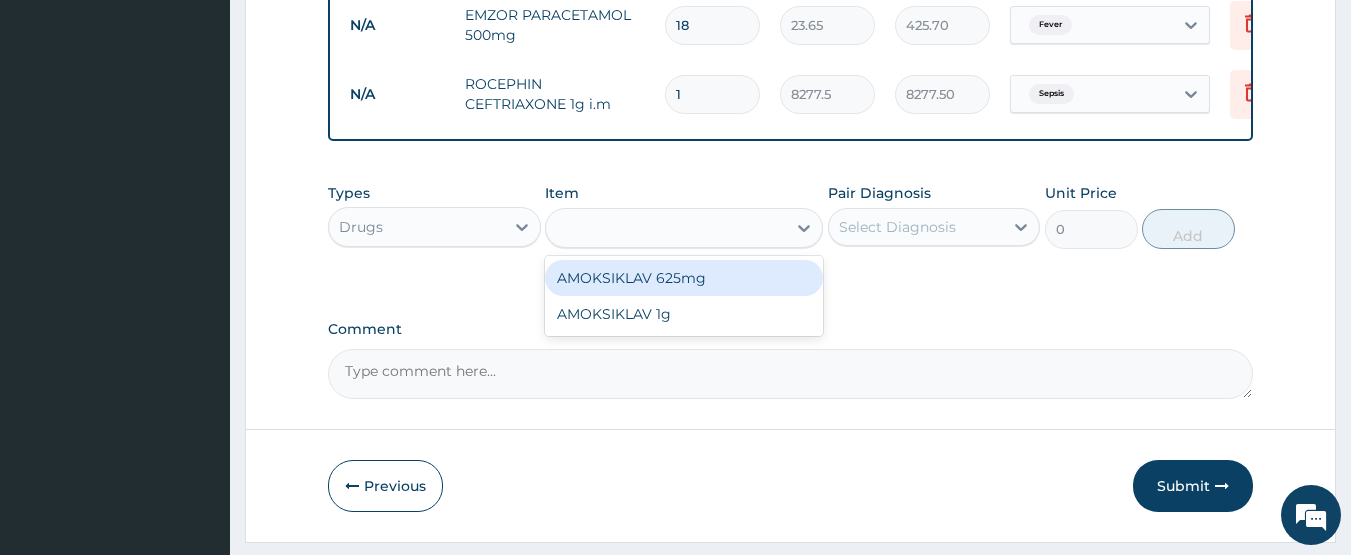 type on "650.375" 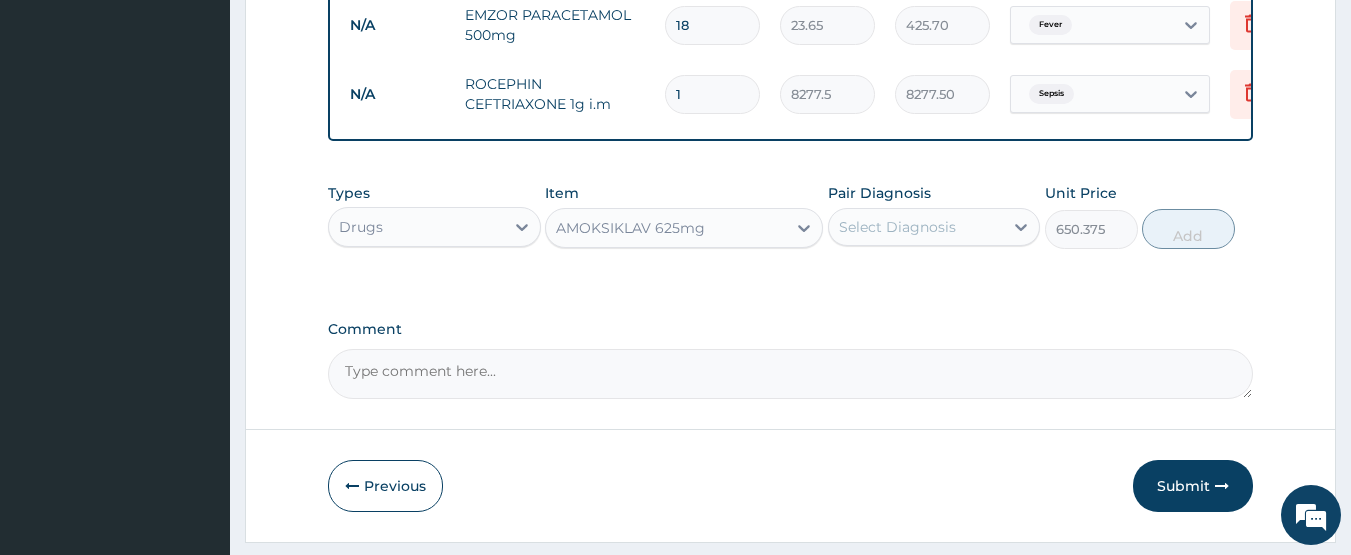 click on "Select Diagnosis" at bounding box center (897, 227) 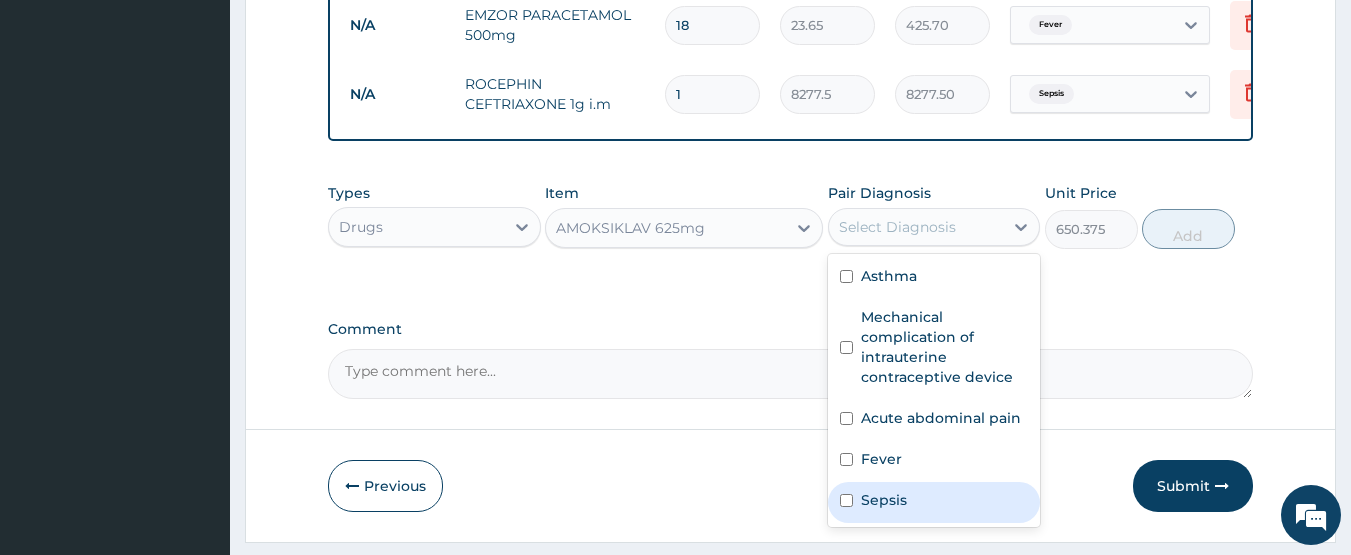 click on "Sepsis" at bounding box center [934, 502] 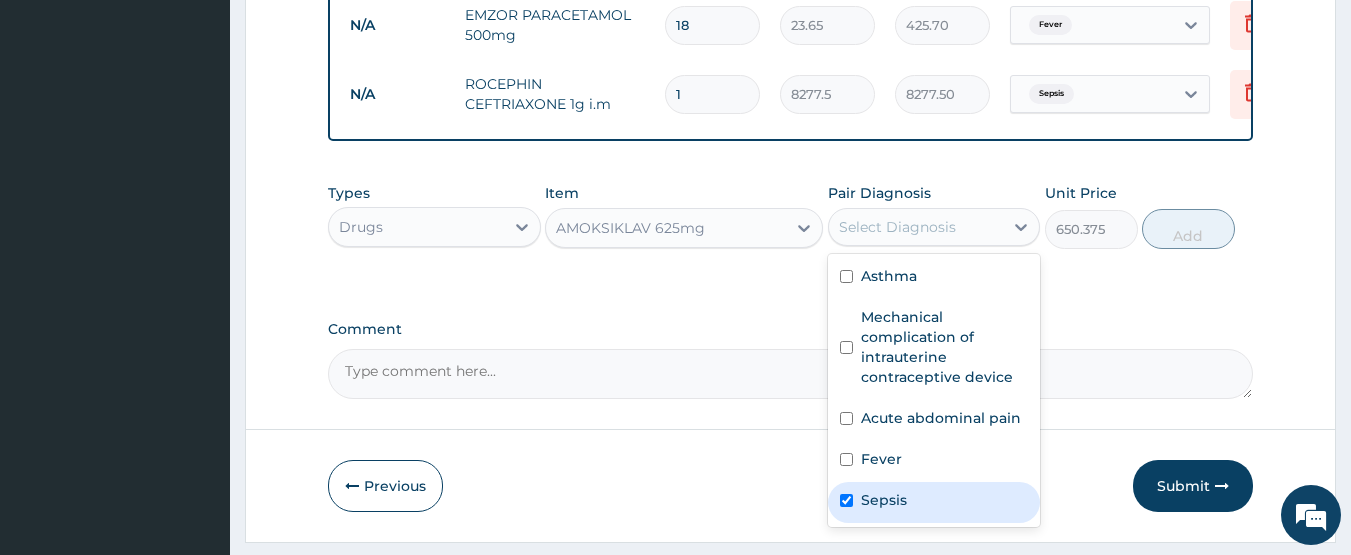 checkbox on "true" 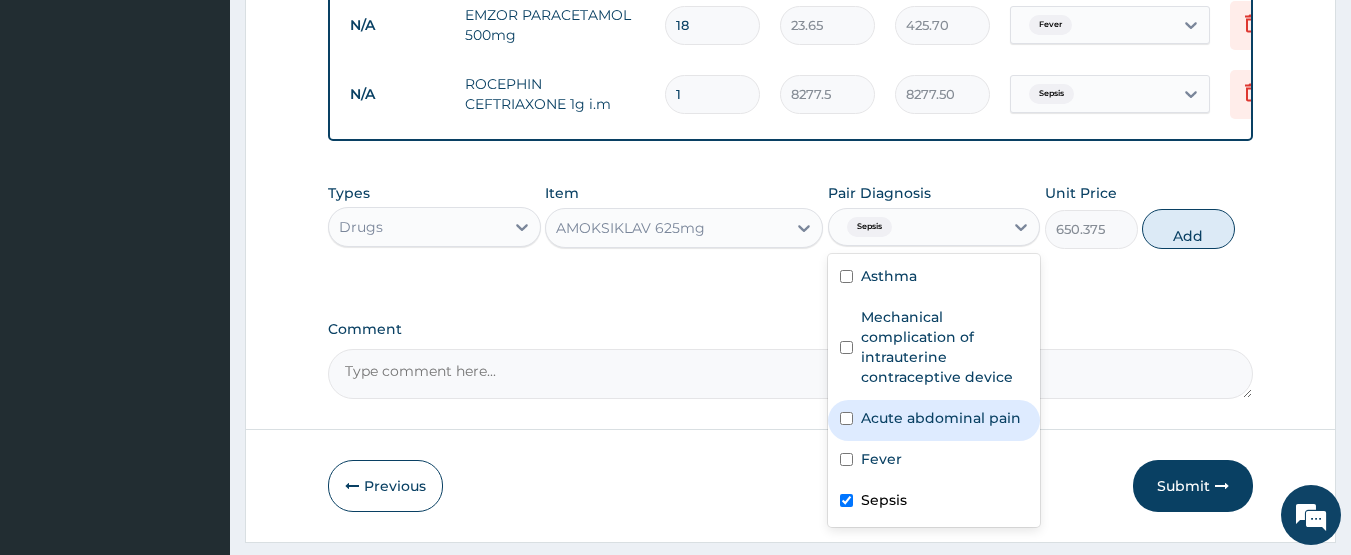 drag, startPoint x: 954, startPoint y: 430, endPoint x: 1171, endPoint y: 329, distance: 239.3533 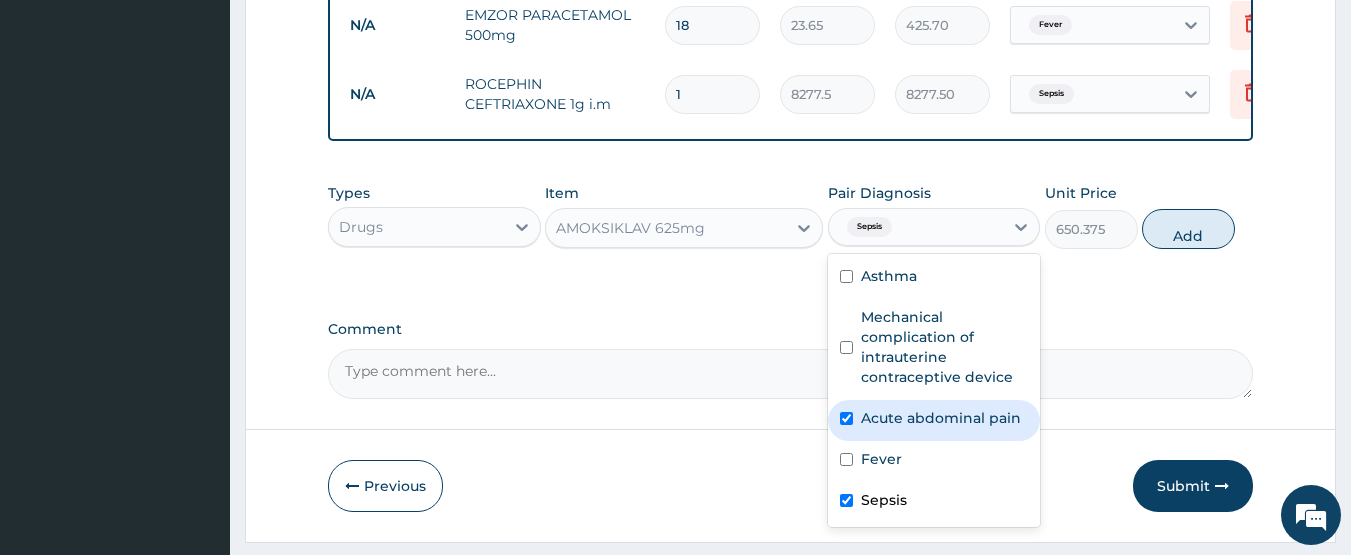 checkbox on "true" 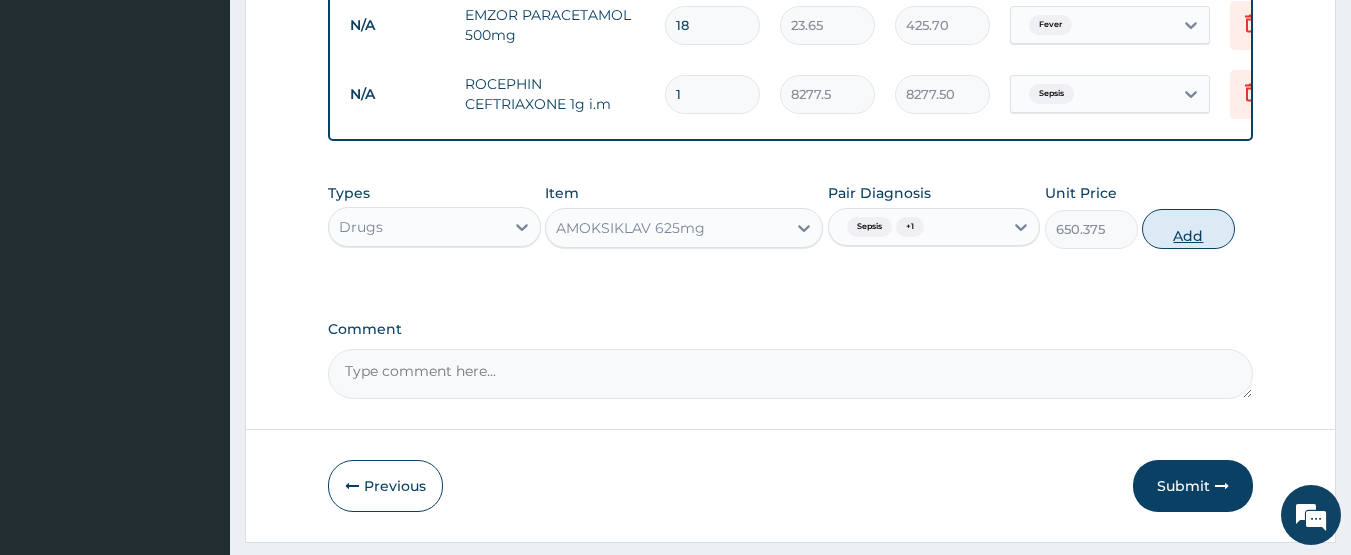 click on "Add" at bounding box center (1188, 229) 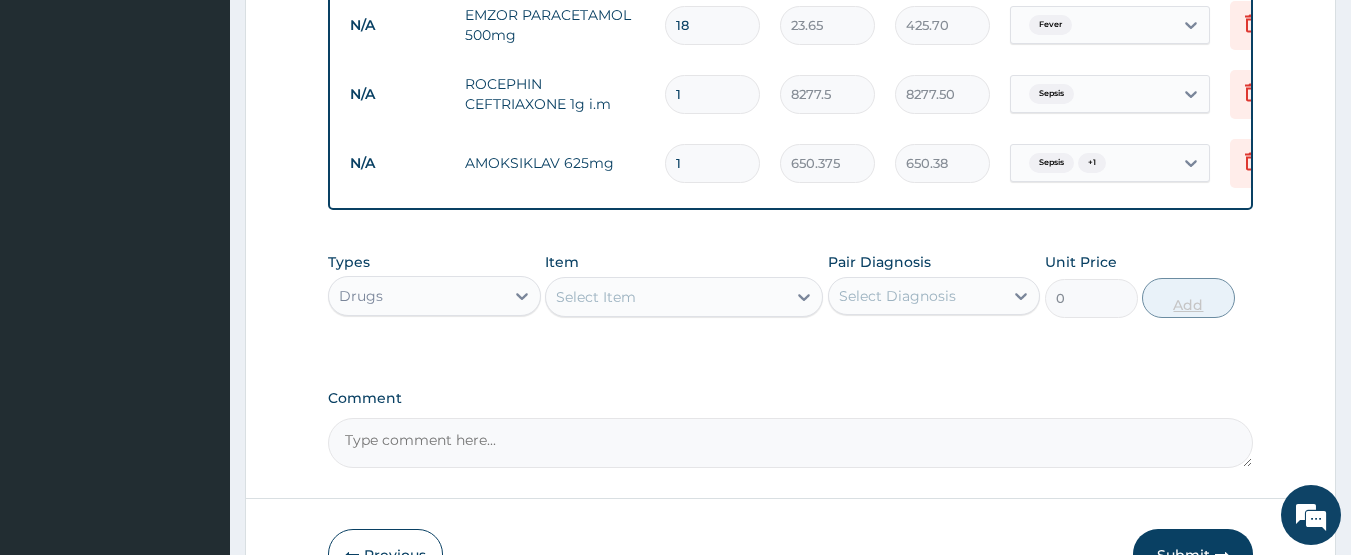 type on "14" 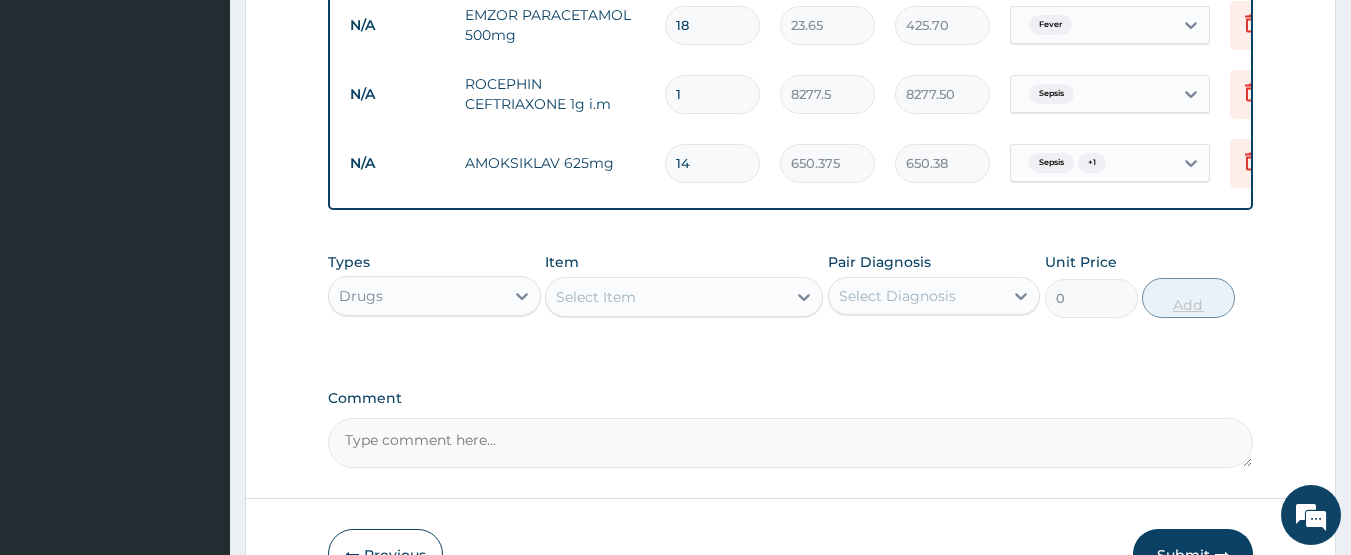 type on "9105.25" 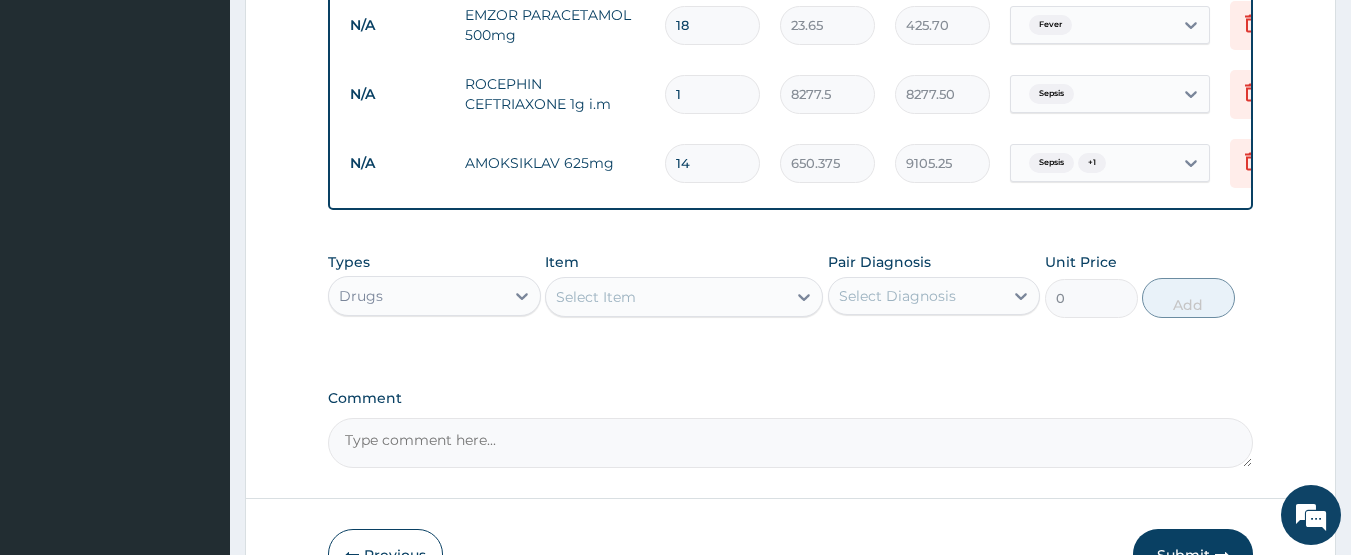 type on "14" 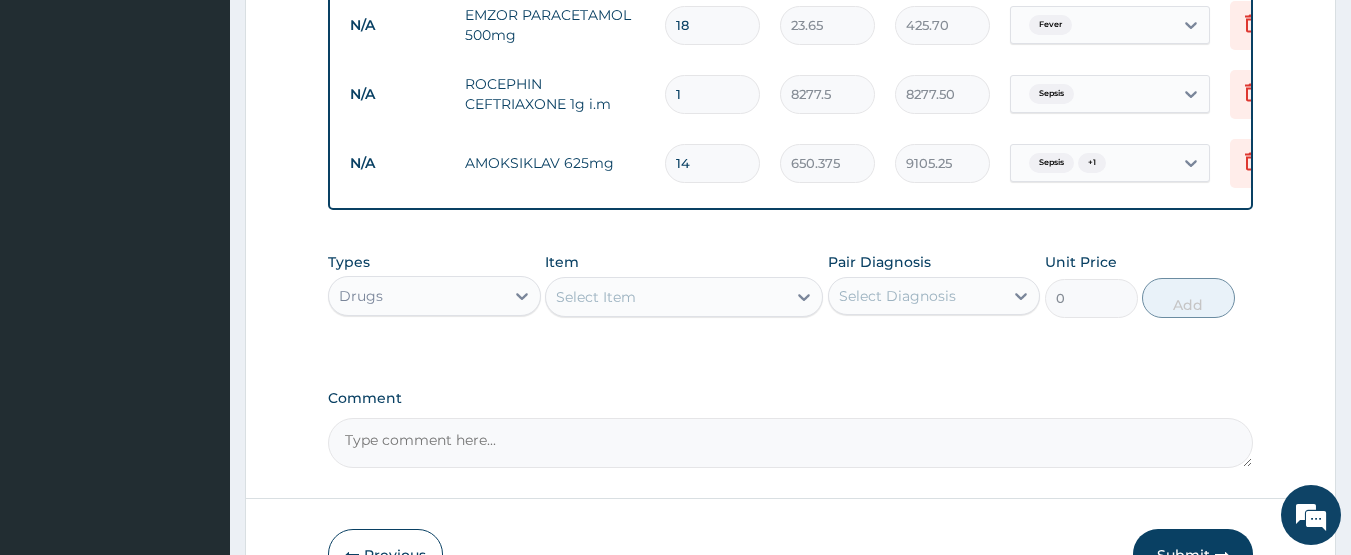click on "Select Item" at bounding box center [596, 297] 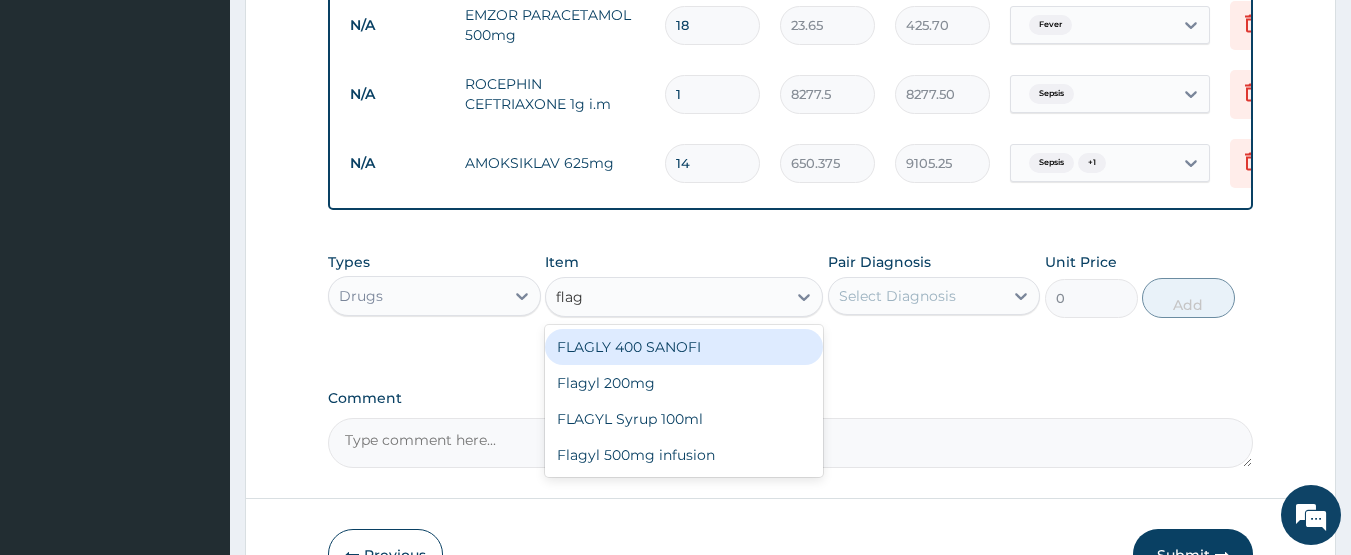 type on "flagy" 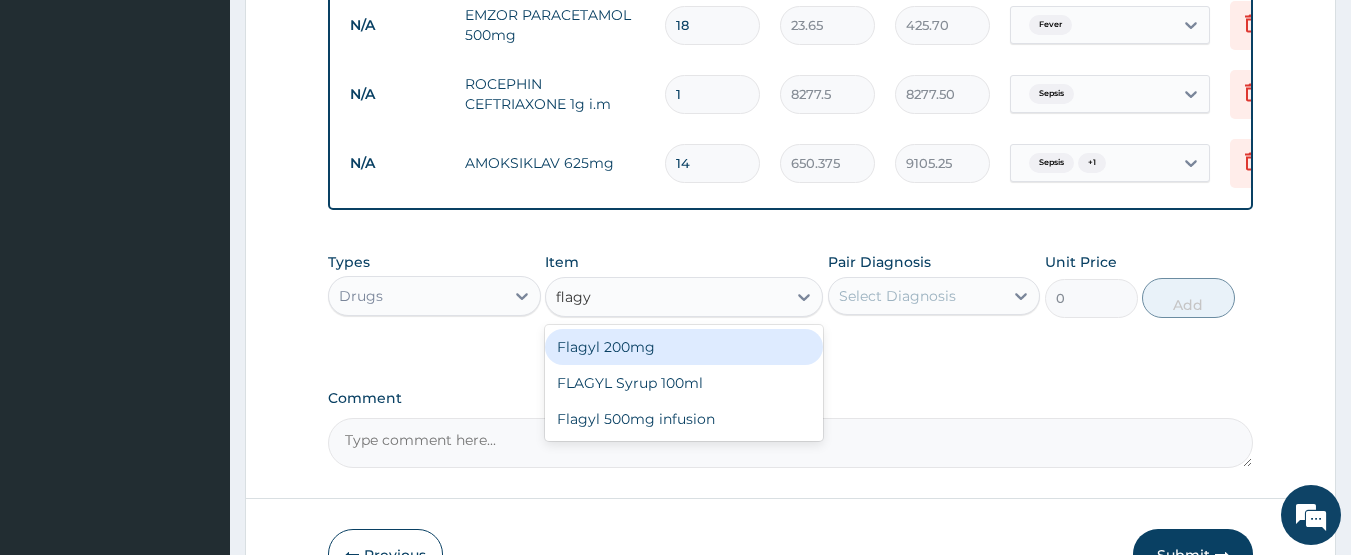 drag, startPoint x: 602, startPoint y: 351, endPoint x: 765, endPoint y: 343, distance: 163.1962 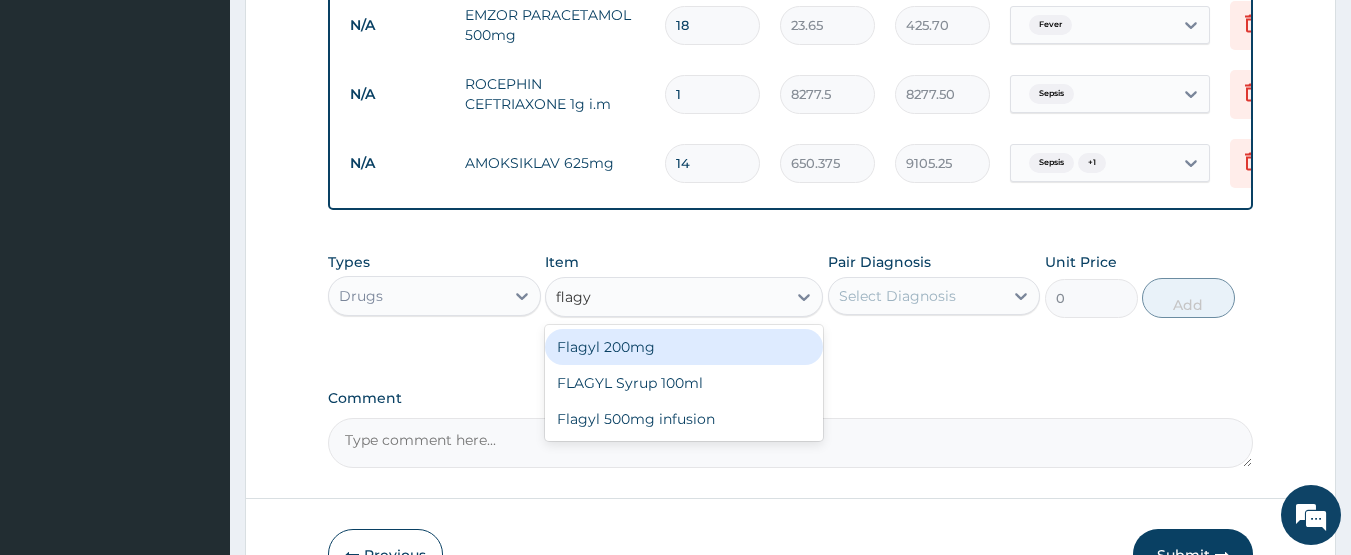 click on "Flagyl 200mg" at bounding box center (684, 347) 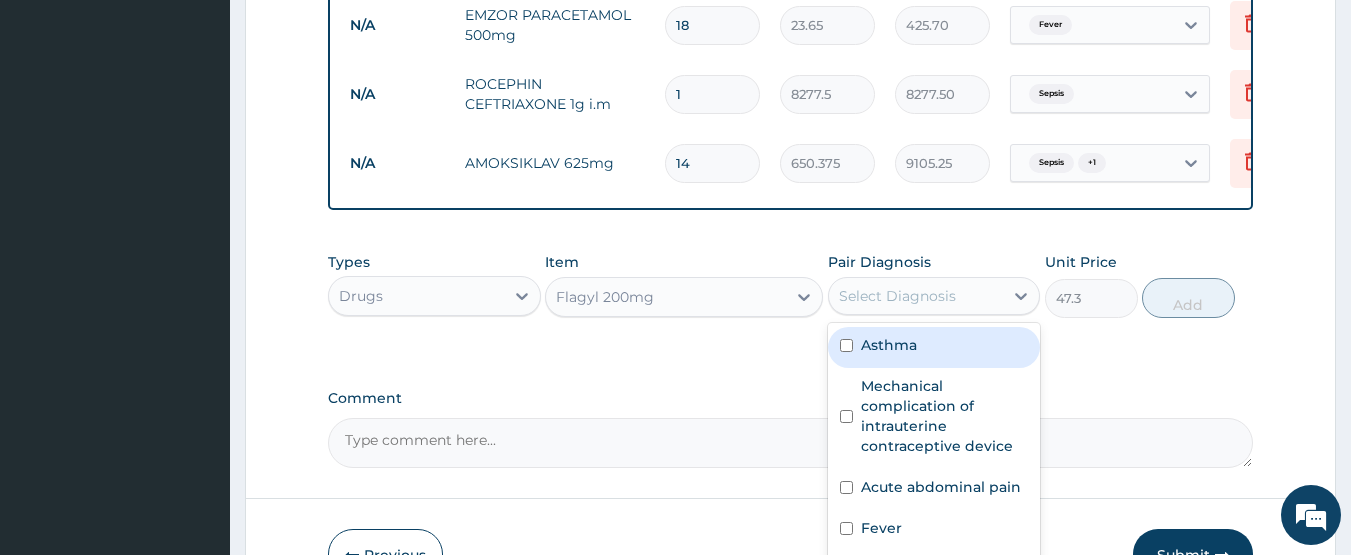 click on "Select Diagnosis" at bounding box center [897, 296] 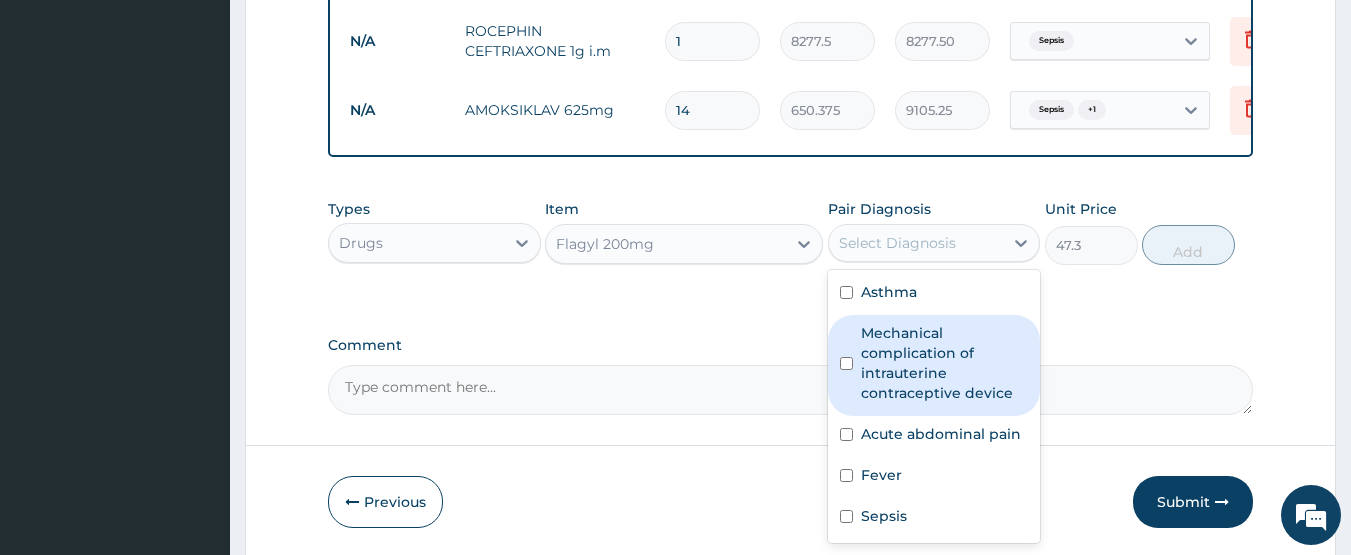 scroll, scrollTop: 1332, scrollLeft: 0, axis: vertical 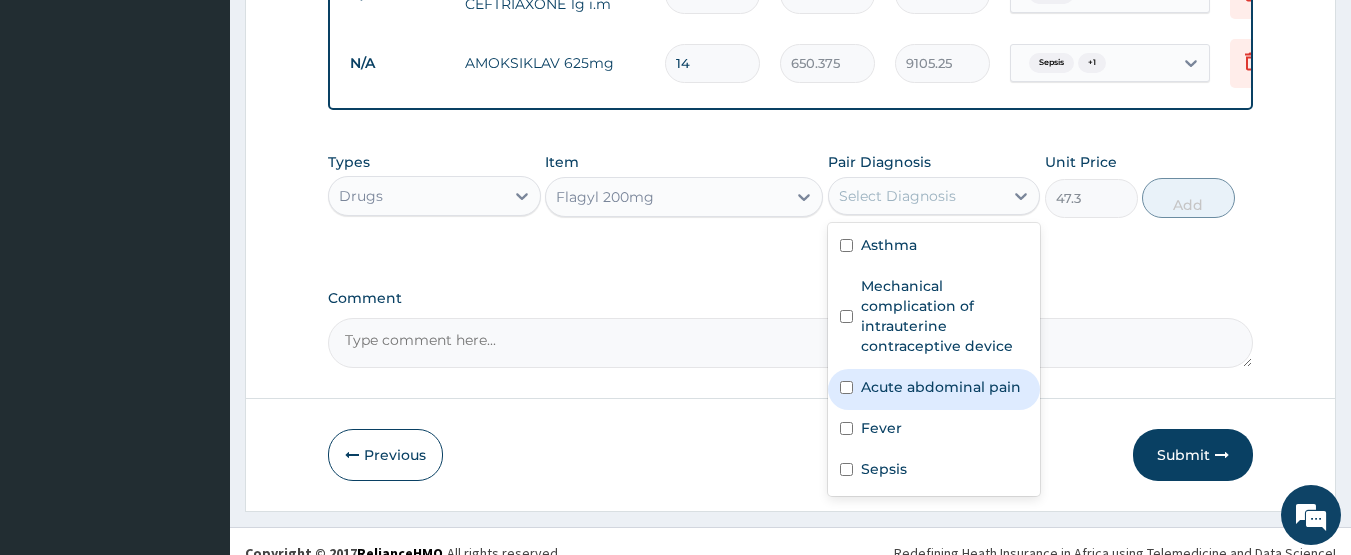click on "Acute abdominal pain" at bounding box center [941, 387] 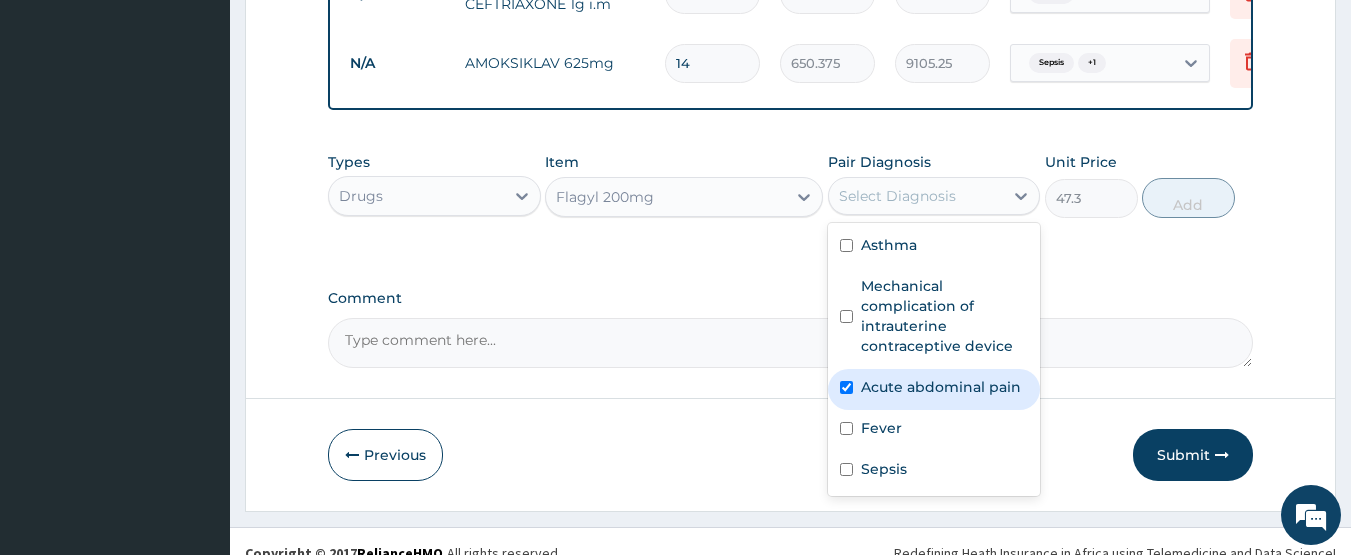 checkbox on "true" 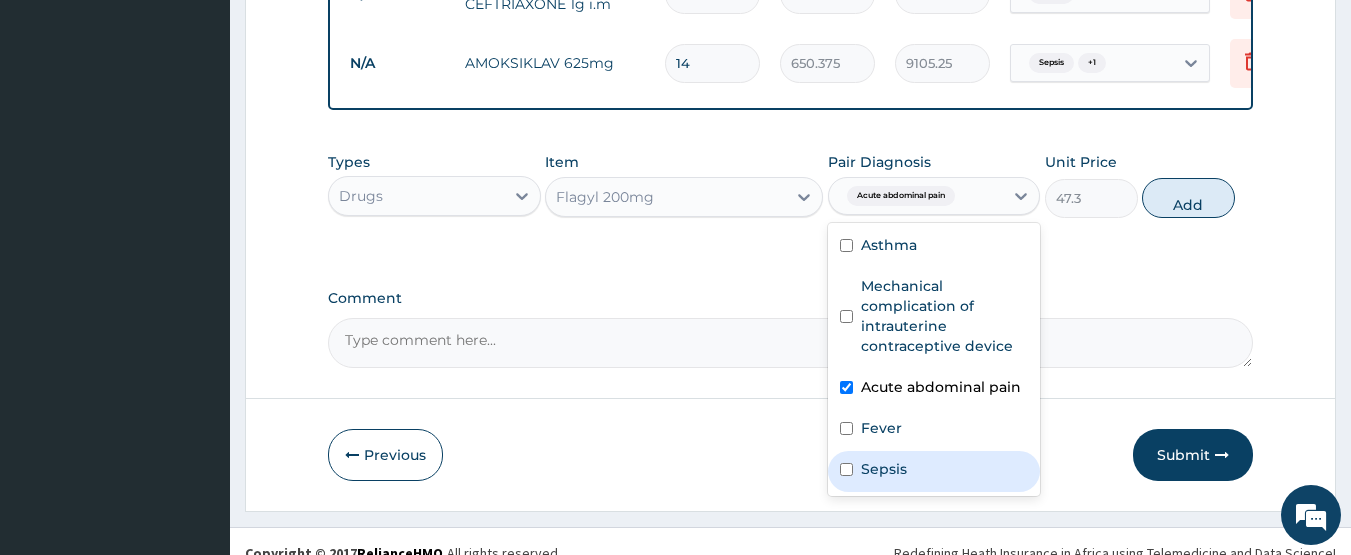 drag, startPoint x: 928, startPoint y: 488, endPoint x: 1146, endPoint y: 309, distance: 282.0727 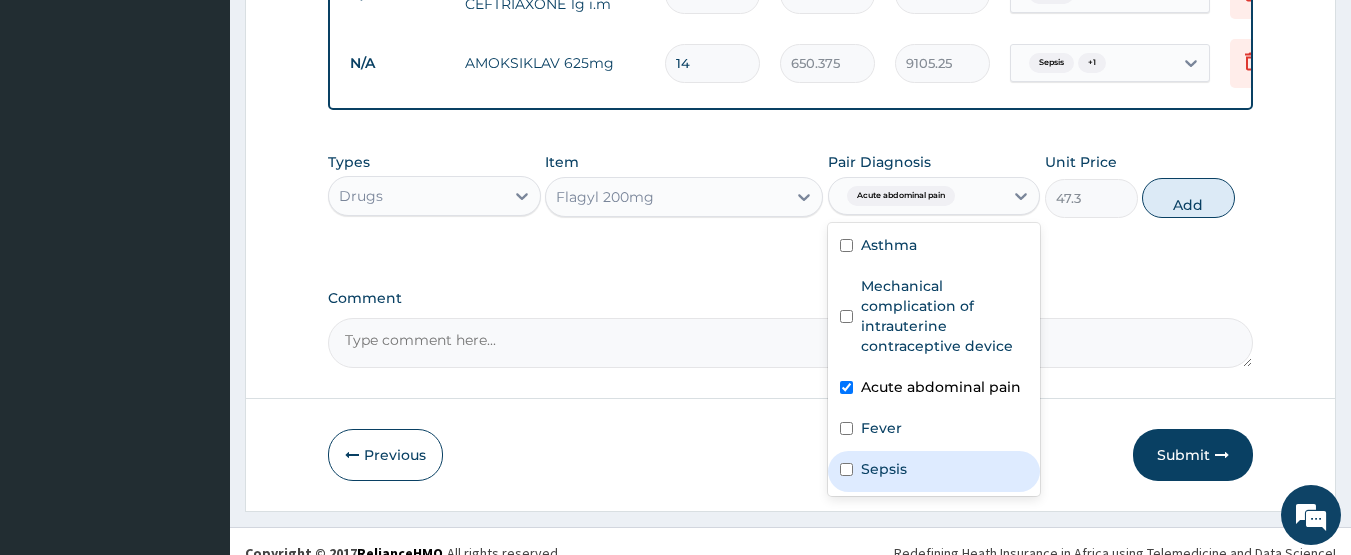 click on "Sepsis" at bounding box center (934, 471) 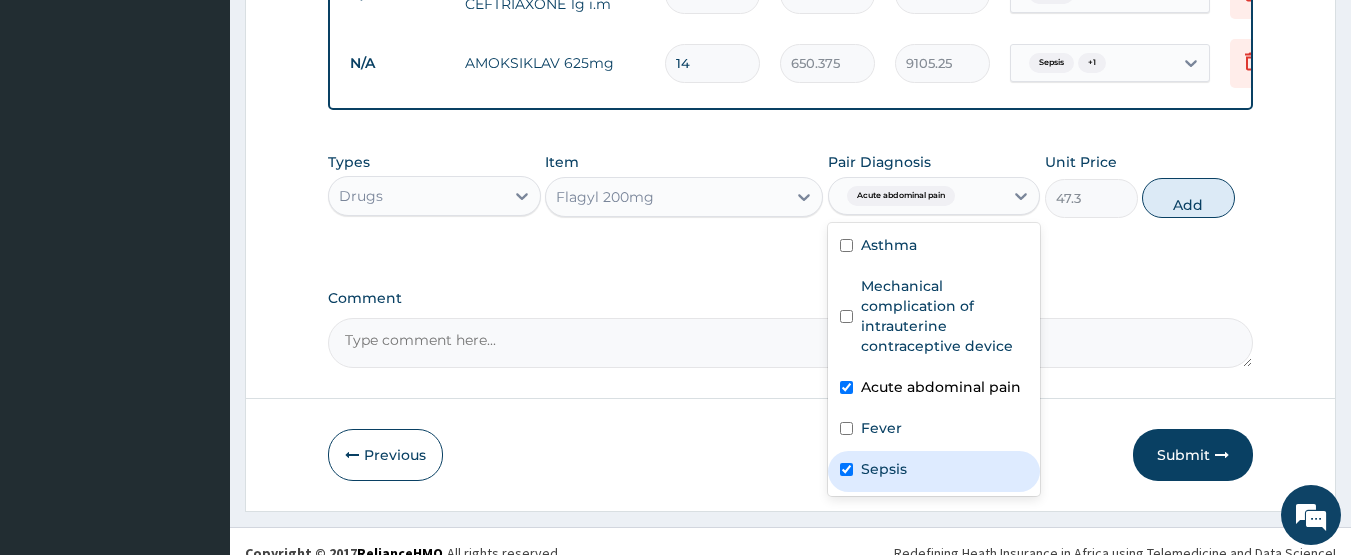 checkbox on "true" 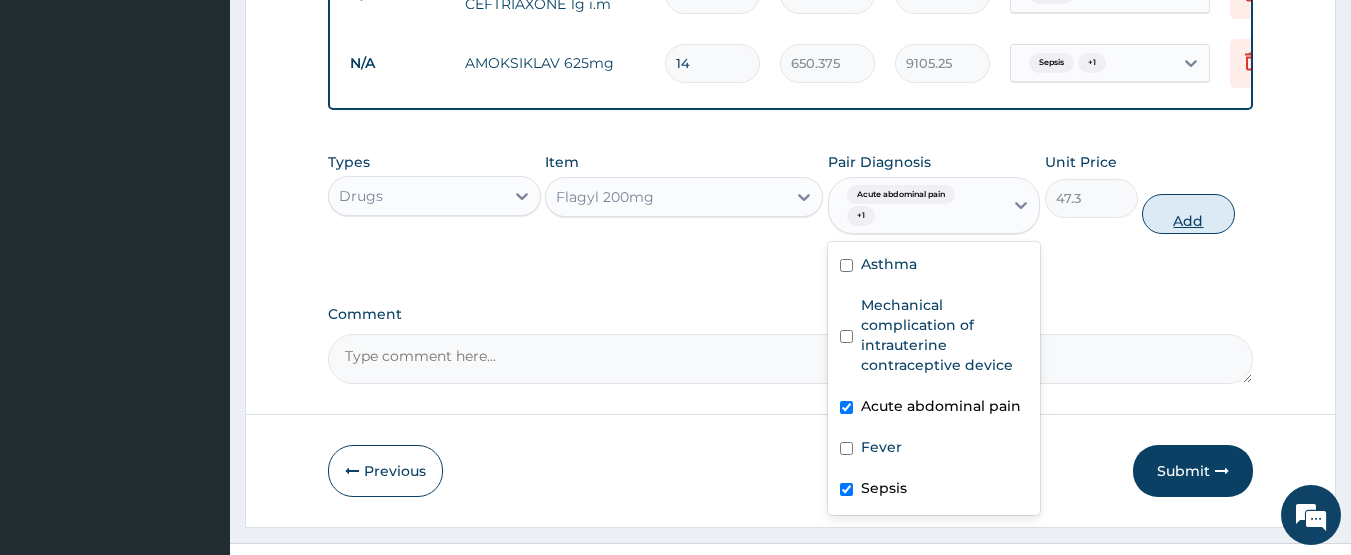 click on "Add" at bounding box center [1188, 214] 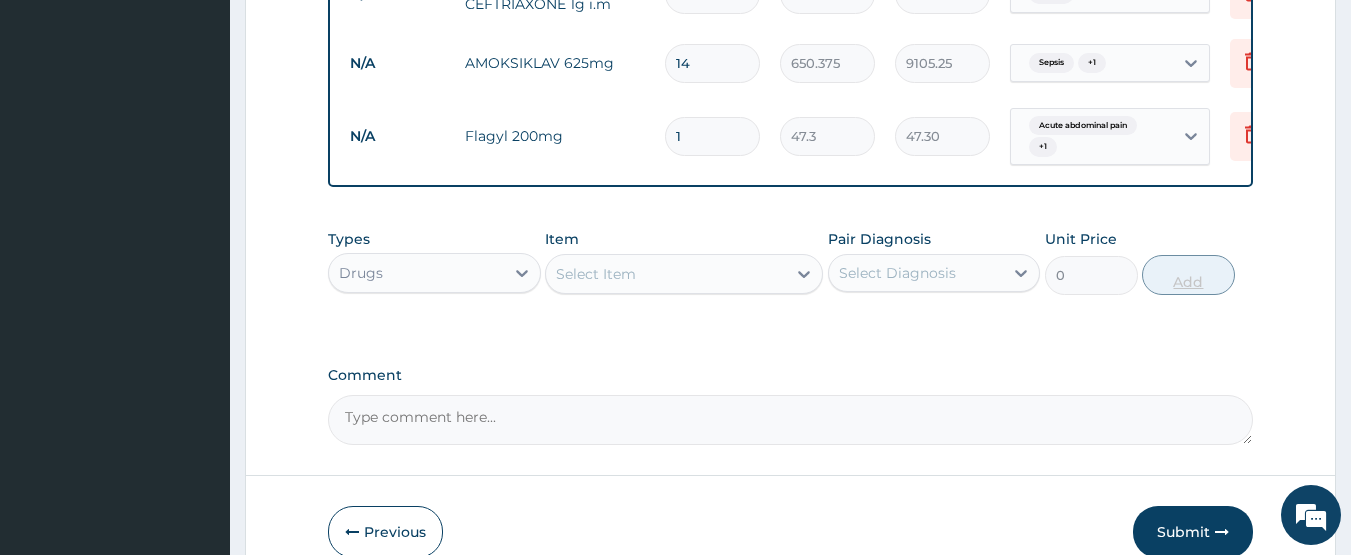 type 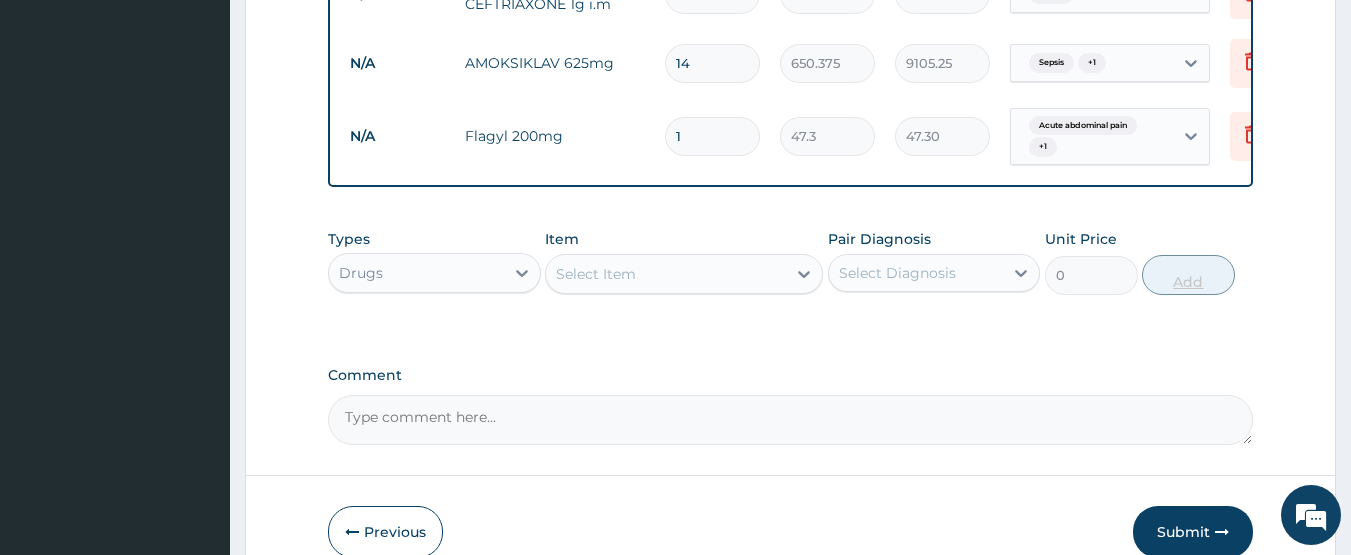 type on "0.00" 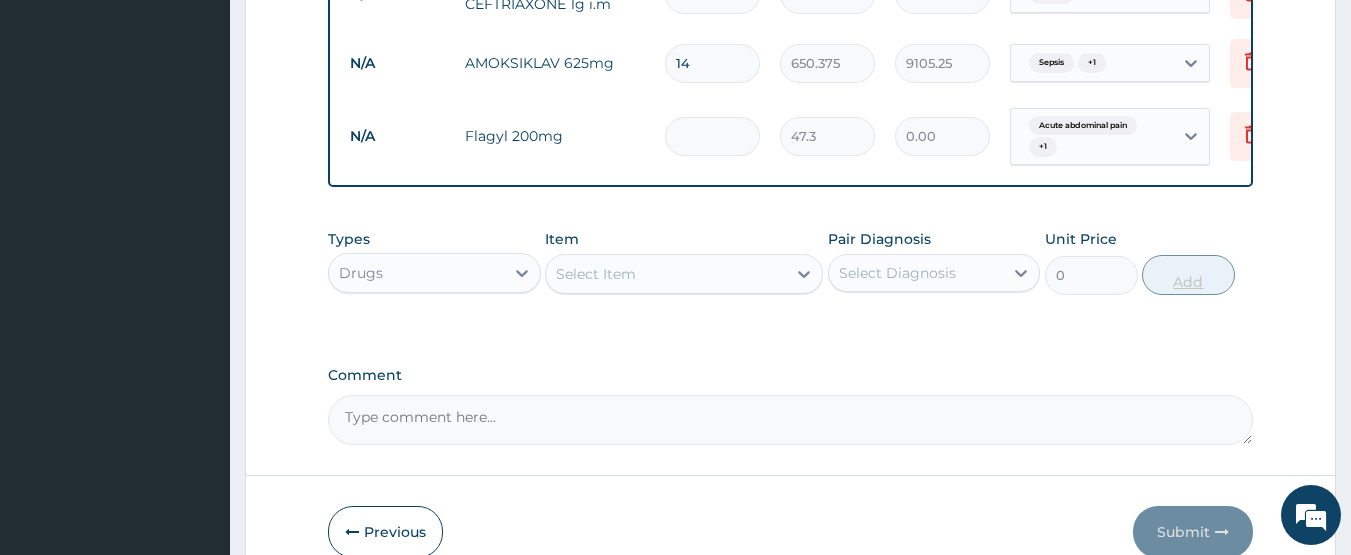 type on "3" 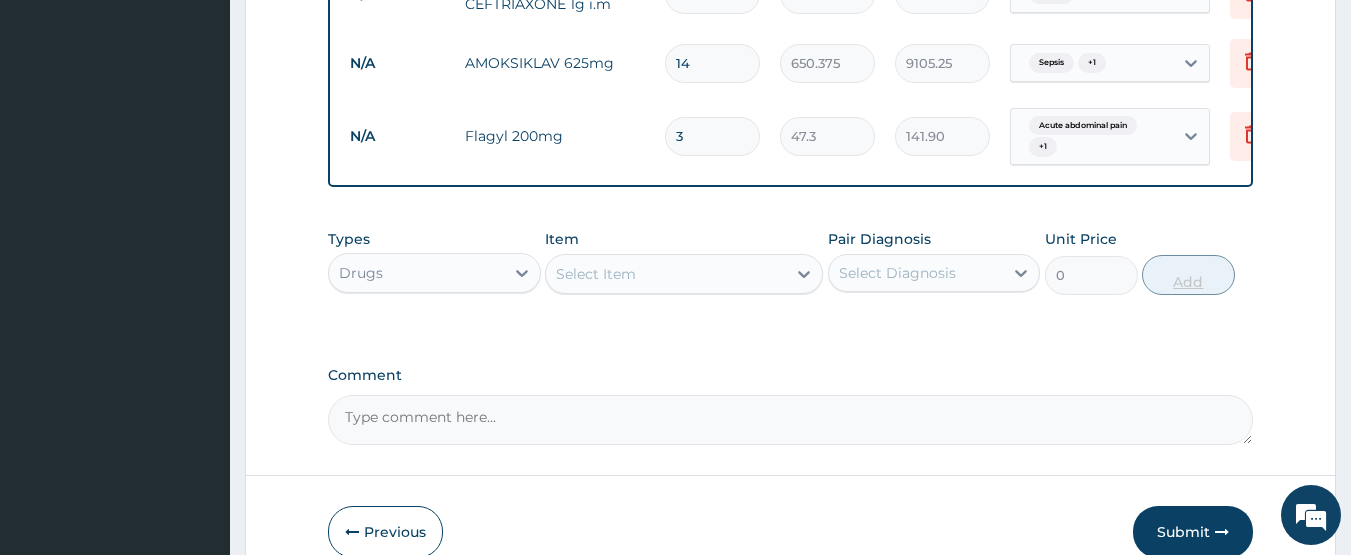 type on "30" 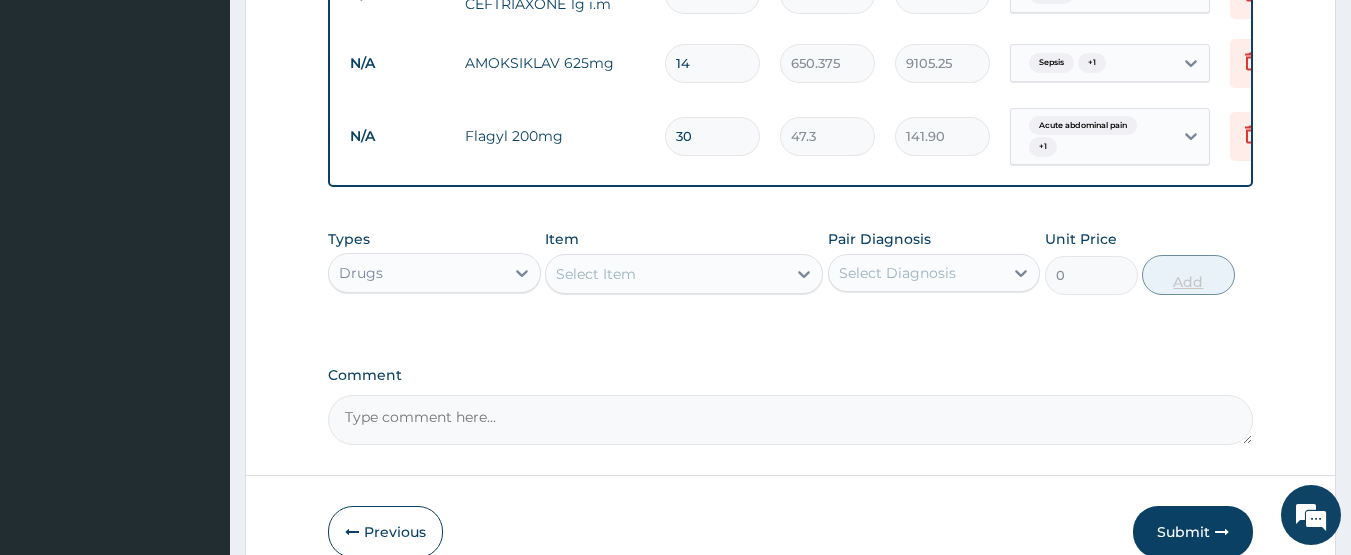 type on "1419.00" 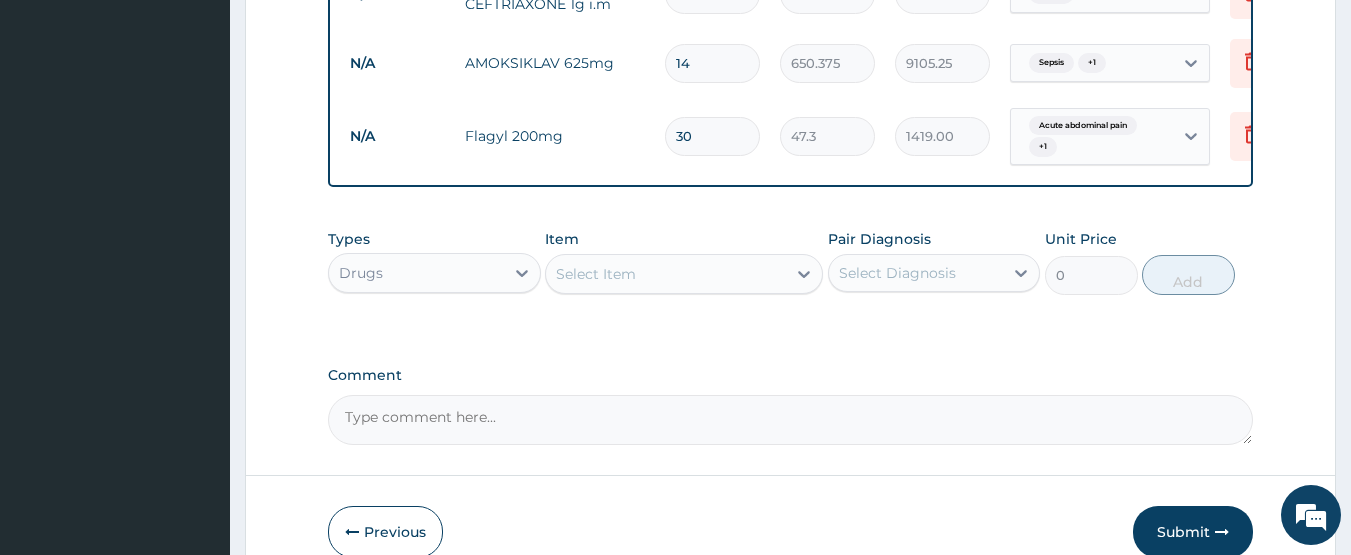 type on "30" 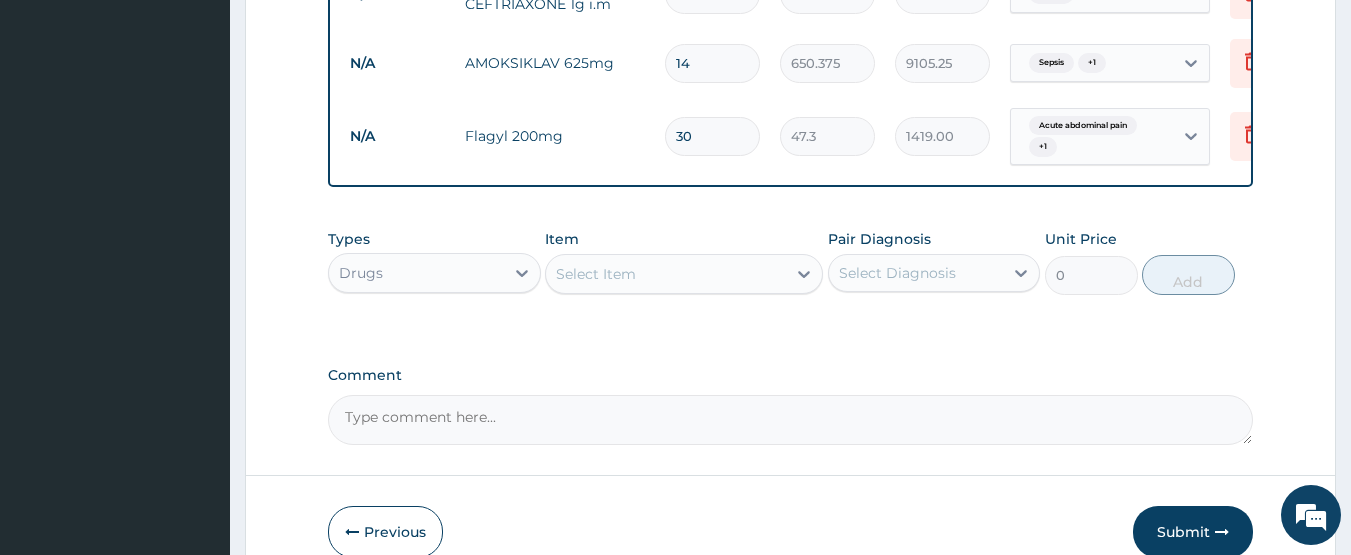 click on "Select Item" at bounding box center (666, 274) 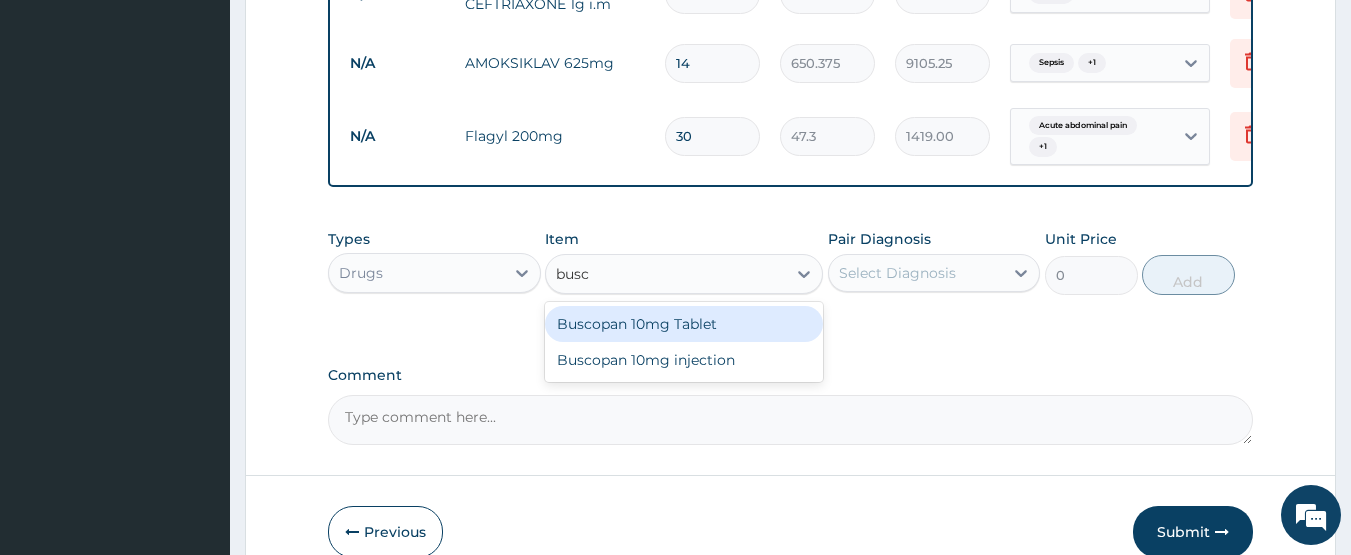 type on "busco" 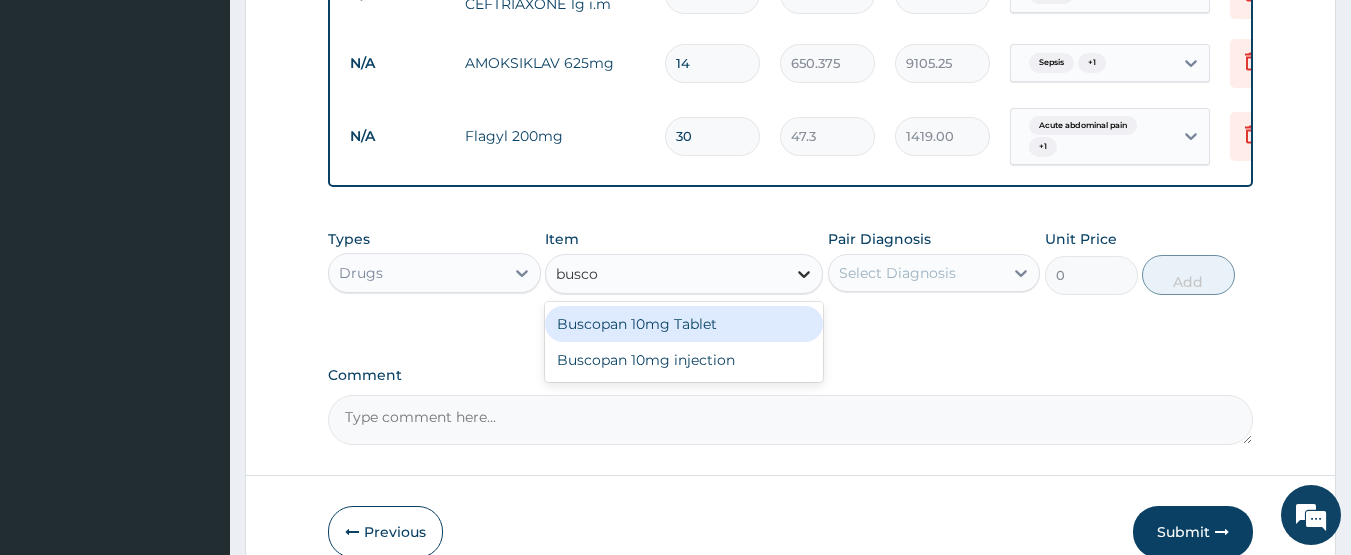 drag, startPoint x: 703, startPoint y: 332, endPoint x: 814, endPoint y: 303, distance: 114.72576 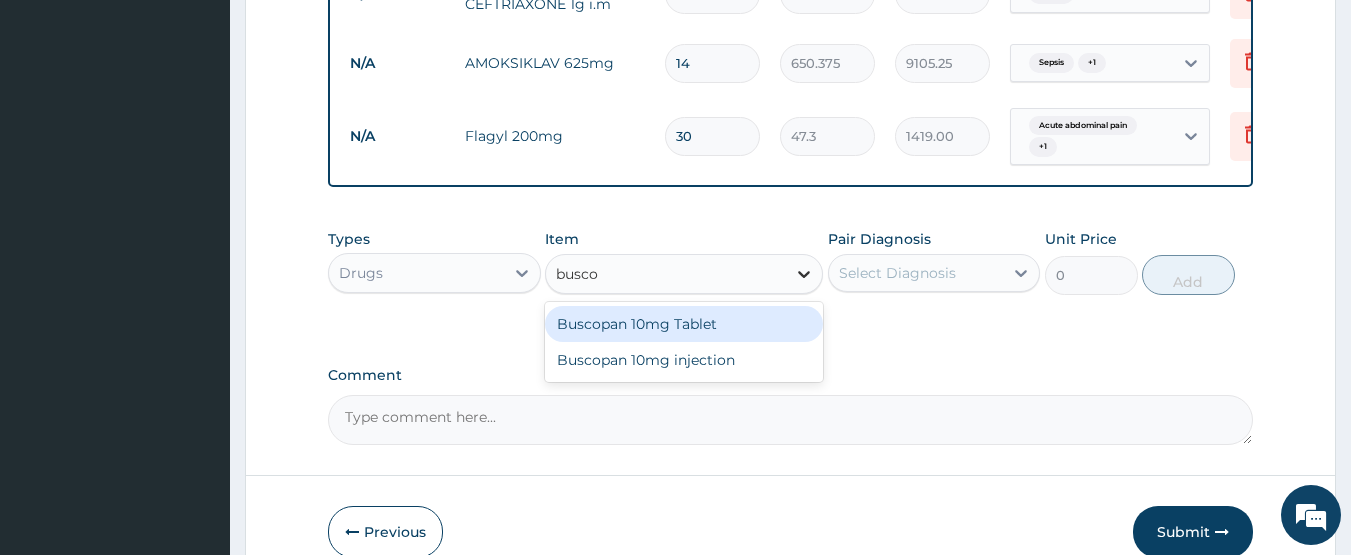 click on "Buscopan 10mg Tablet" at bounding box center [684, 324] 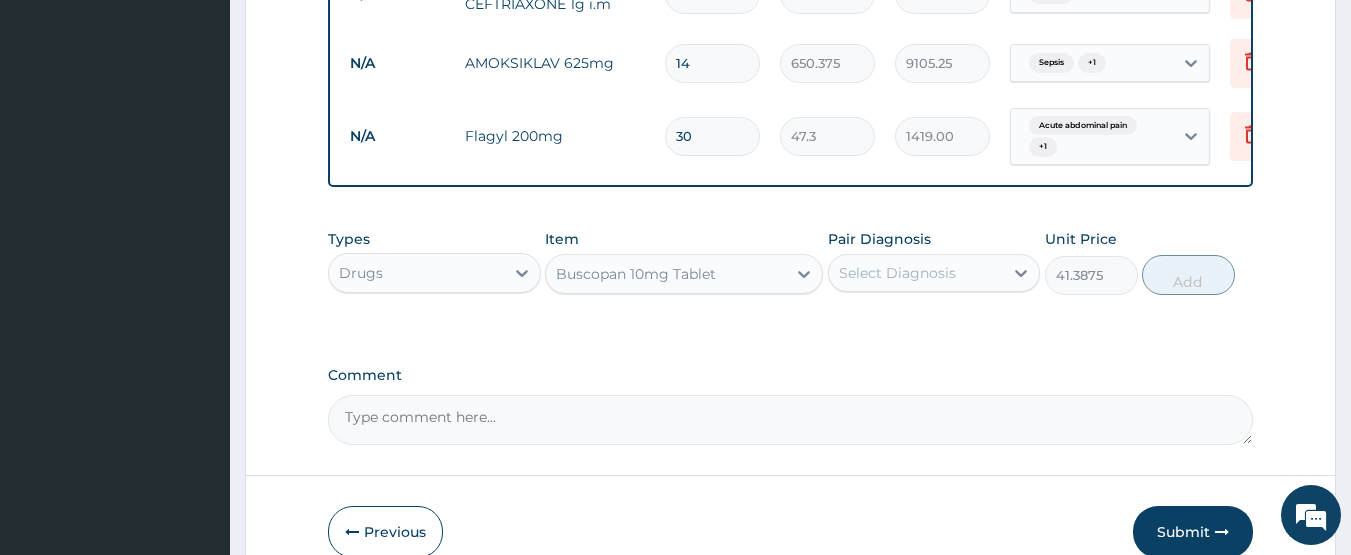 click on "Select Diagnosis" at bounding box center (897, 273) 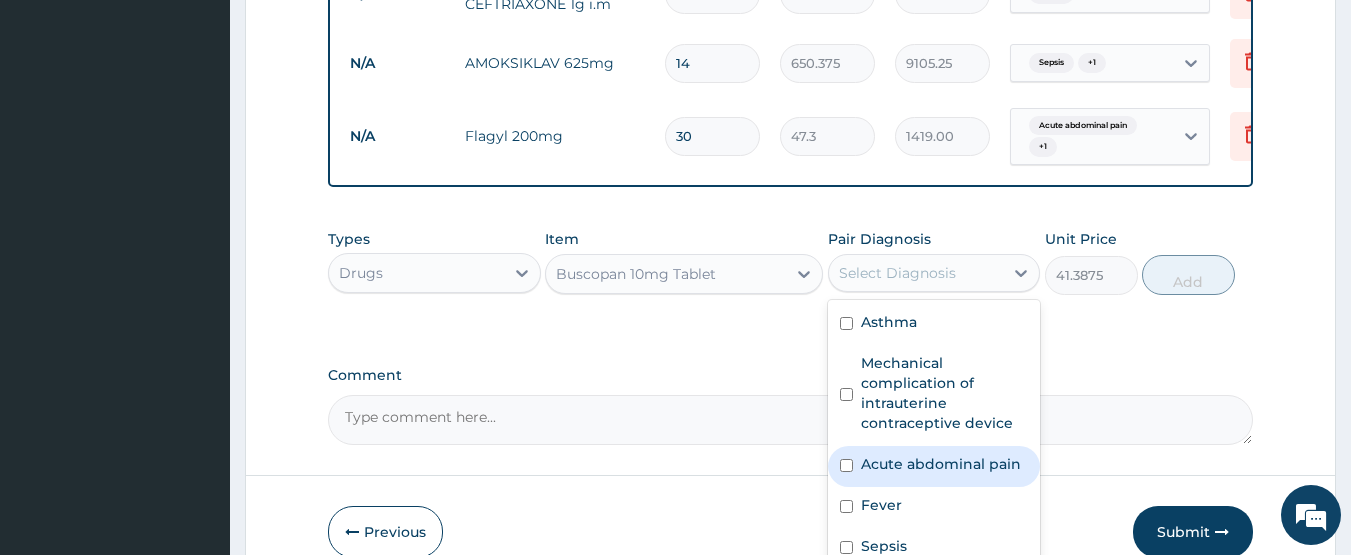 drag, startPoint x: 1004, startPoint y: 477, endPoint x: 1141, endPoint y: 300, distance: 223.82582 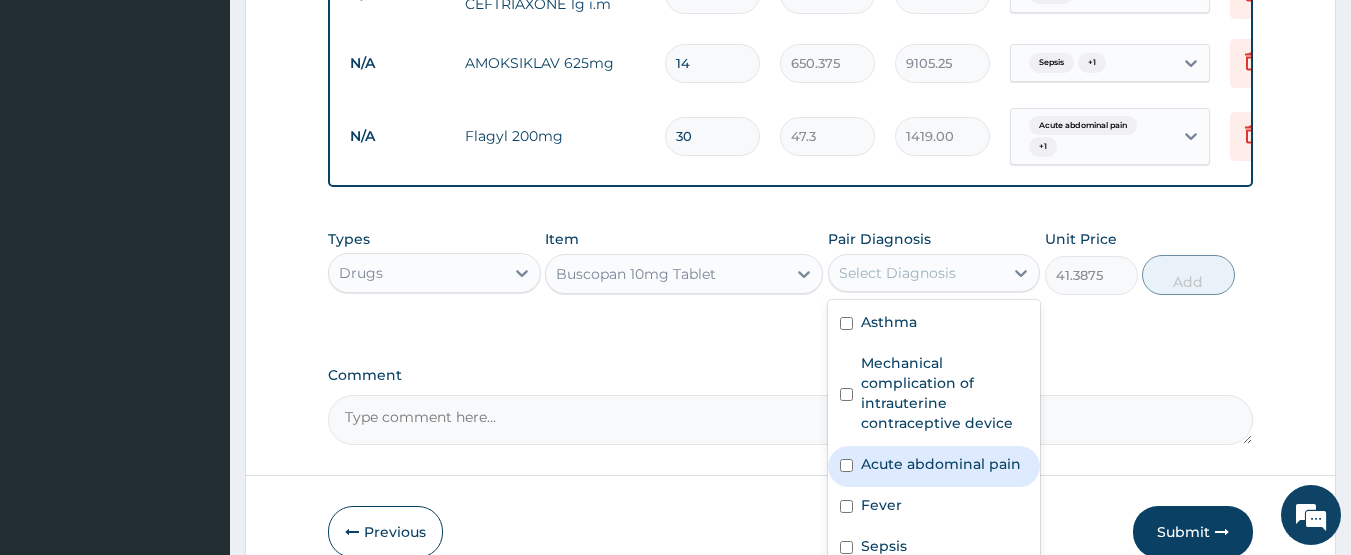click on "Acute abdominal pain" at bounding box center (941, 464) 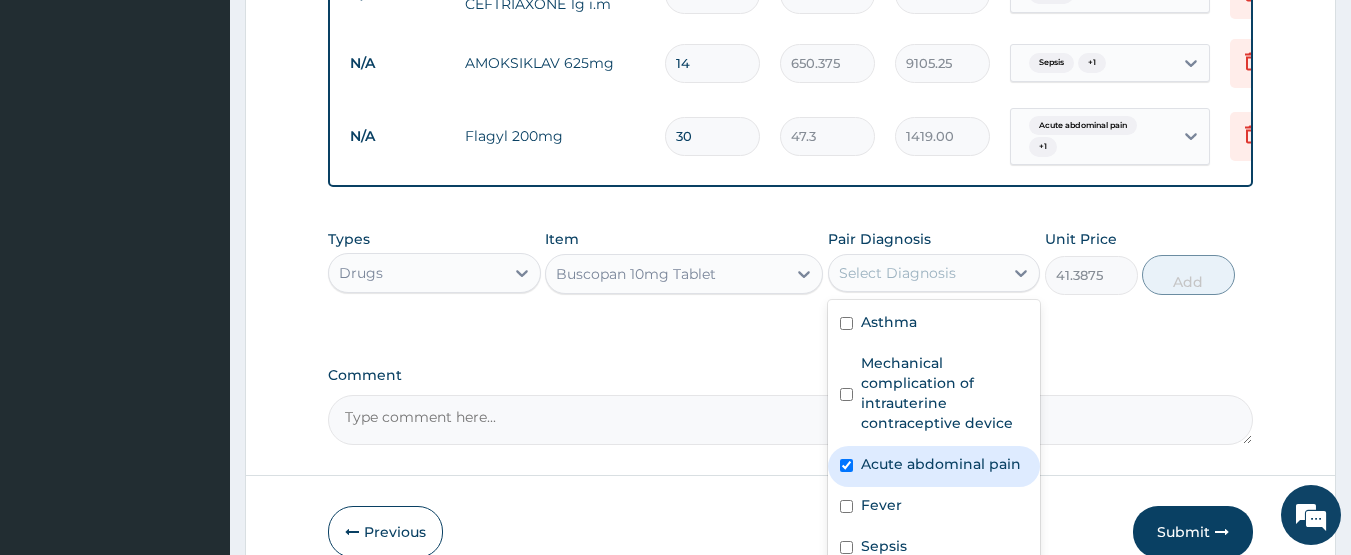checkbox on "true" 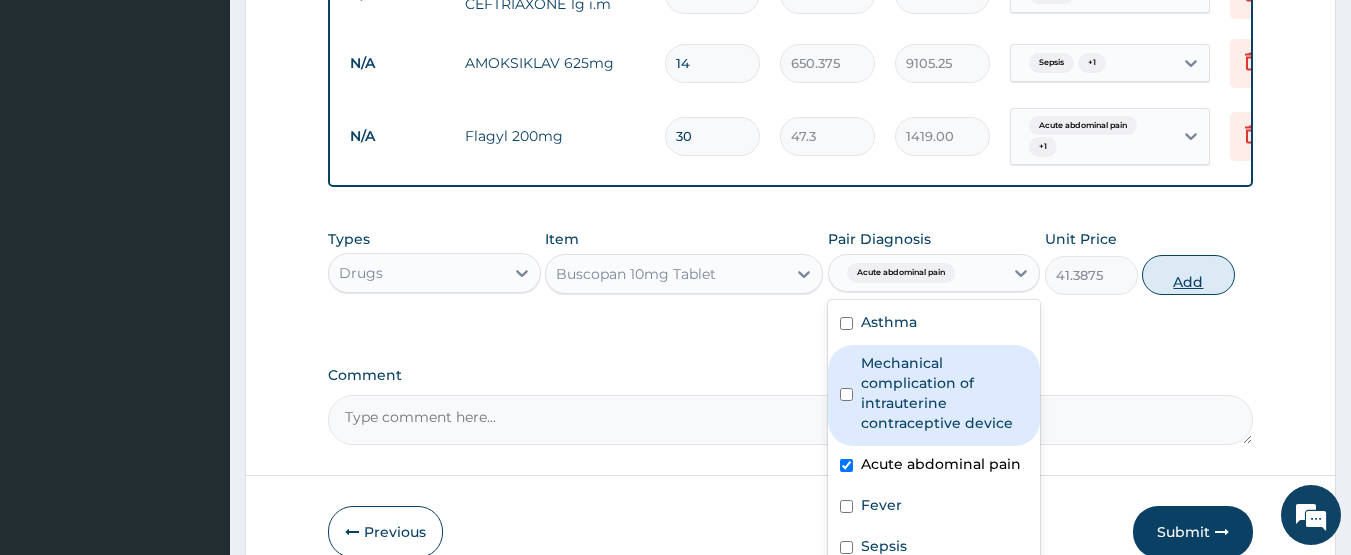 click on "Add" at bounding box center [1188, 275] 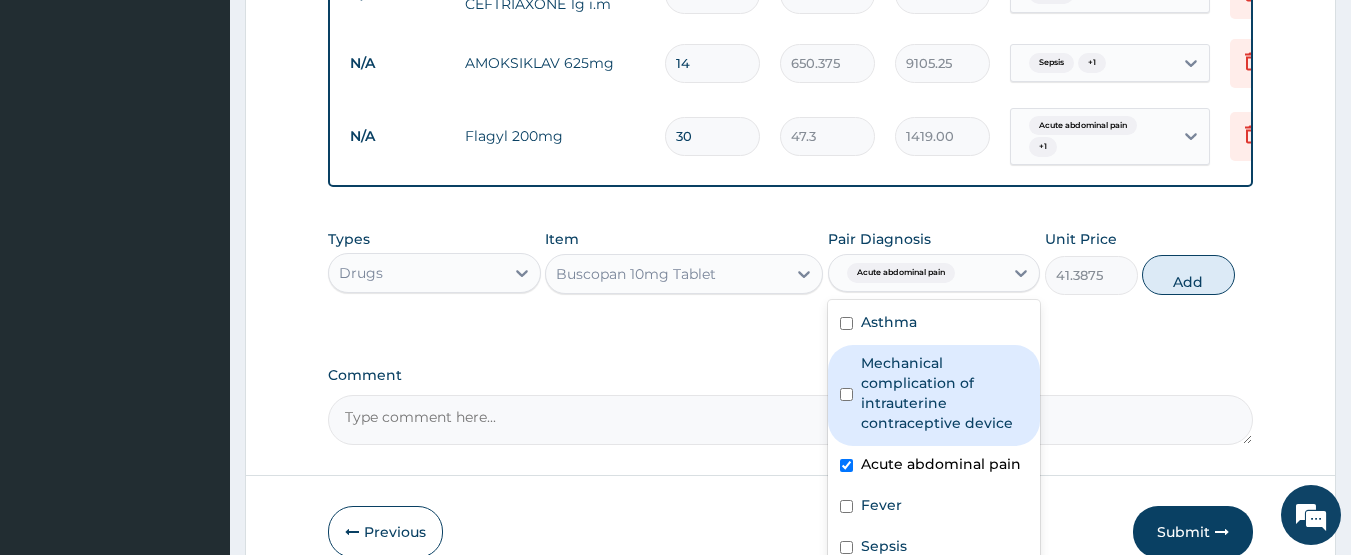 type on "0" 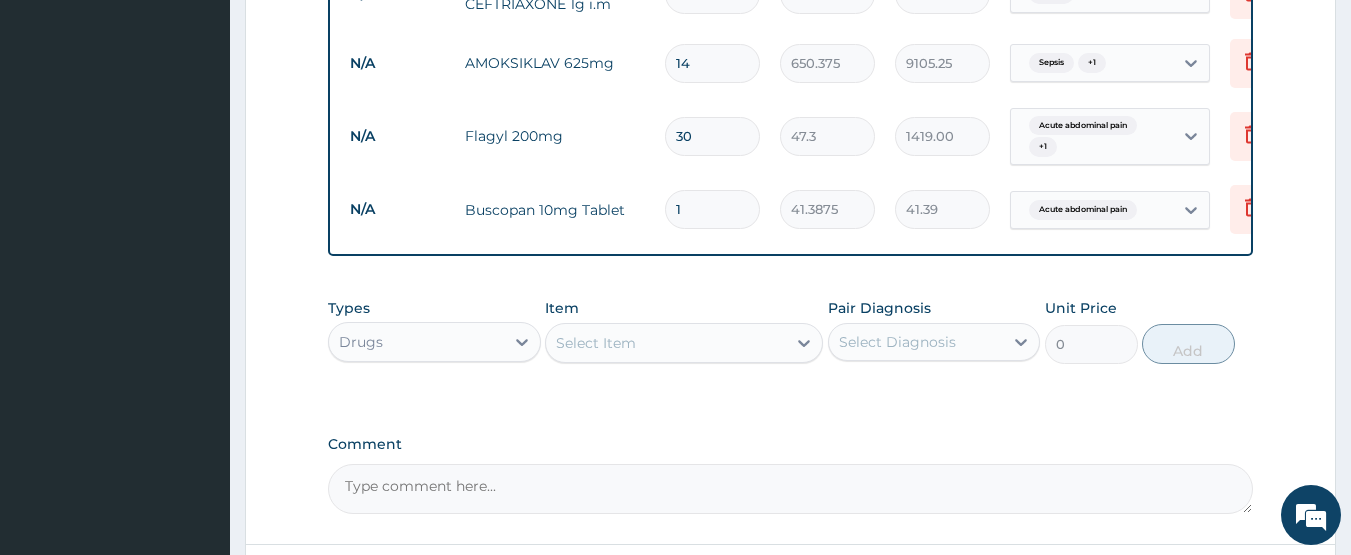 type 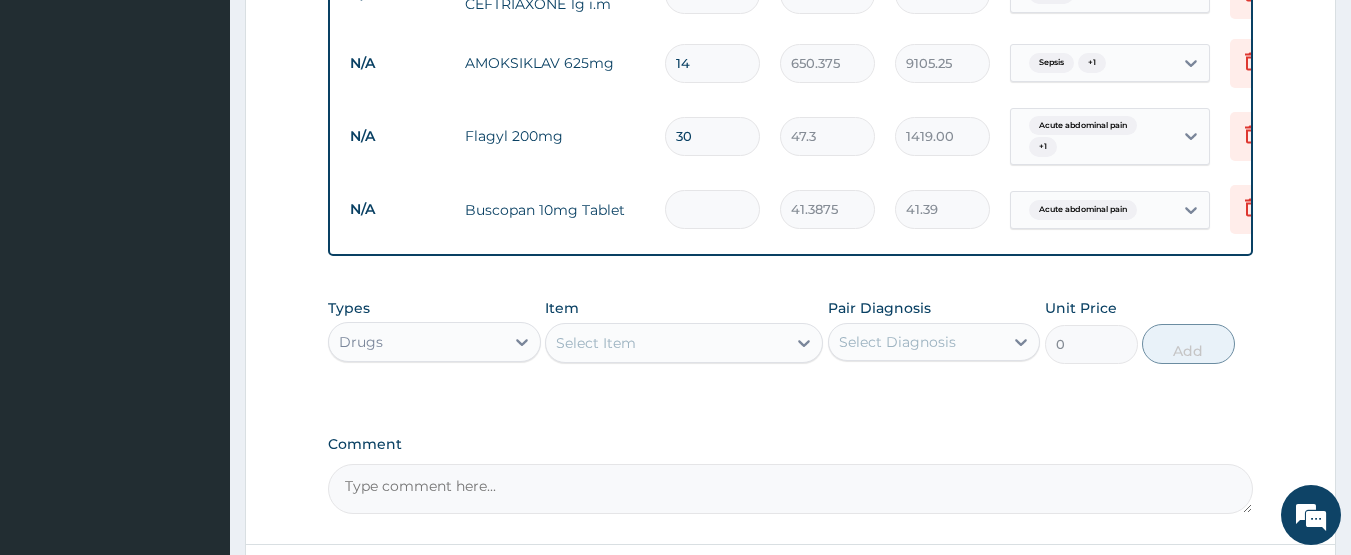 type on "0.00" 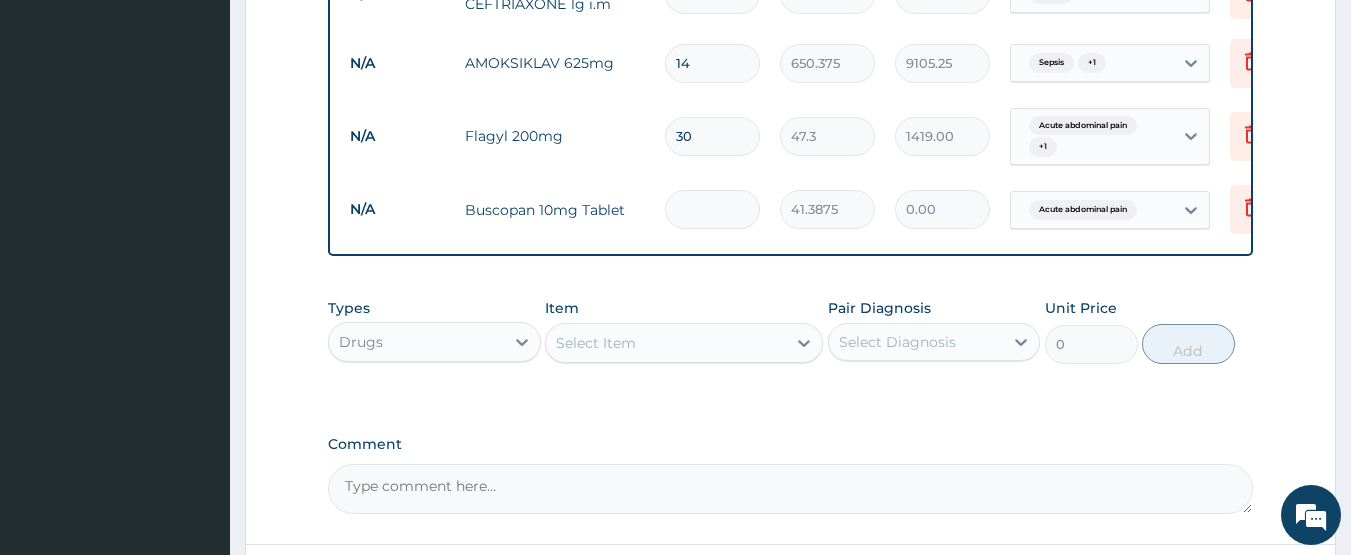 type on "6" 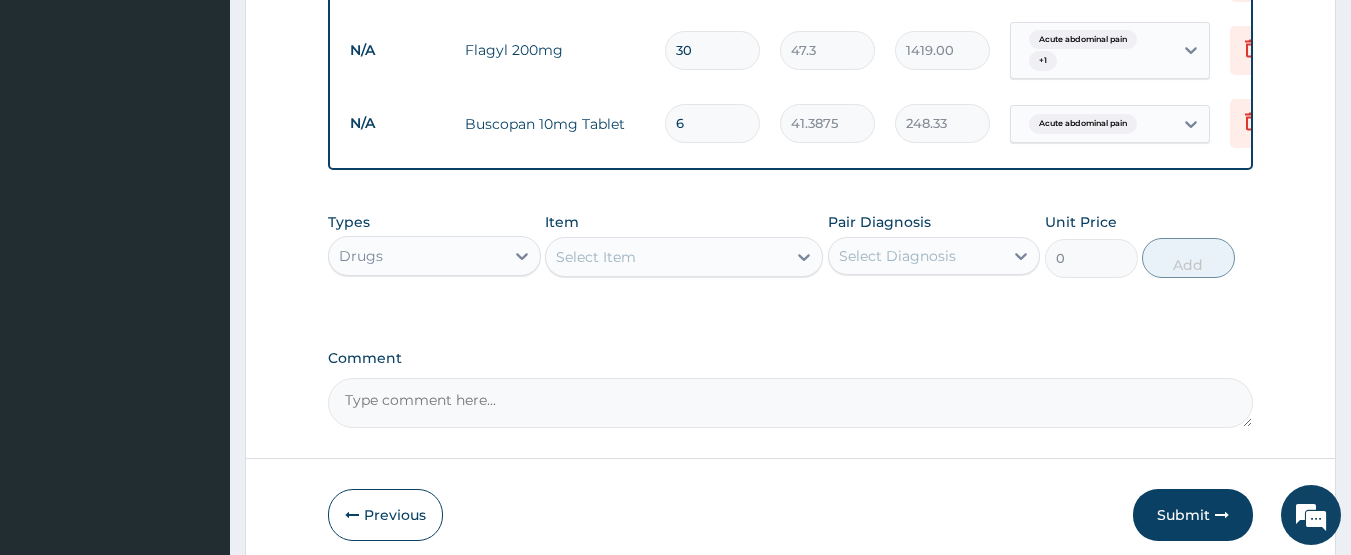 scroll, scrollTop: 1516, scrollLeft: 0, axis: vertical 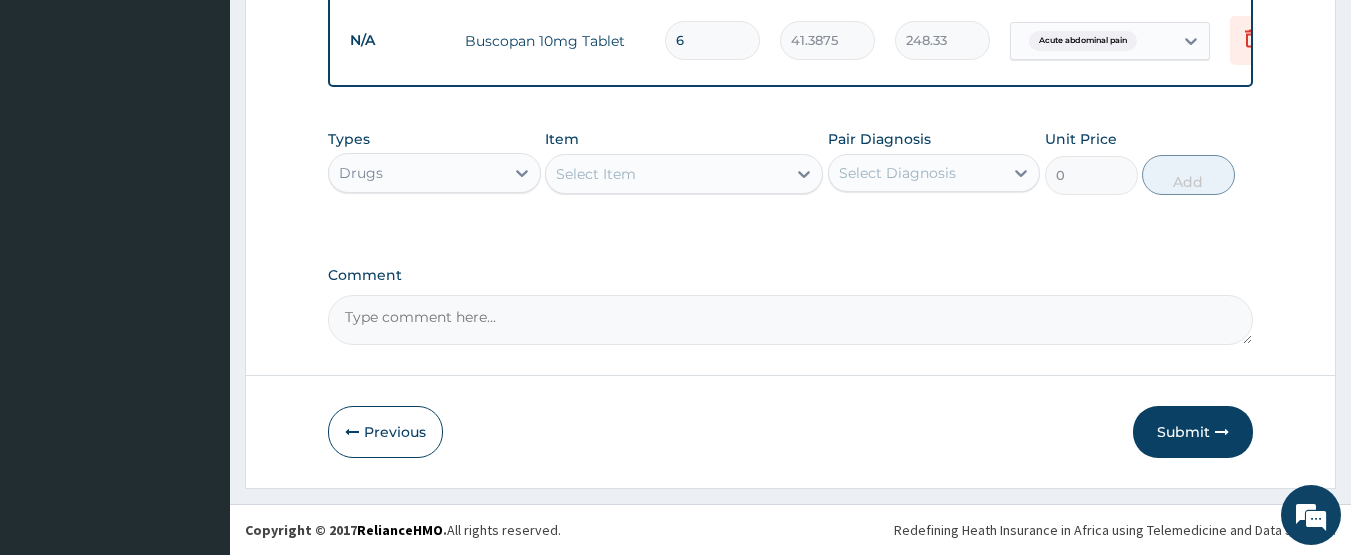 type on "6" 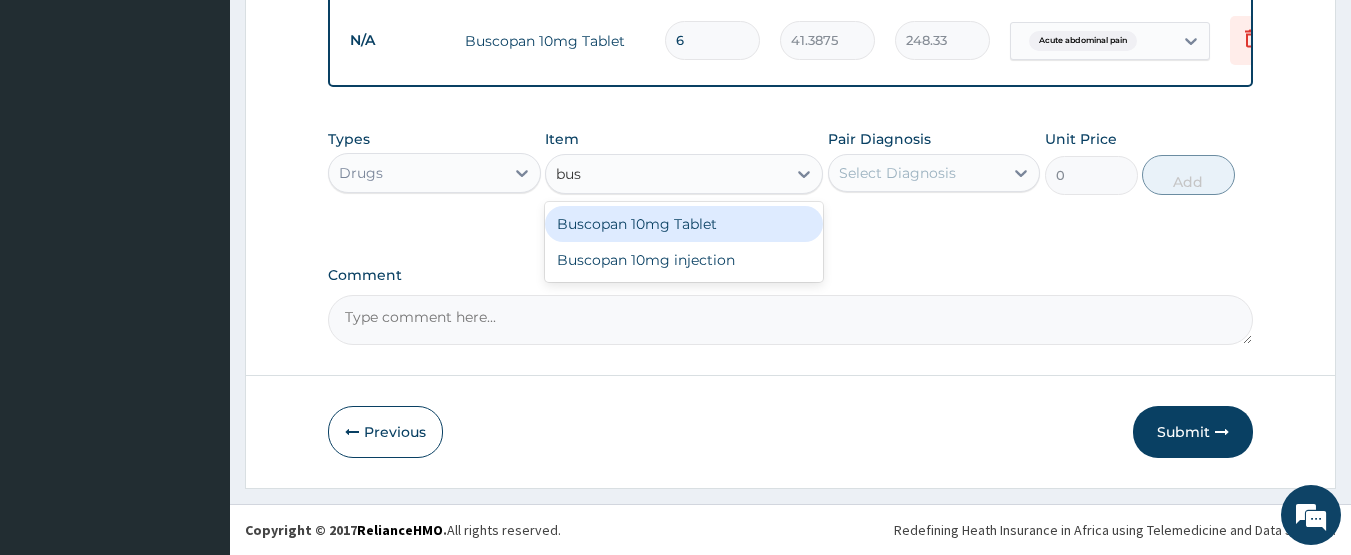 type on "busc" 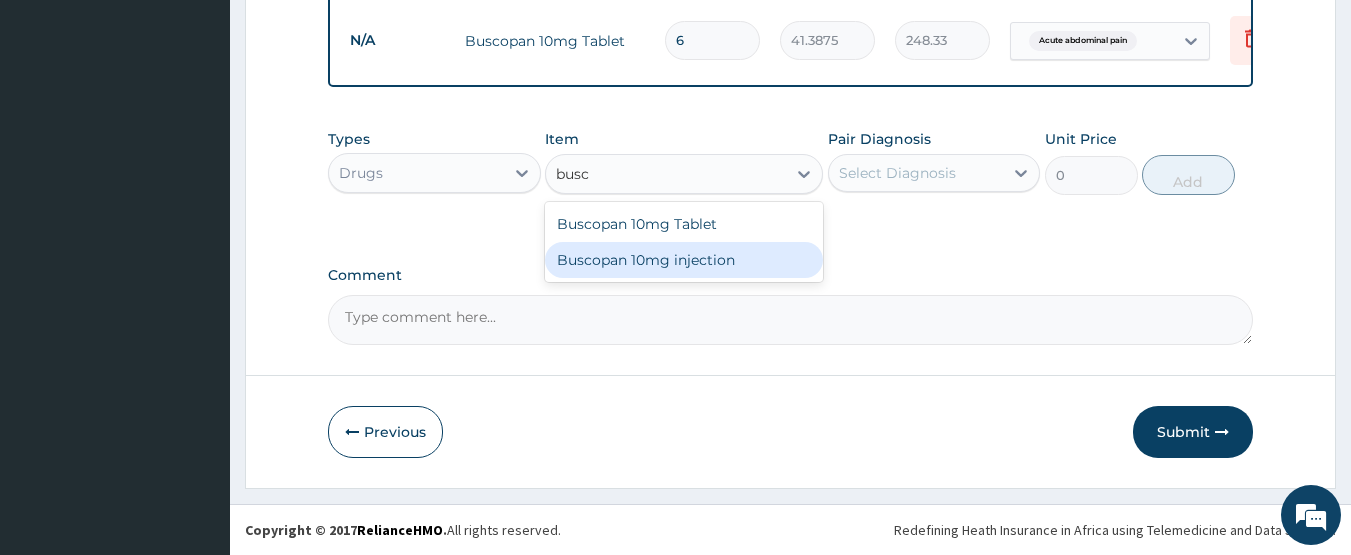 drag, startPoint x: 732, startPoint y: 254, endPoint x: 936, endPoint y: 176, distance: 218.40329 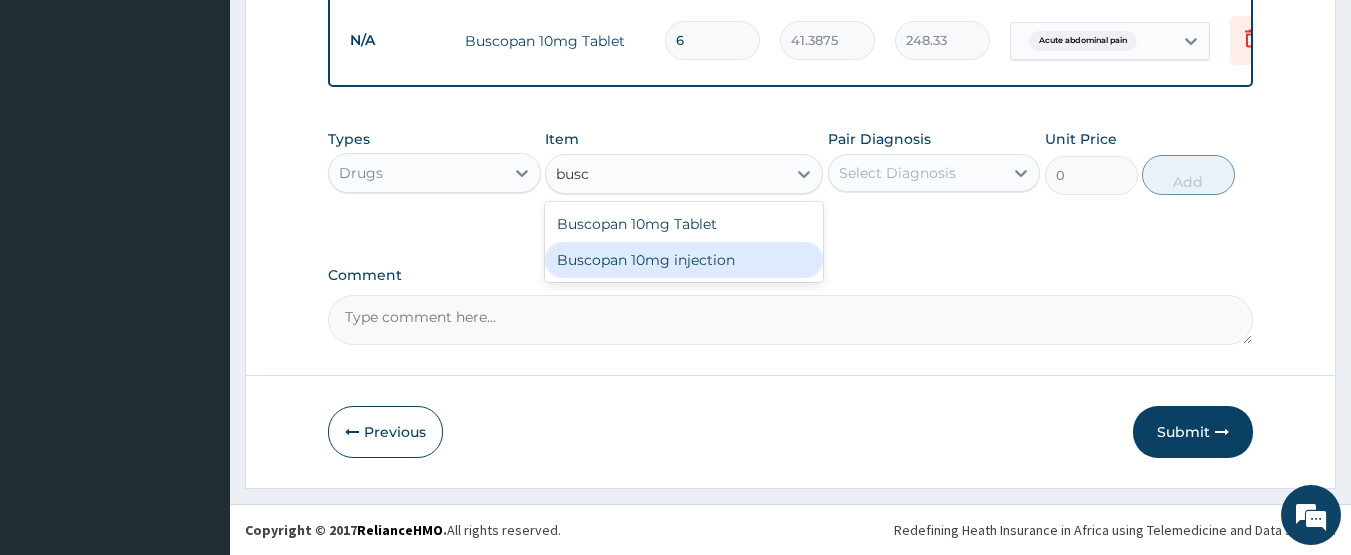 click on "Buscopan 10mg injection" at bounding box center [684, 260] 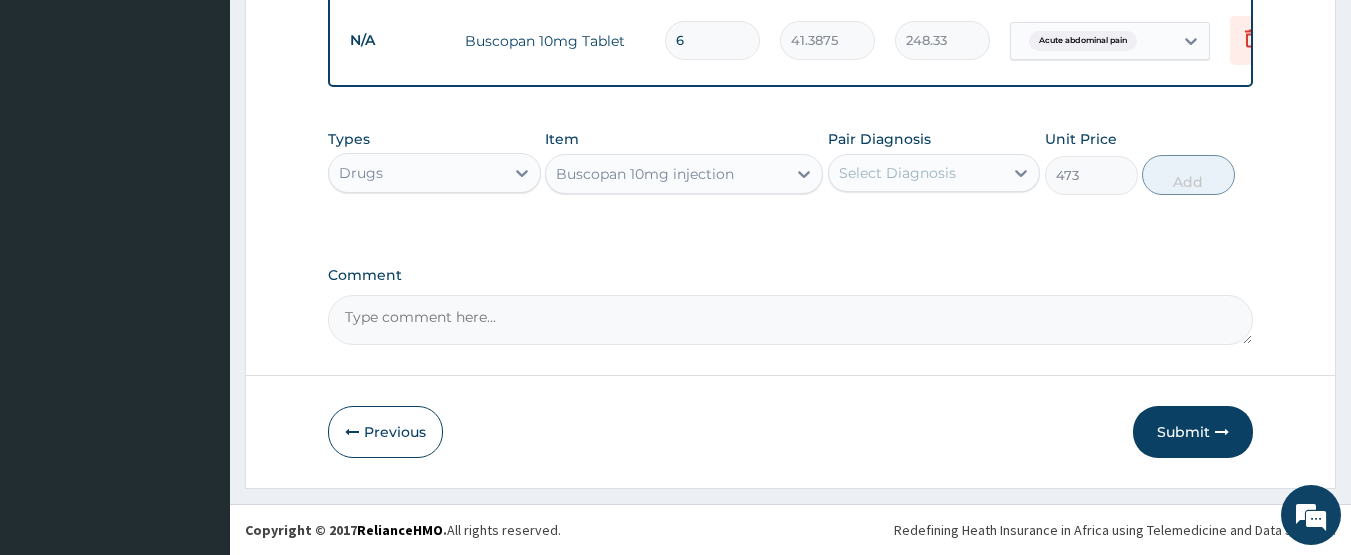 click on "Select Diagnosis" at bounding box center [897, 173] 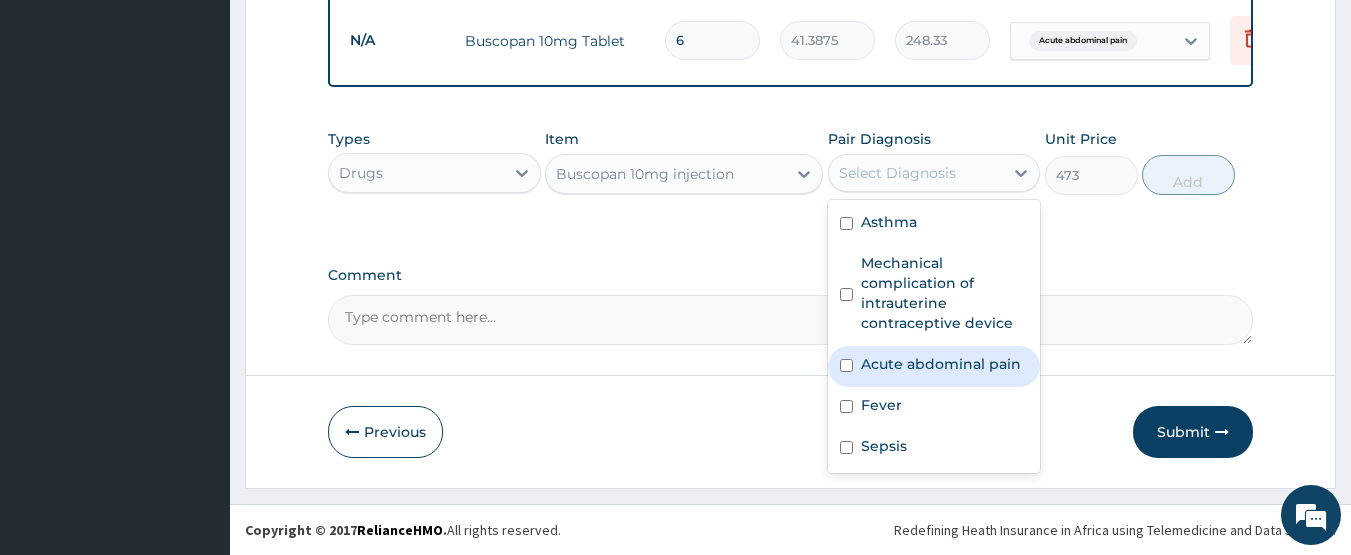 click on "Acute abdominal pain" at bounding box center (941, 364) 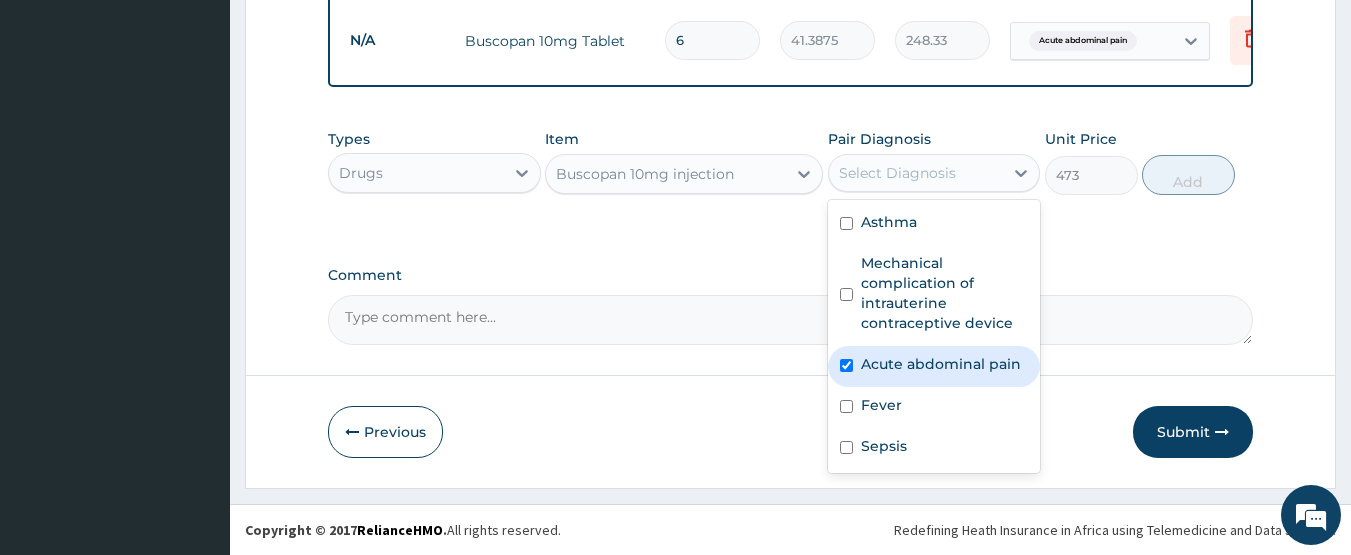checkbox on "true" 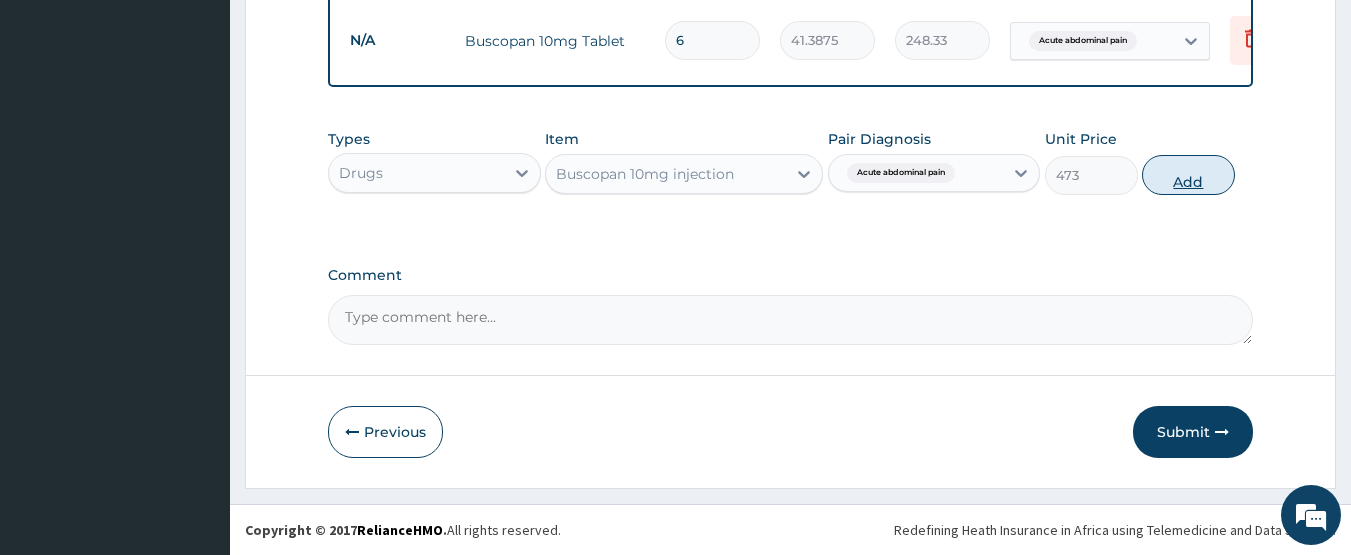 click on "Add" at bounding box center (1188, 175) 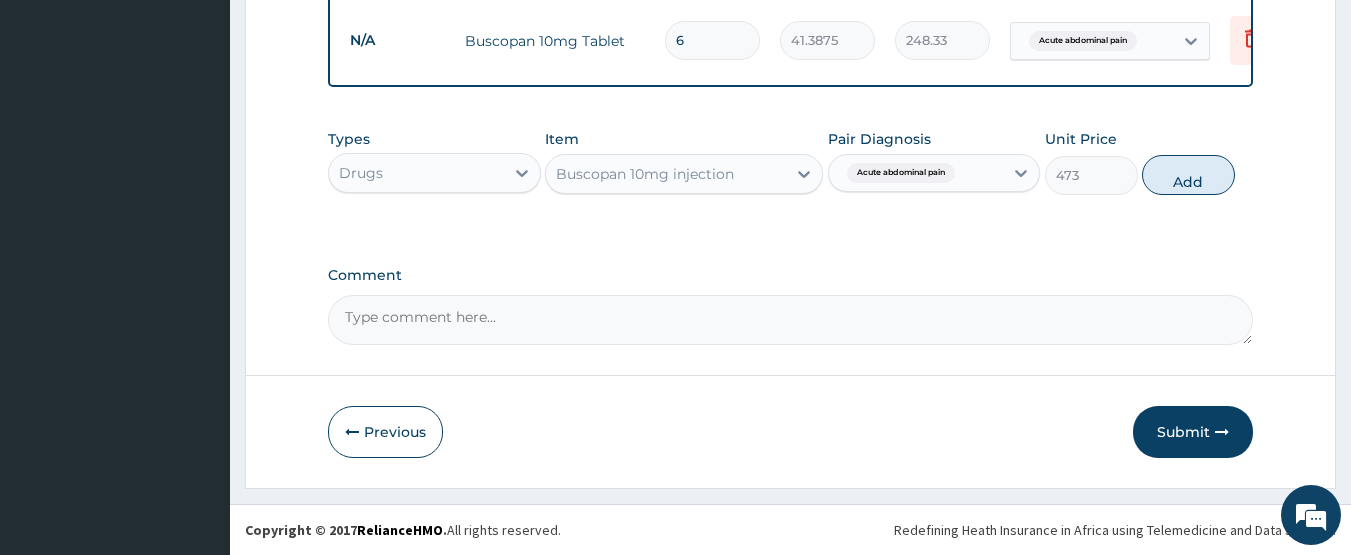 type on "0" 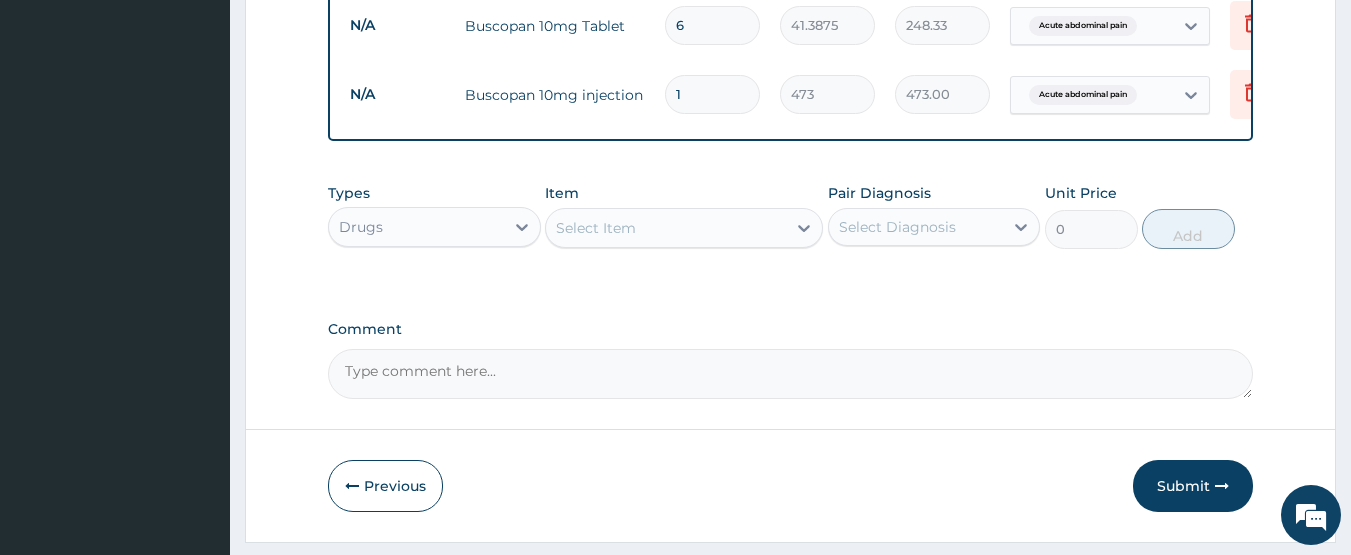 type 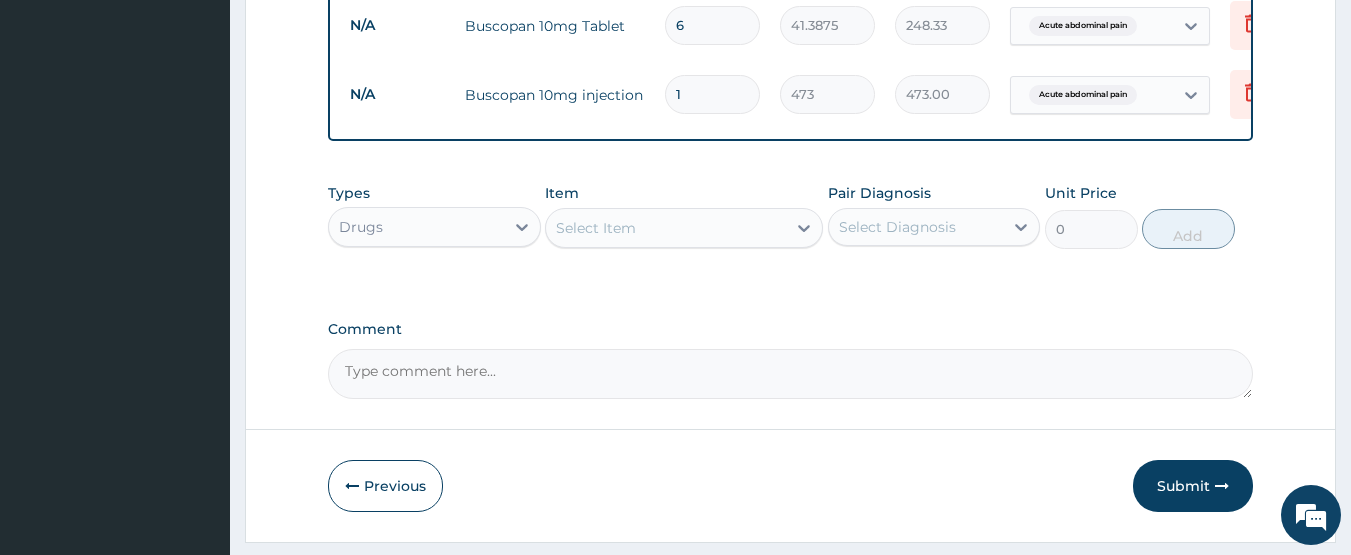 type on "0.00" 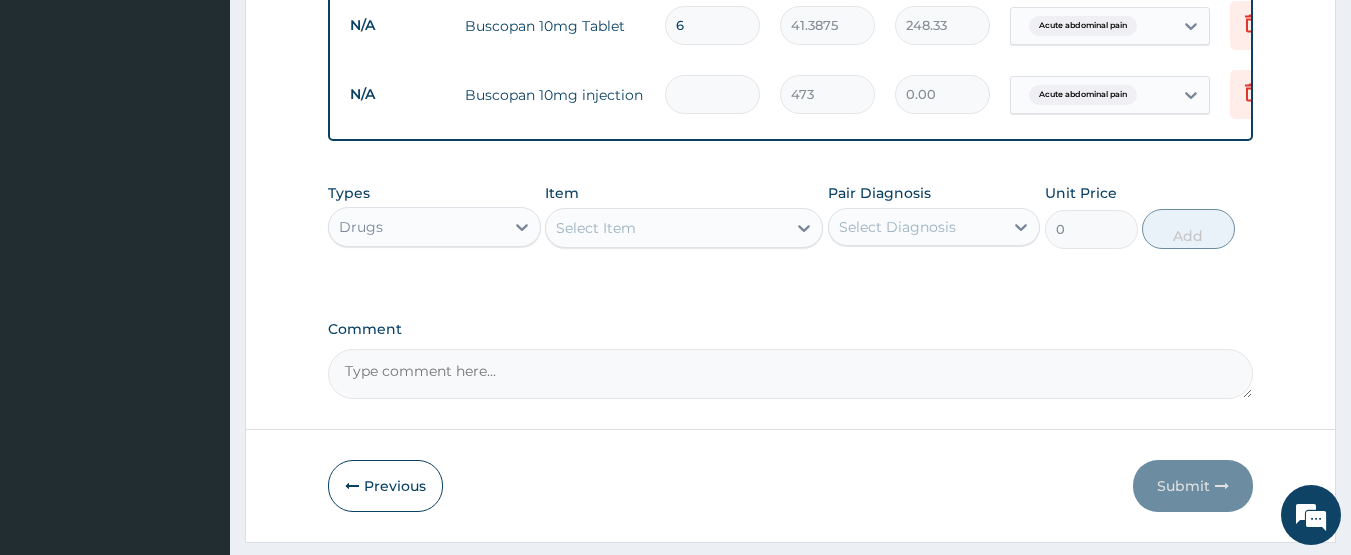 type on "2" 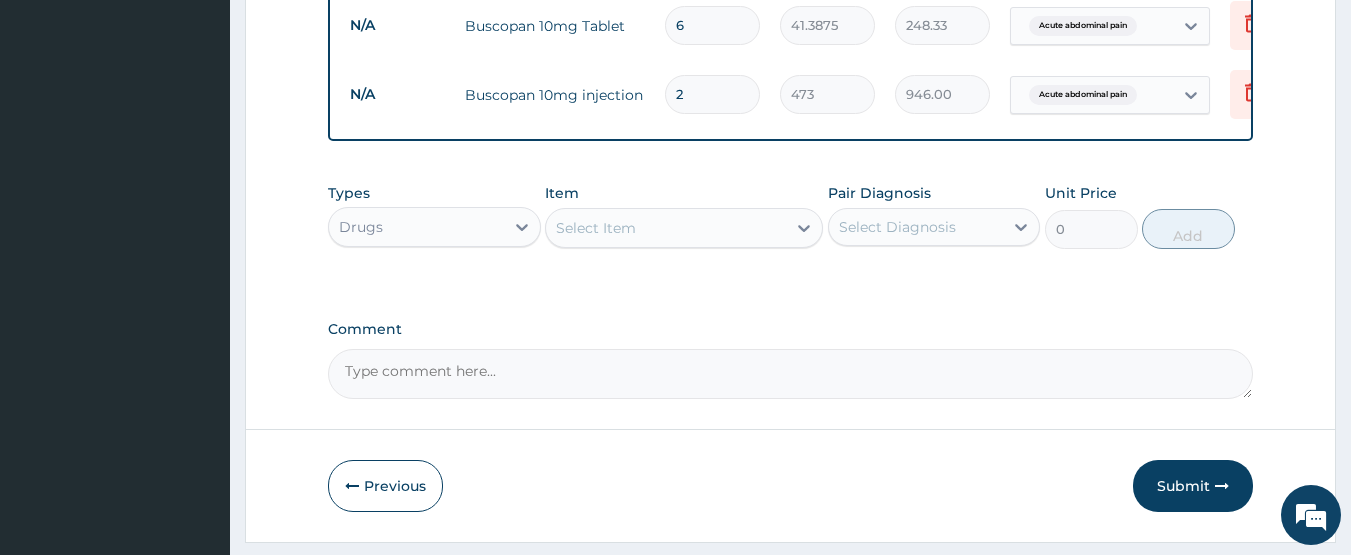 type on "2" 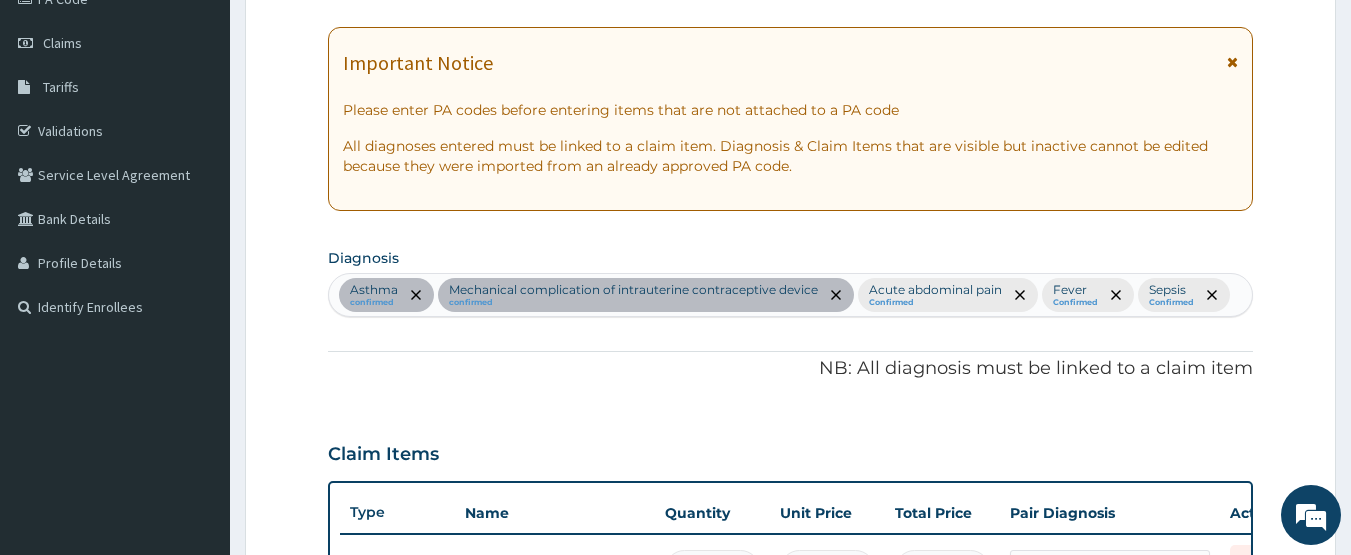 scroll, scrollTop: 300, scrollLeft: 0, axis: vertical 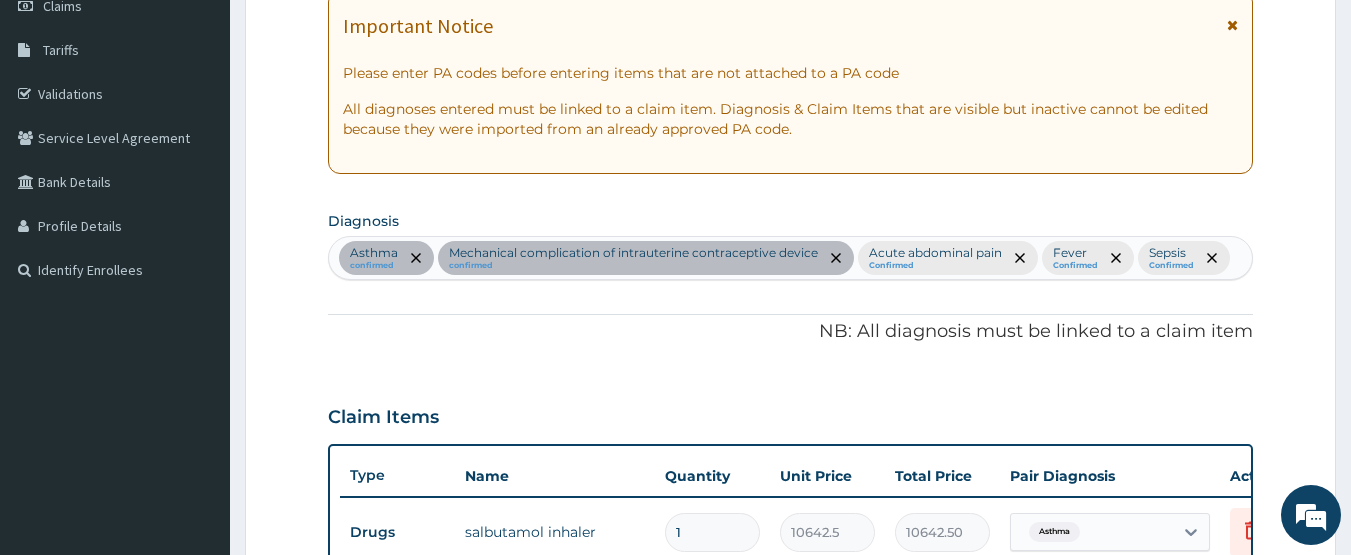 click on "Asthma confirmed Mechanical complication of intrauterine contraceptive device confirmed Acute abdominal pain Confirmed Fever Confirmed Sepsis Confirmed" at bounding box center (791, 258) 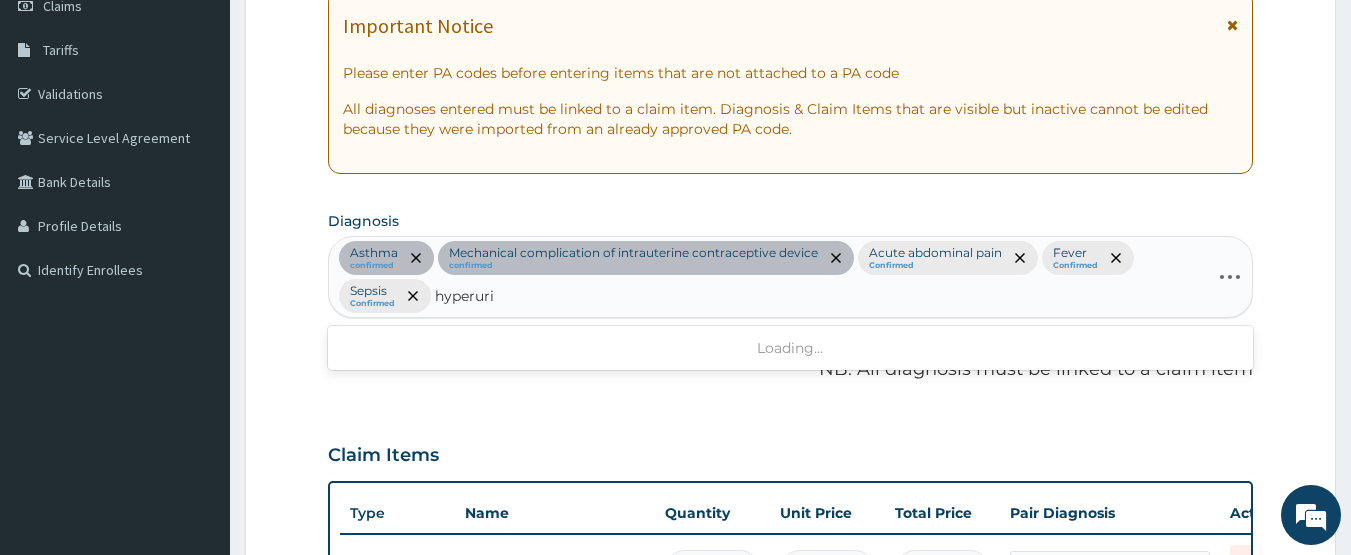 type on "hyperuric" 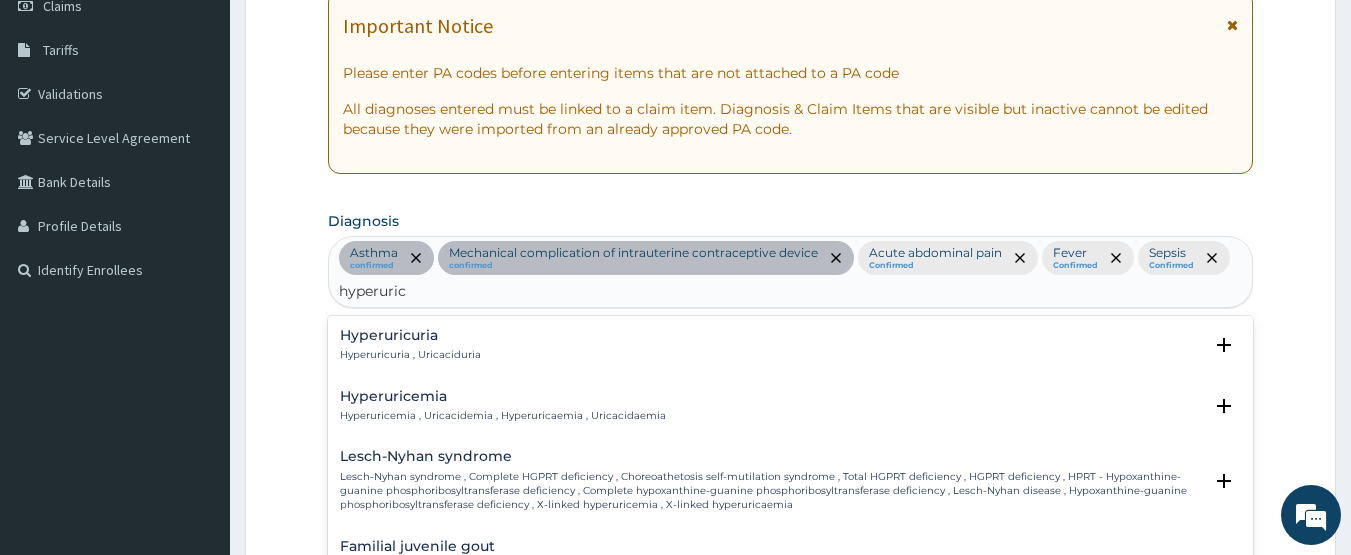 click on "Hyperuricemia Hyperuricemia , Uricacidemia , Hyperuricaemia , Uricacidaemia" at bounding box center (503, 406) 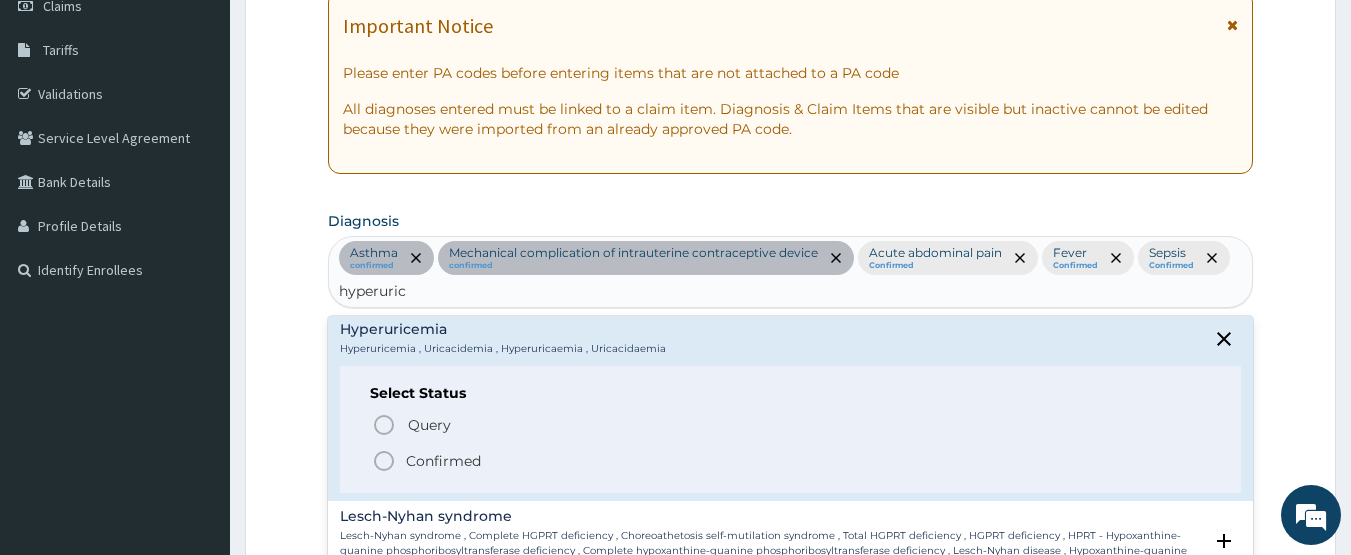 scroll, scrollTop: 100, scrollLeft: 0, axis: vertical 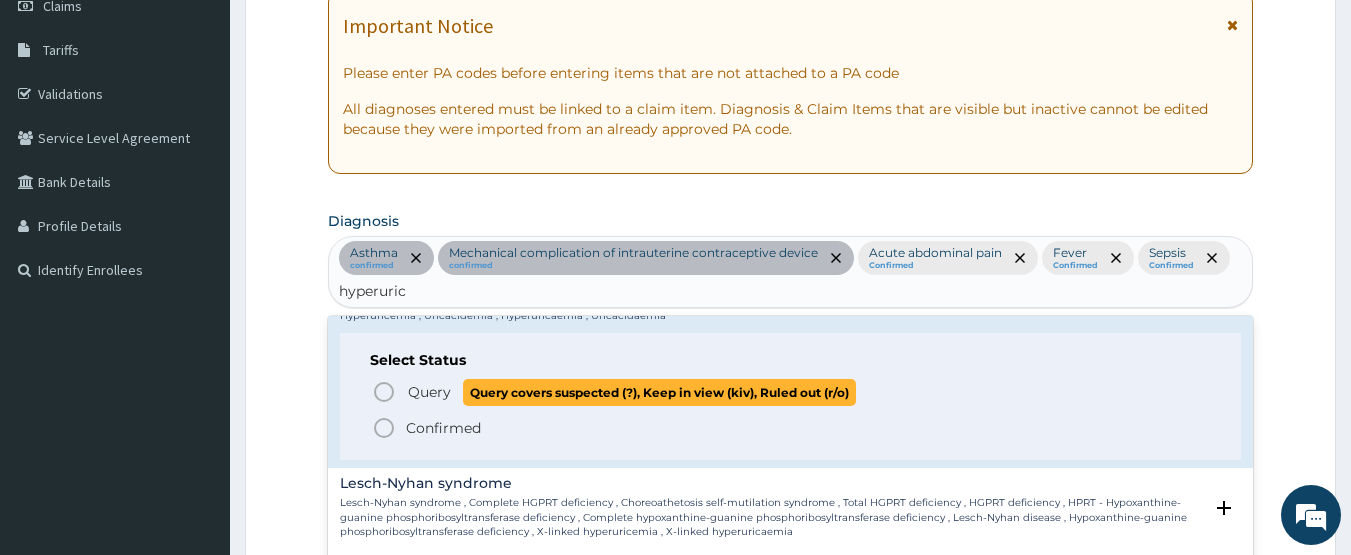 click 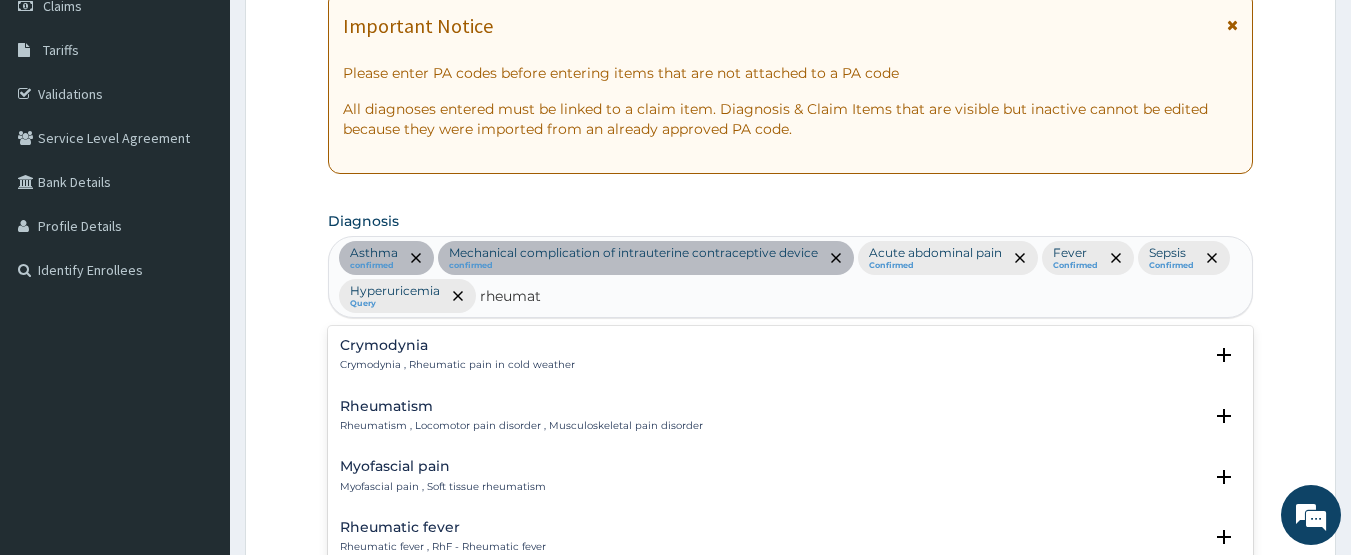 type on "rheumat" 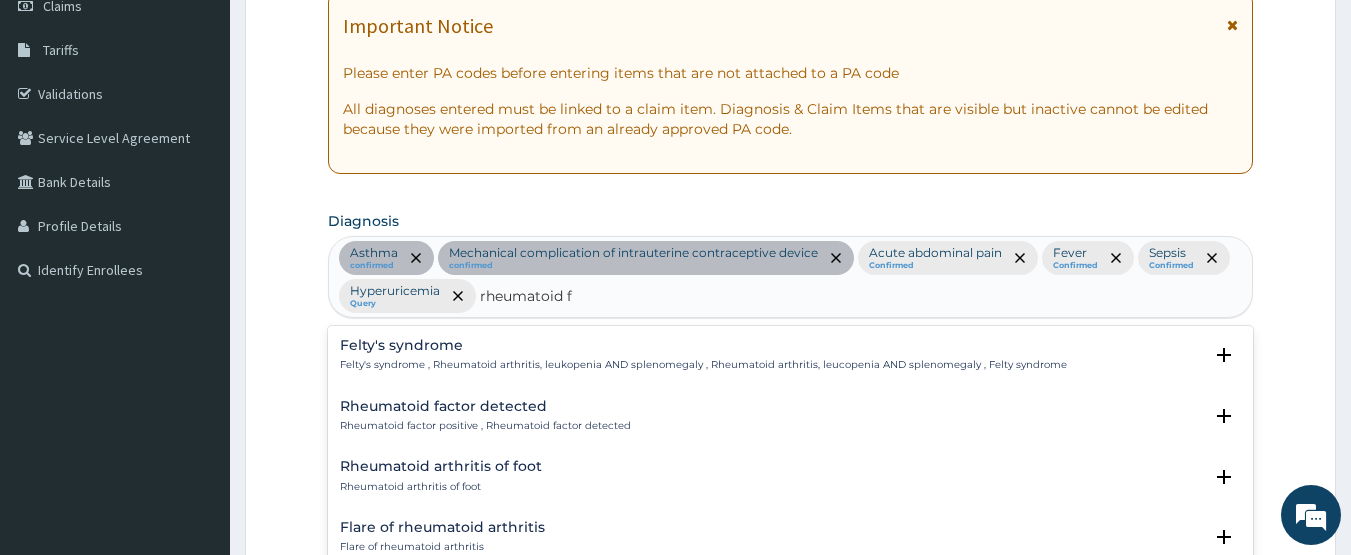 click on "Rheumatoid factor detected" at bounding box center [485, 406] 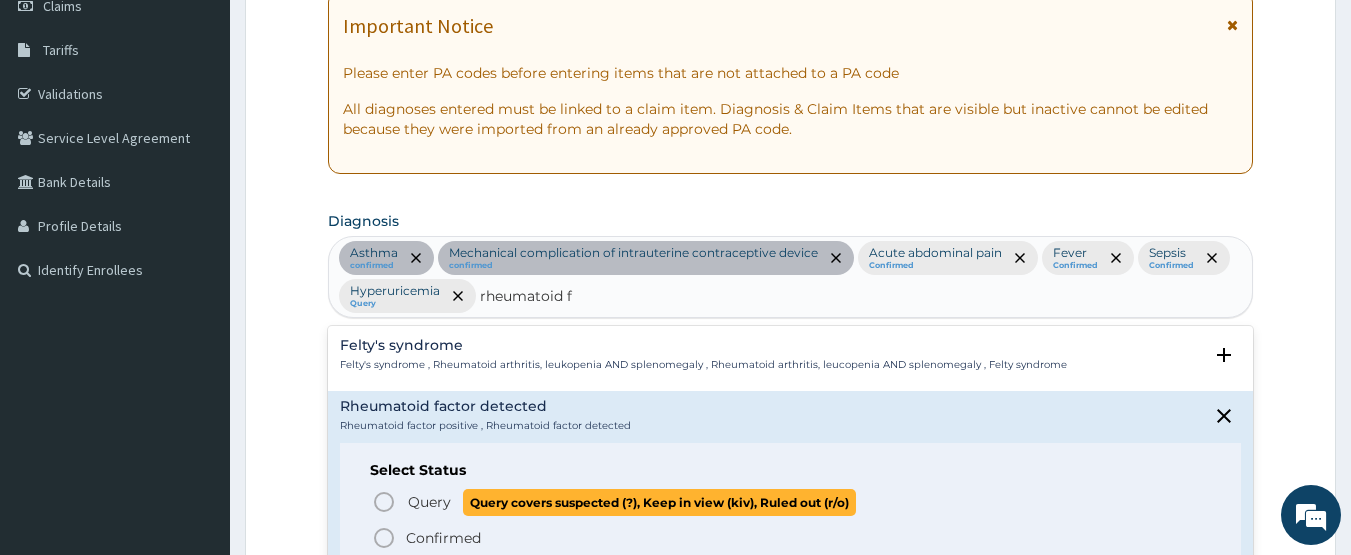 drag, startPoint x: 387, startPoint y: 495, endPoint x: 384, endPoint y: 244, distance: 251.01793 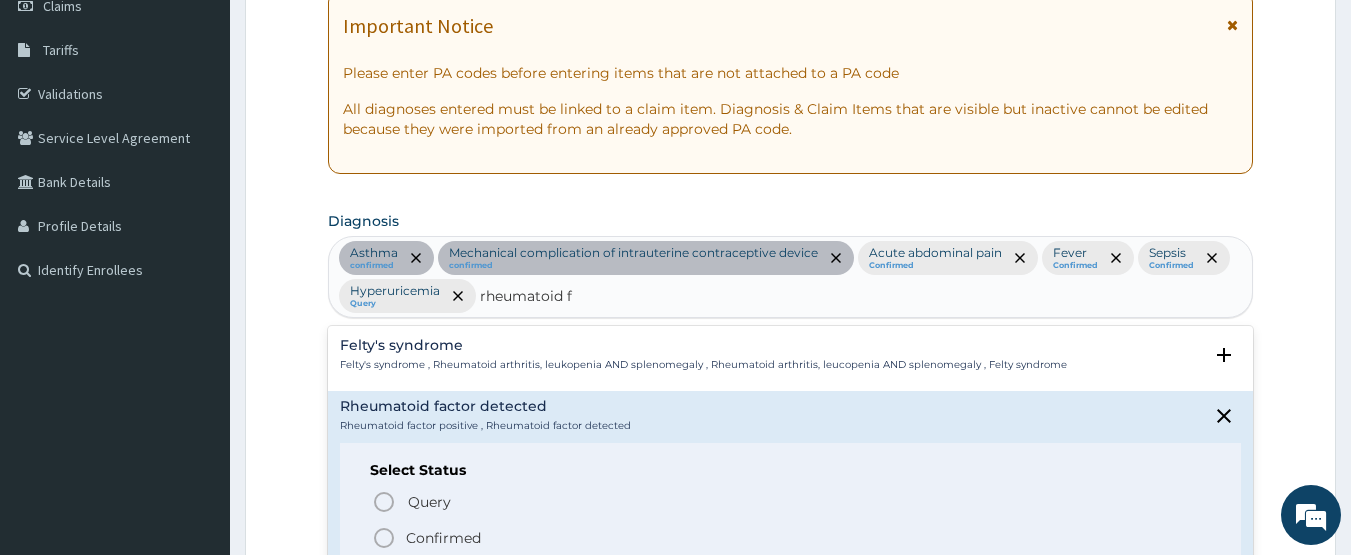 type on "rheumatoid f" 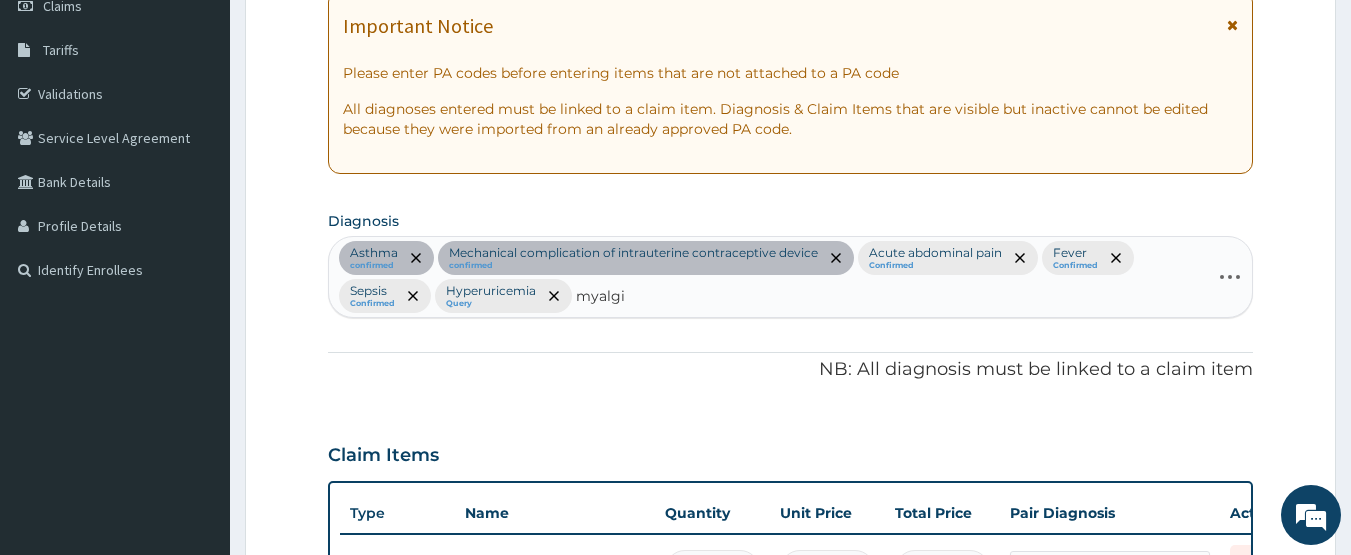 type on "myalgia" 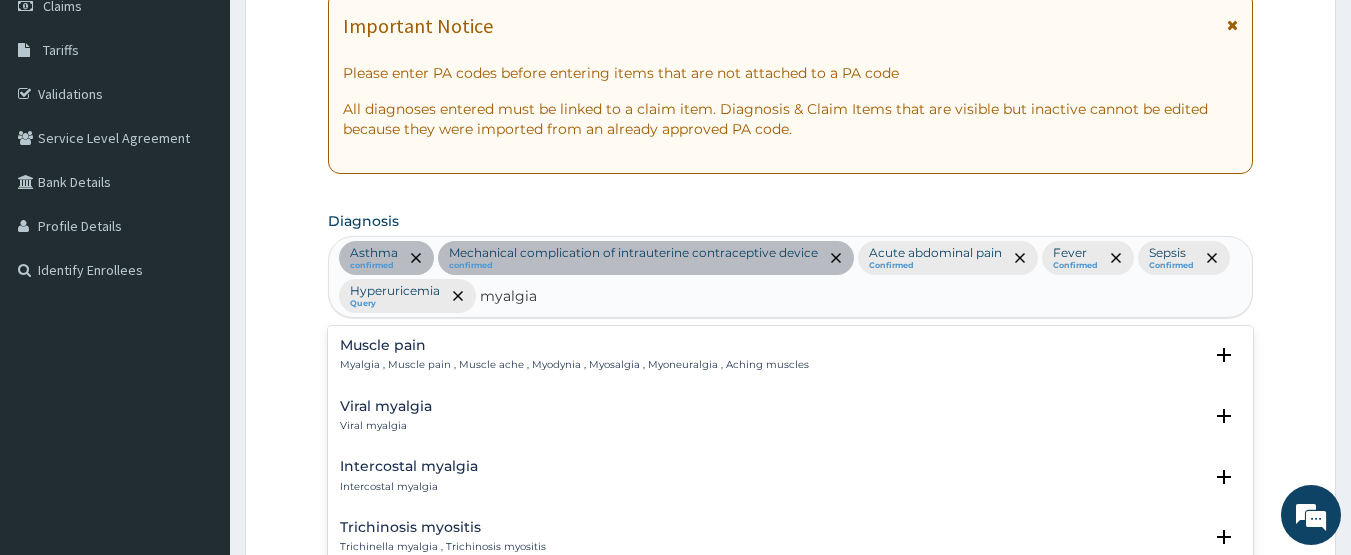 click on "Muscle pain" at bounding box center [574, 345] 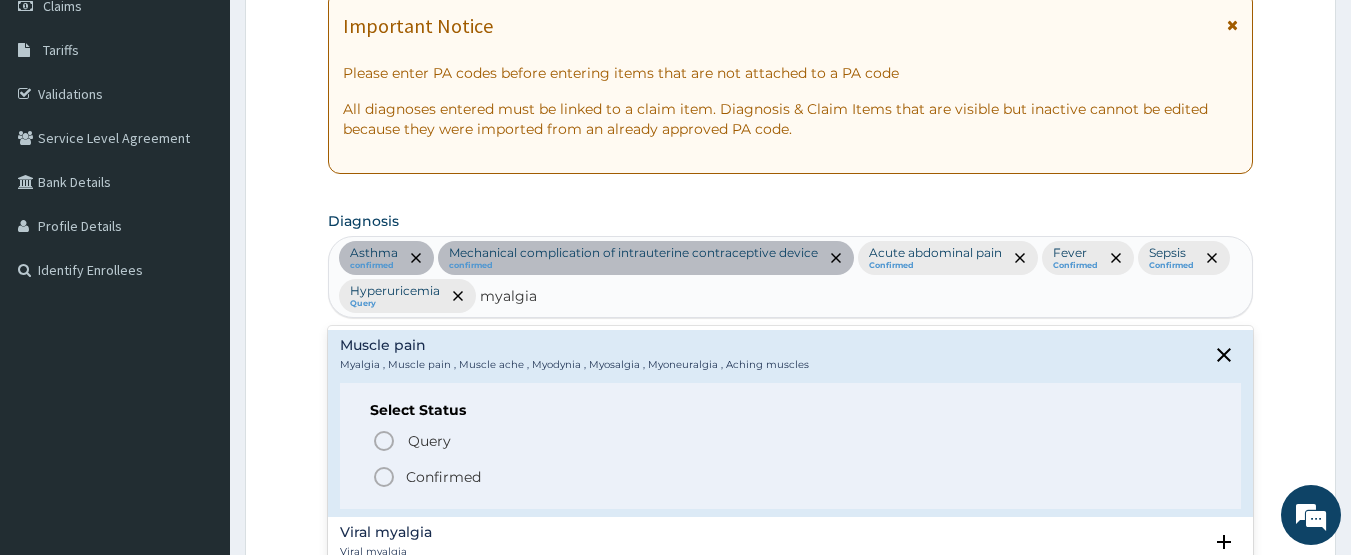 click 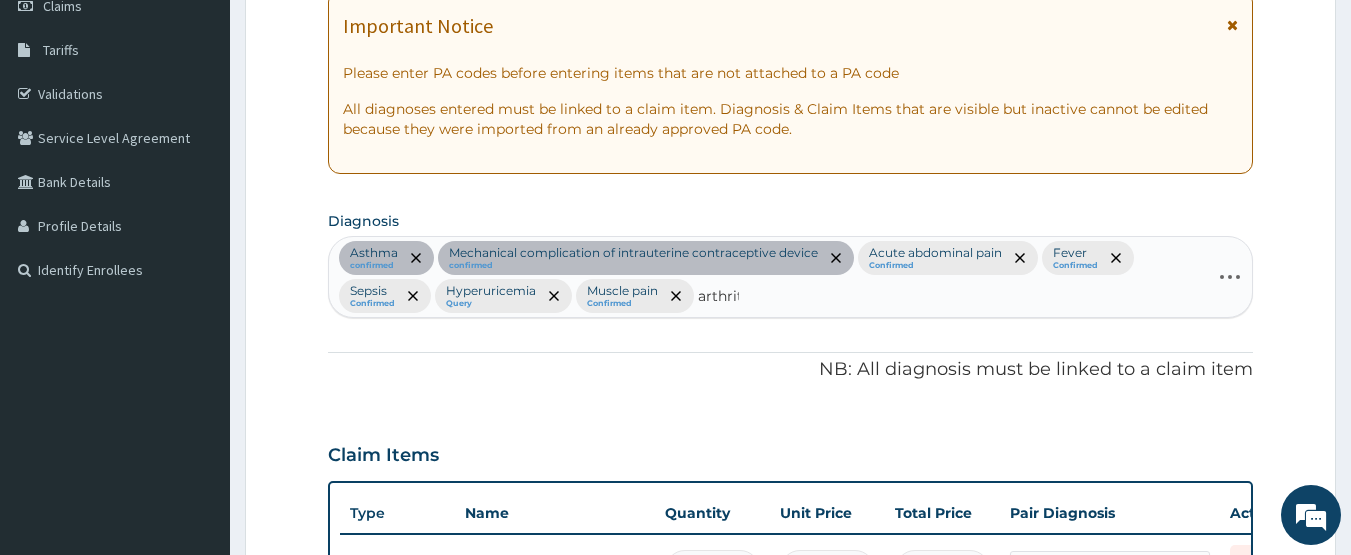 type on "arthriti" 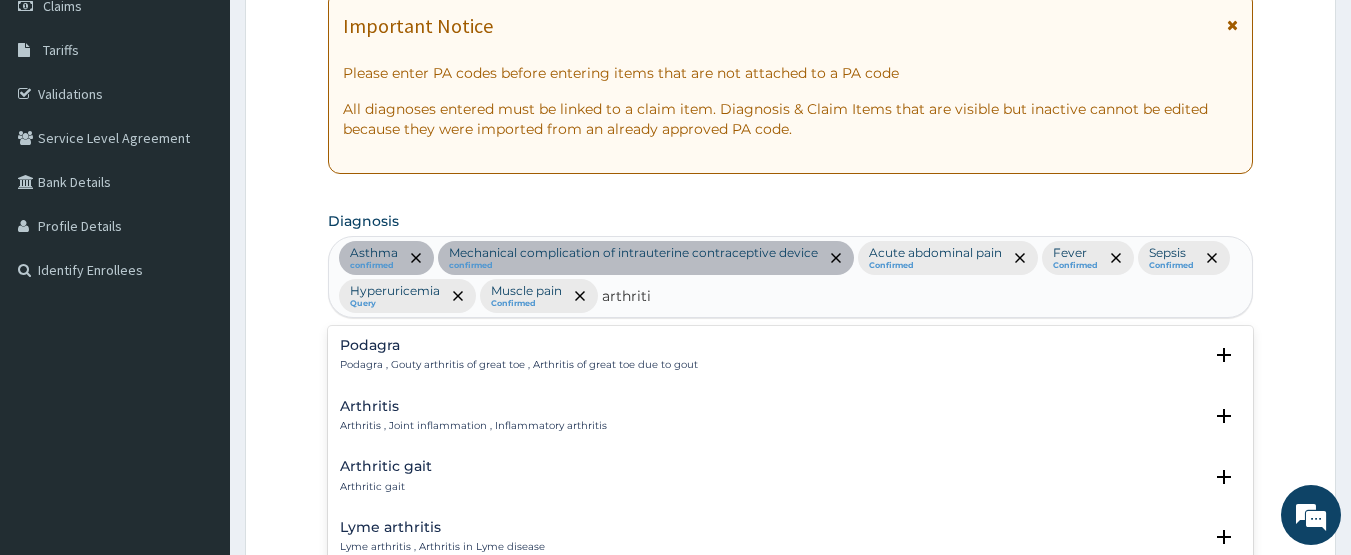 click on "Arthritis Arthritis , Joint inflammation , Inflammatory arthritis" at bounding box center [473, 416] 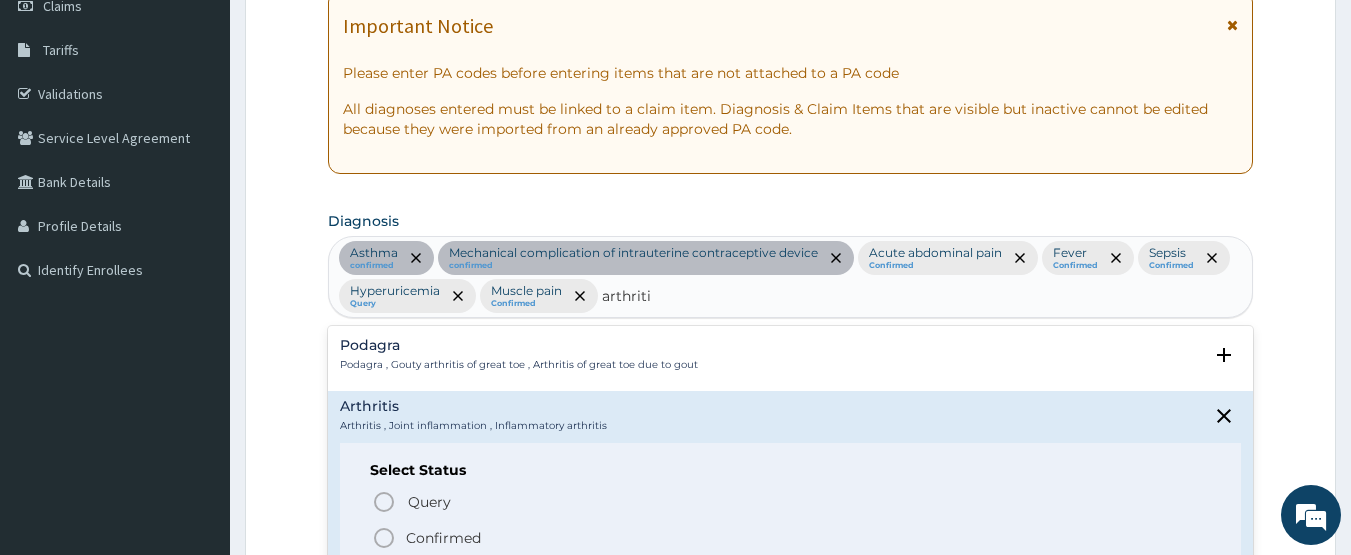 click on "Query Query covers suspected (?), Keep in view (kiv), Ruled out (r/o) Confirmed" at bounding box center [791, 519] 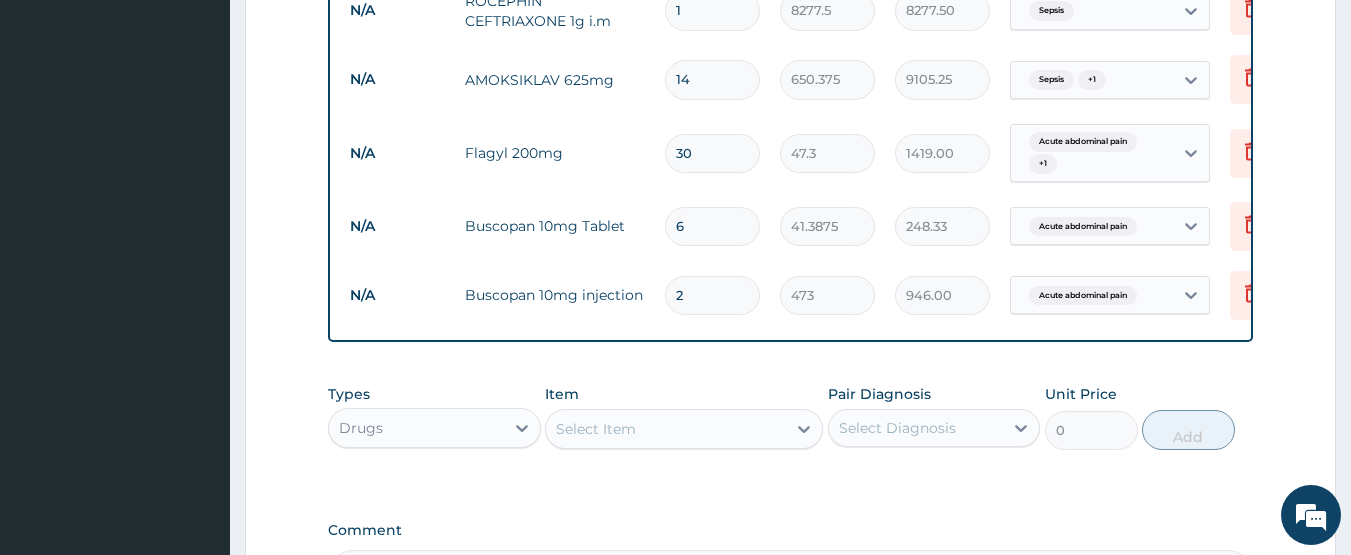 scroll, scrollTop: 1500, scrollLeft: 0, axis: vertical 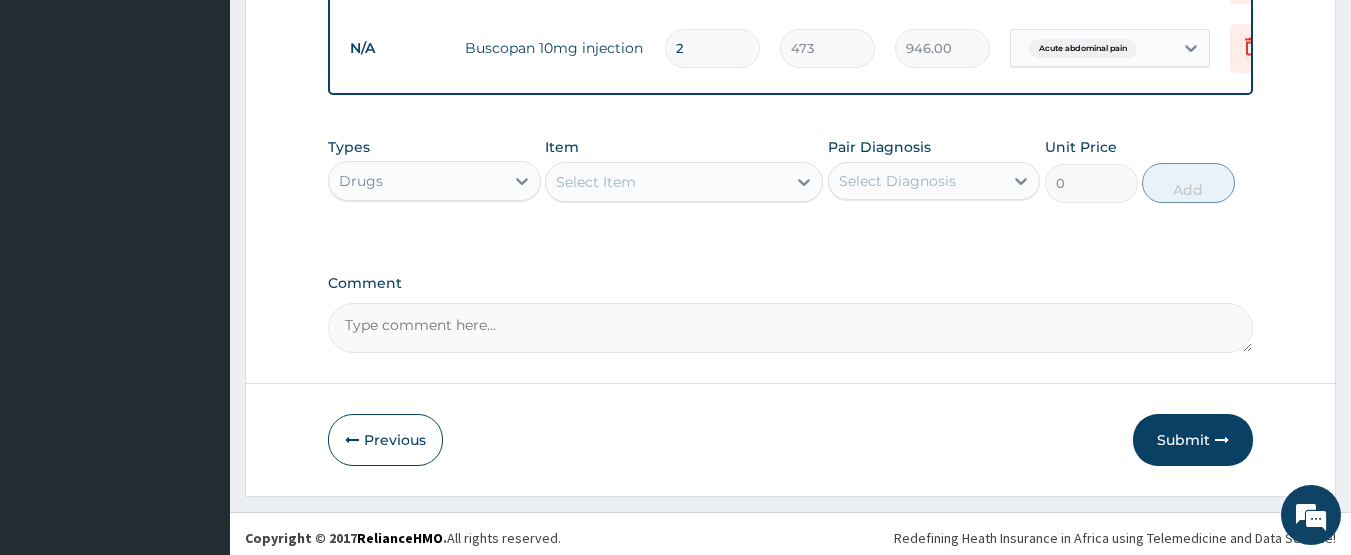 click on "Drugs" at bounding box center (416, 181) 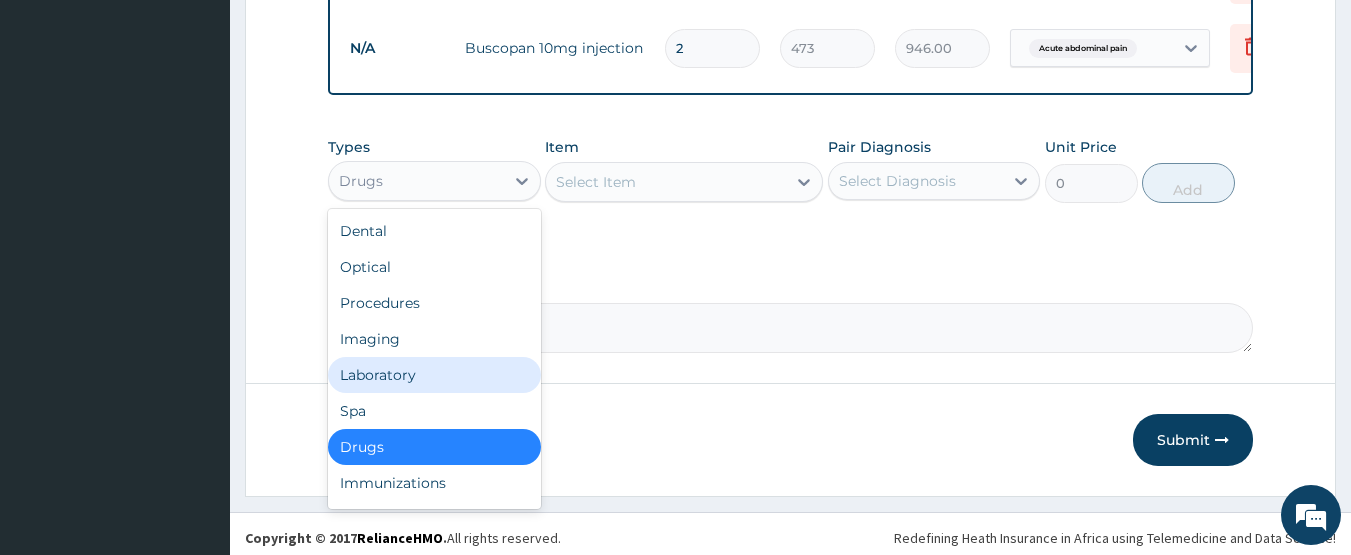 click on "Laboratory" at bounding box center [434, 375] 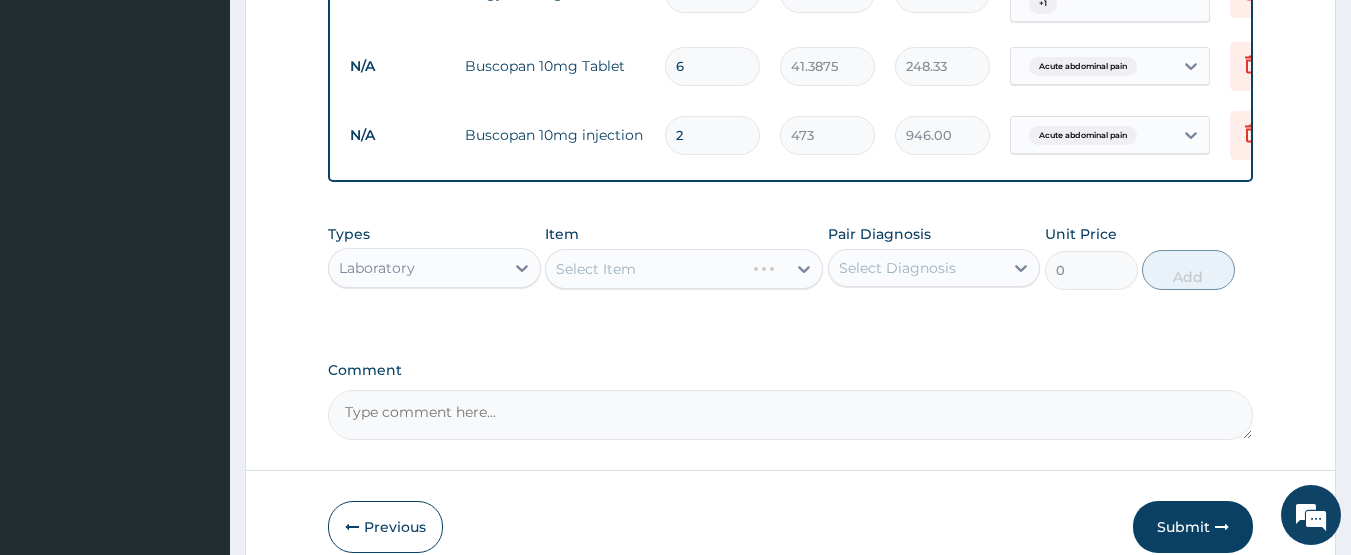 scroll, scrollTop: 1623, scrollLeft: 0, axis: vertical 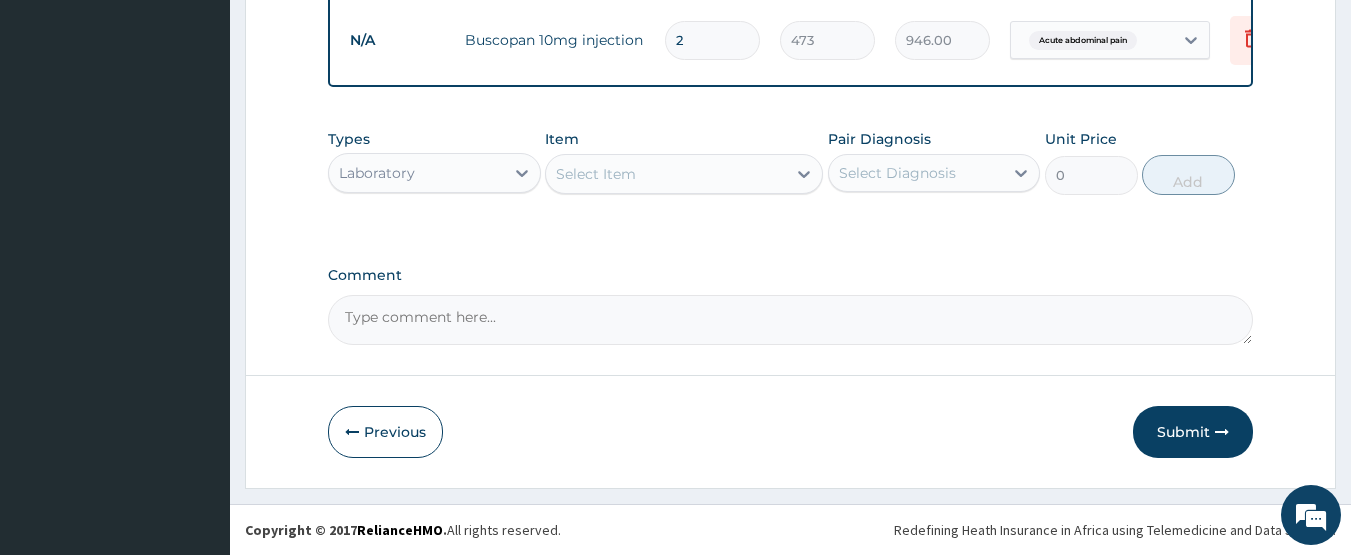 click on "Select Item" at bounding box center (666, 174) 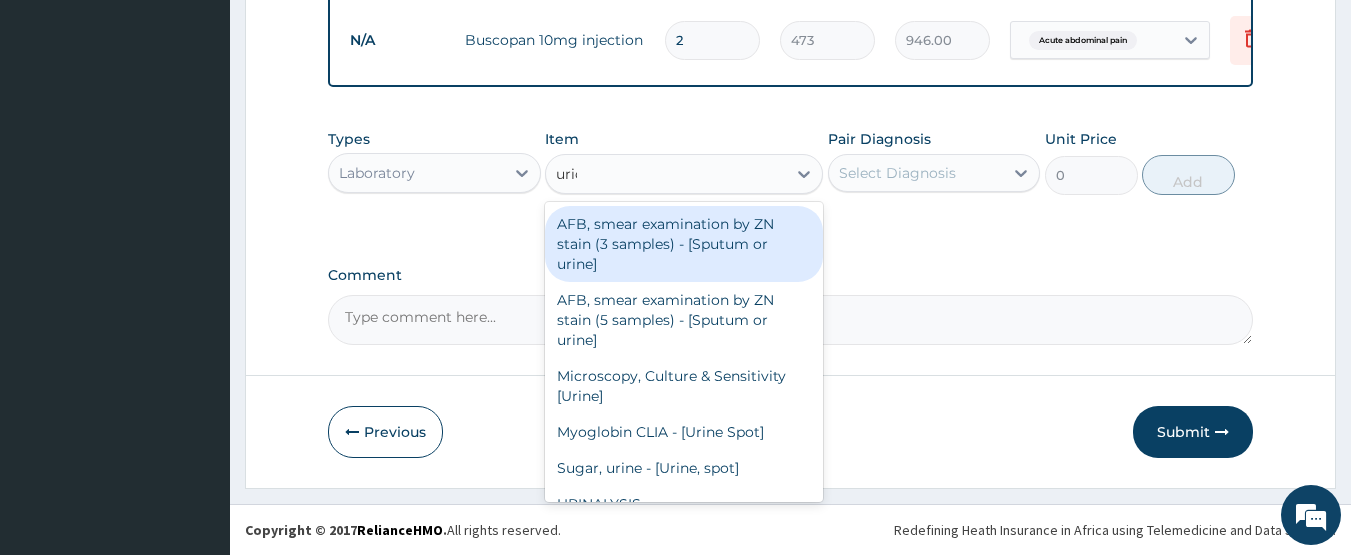 type on "uric" 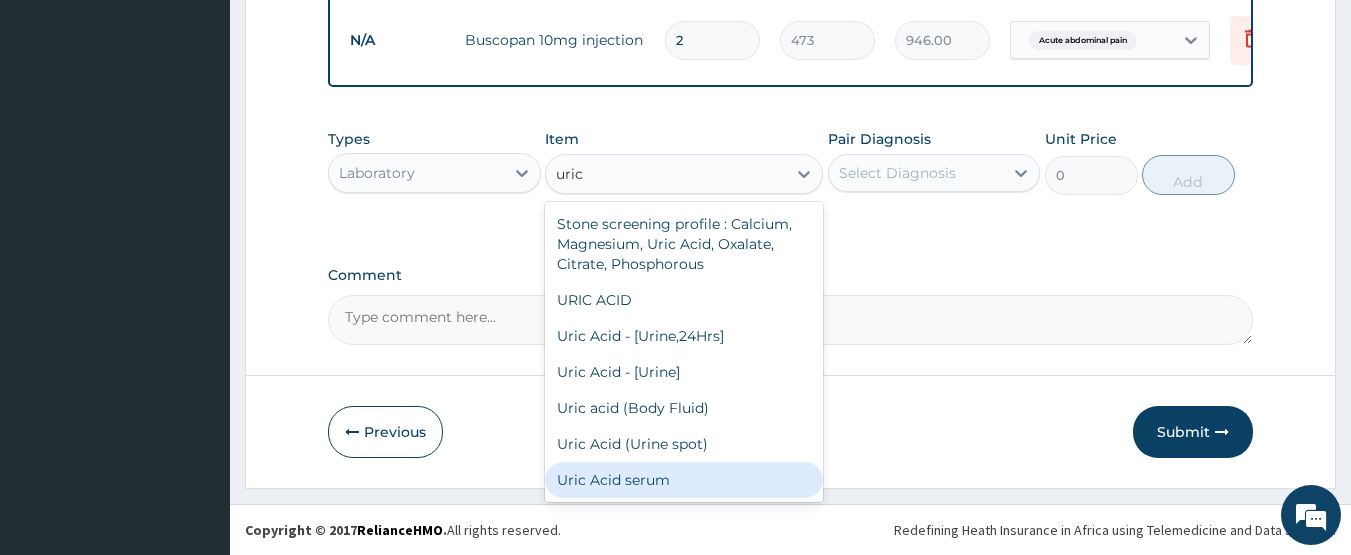 click on "Uric Acid serum" at bounding box center [684, 480] 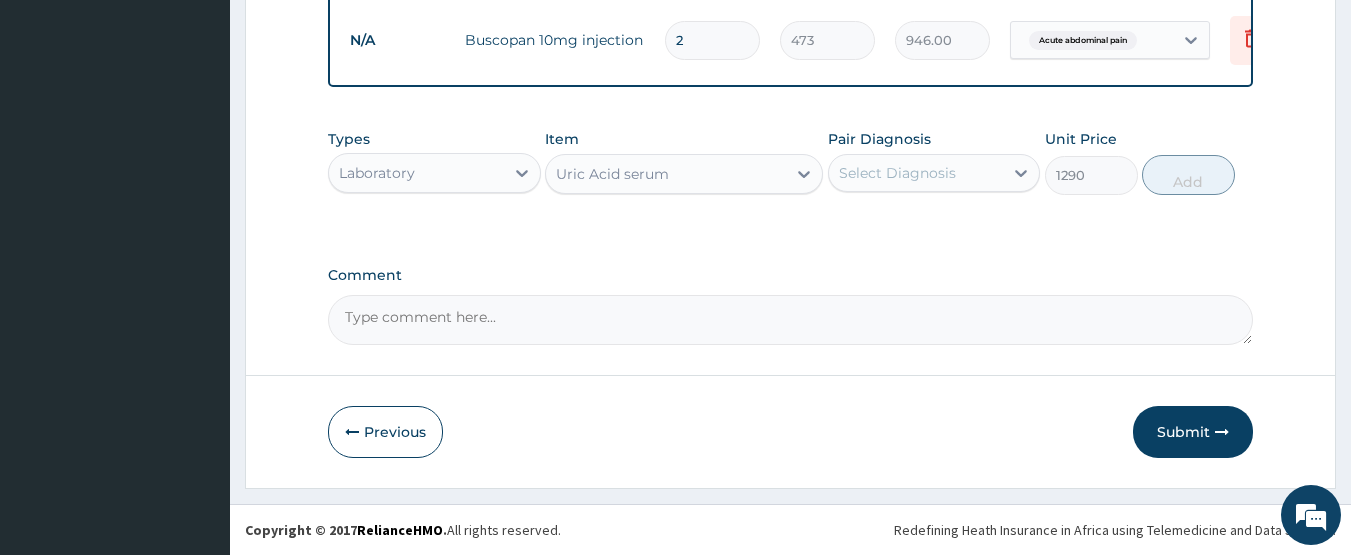 click on "Select Diagnosis" at bounding box center (897, 173) 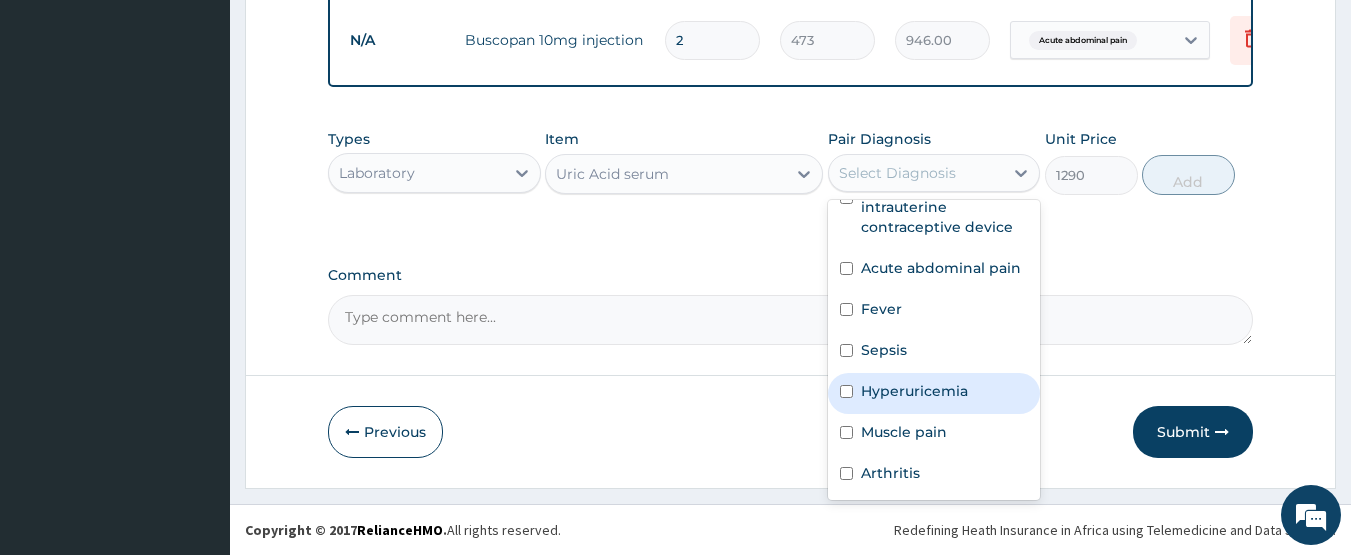 scroll, scrollTop: 116, scrollLeft: 0, axis: vertical 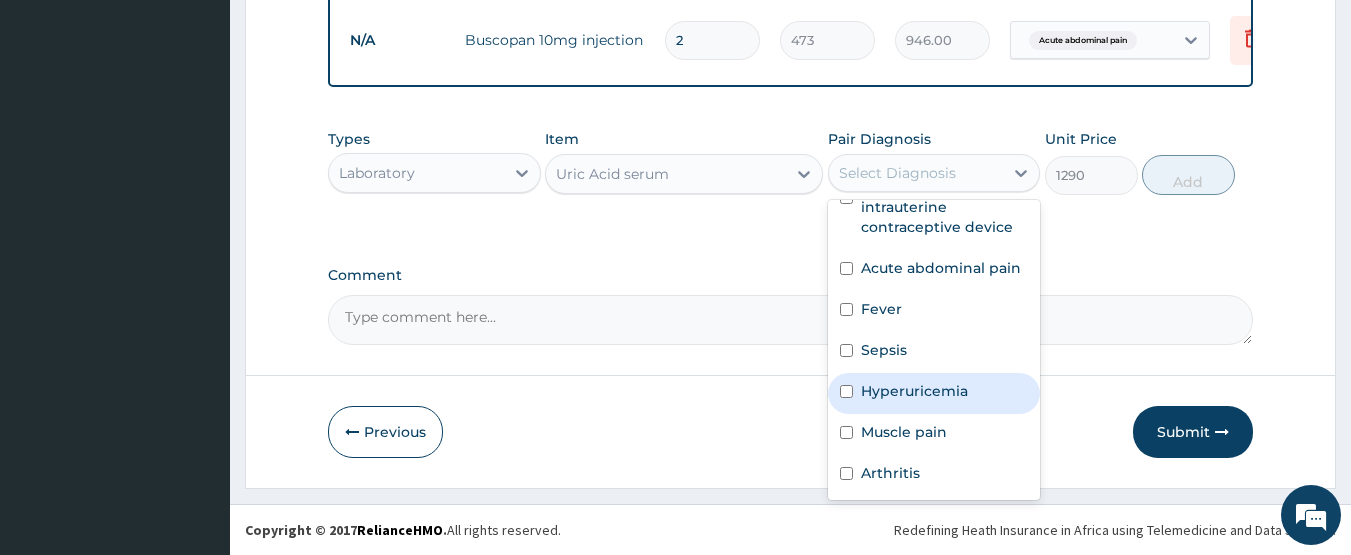 click on "Hyperuricemia" at bounding box center [914, 391] 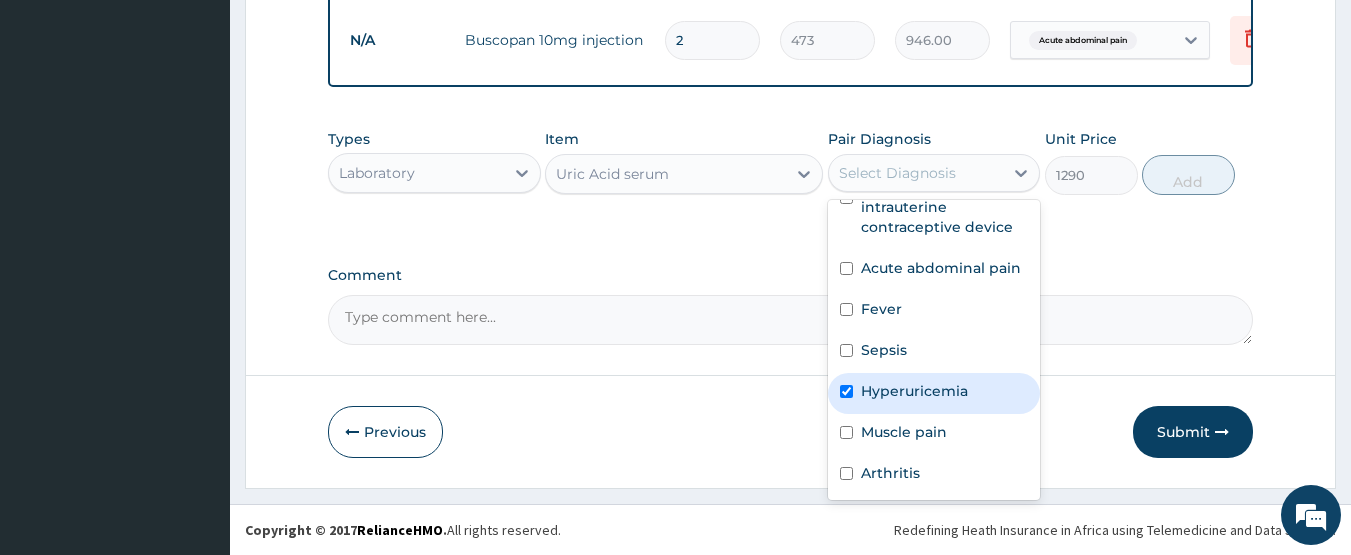 checkbox on "true" 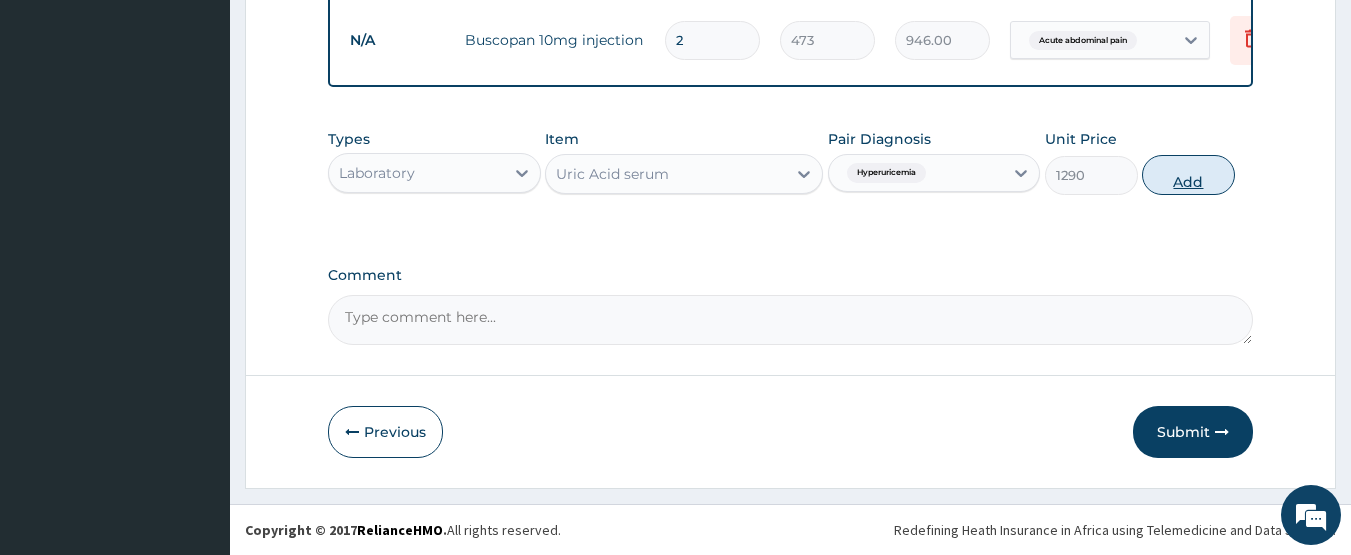 click on "Add" at bounding box center (1188, 175) 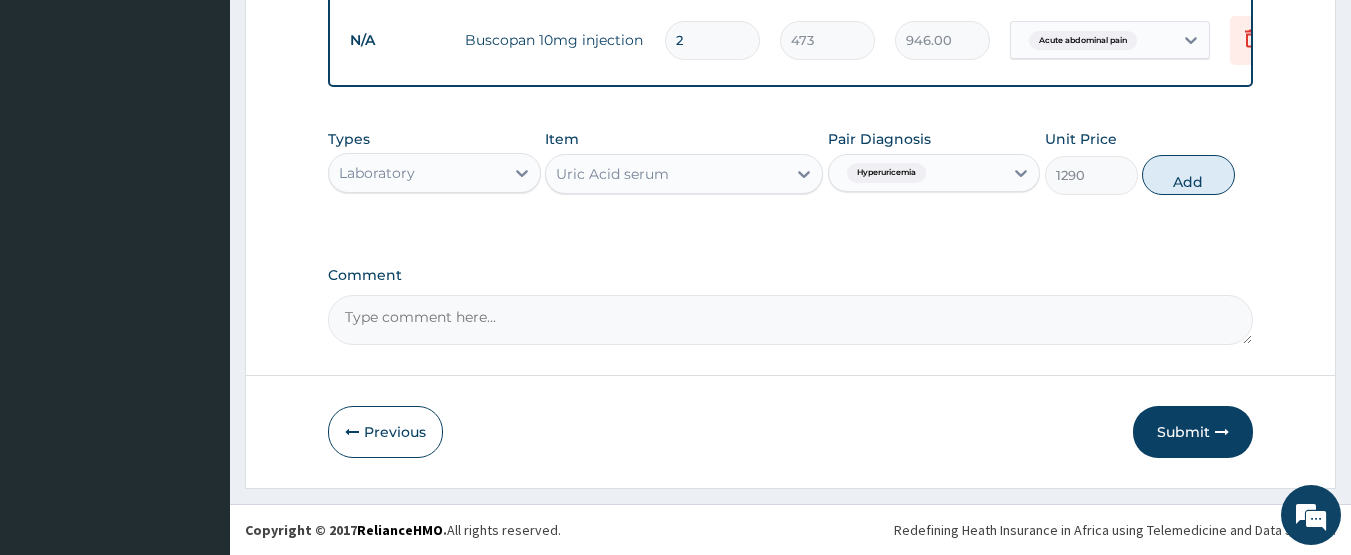 type on "0" 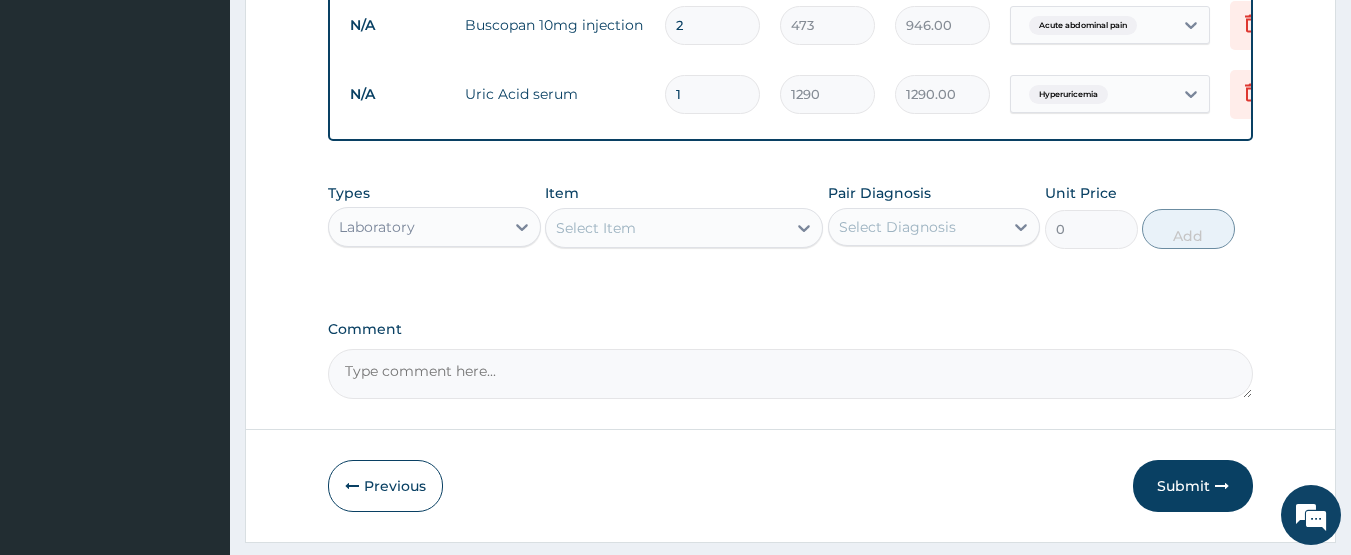 click on "Select Item" at bounding box center (666, 228) 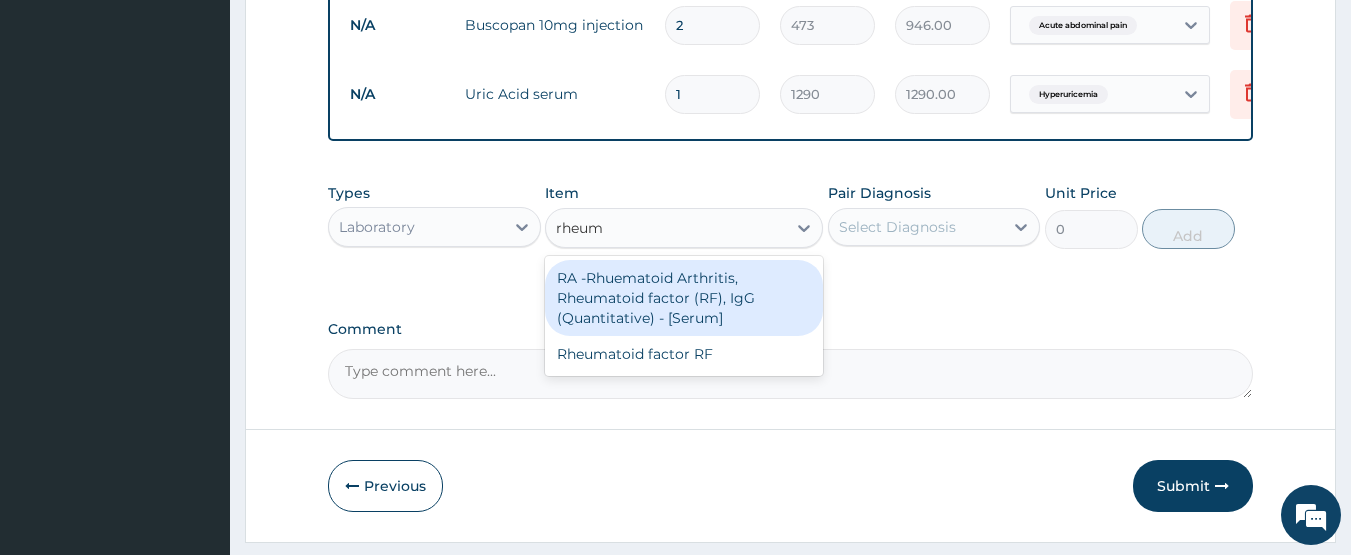 type on "rheuma" 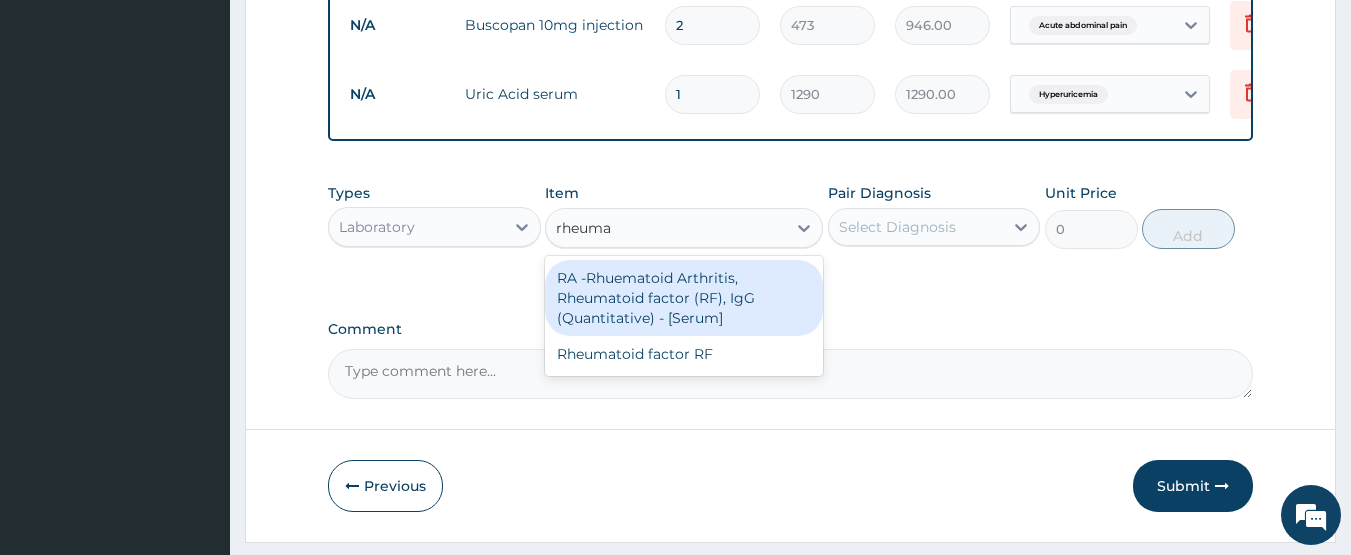 drag, startPoint x: 655, startPoint y: 335, endPoint x: 686, endPoint y: 319, distance: 34.88553 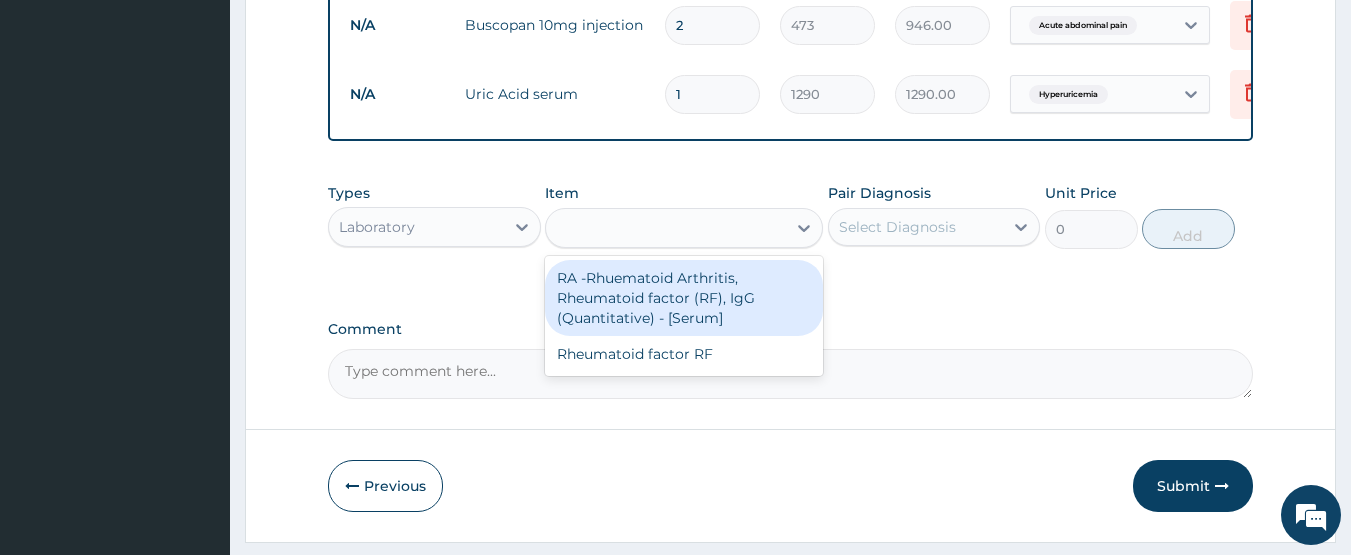 type on "4300" 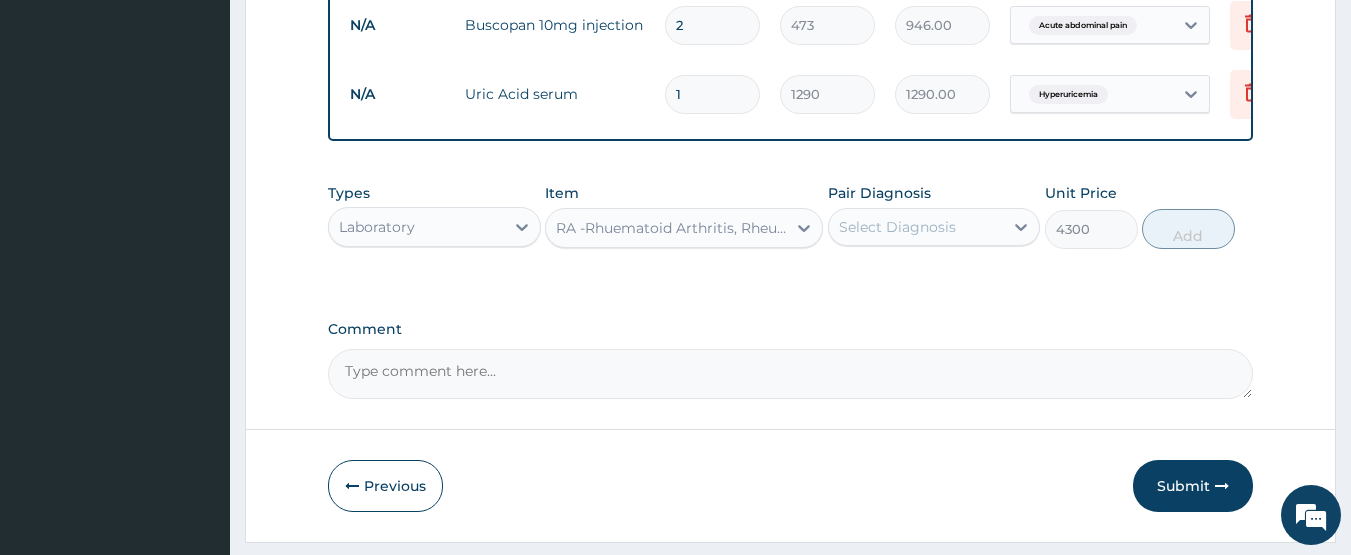 click on "Select Diagnosis" at bounding box center (897, 227) 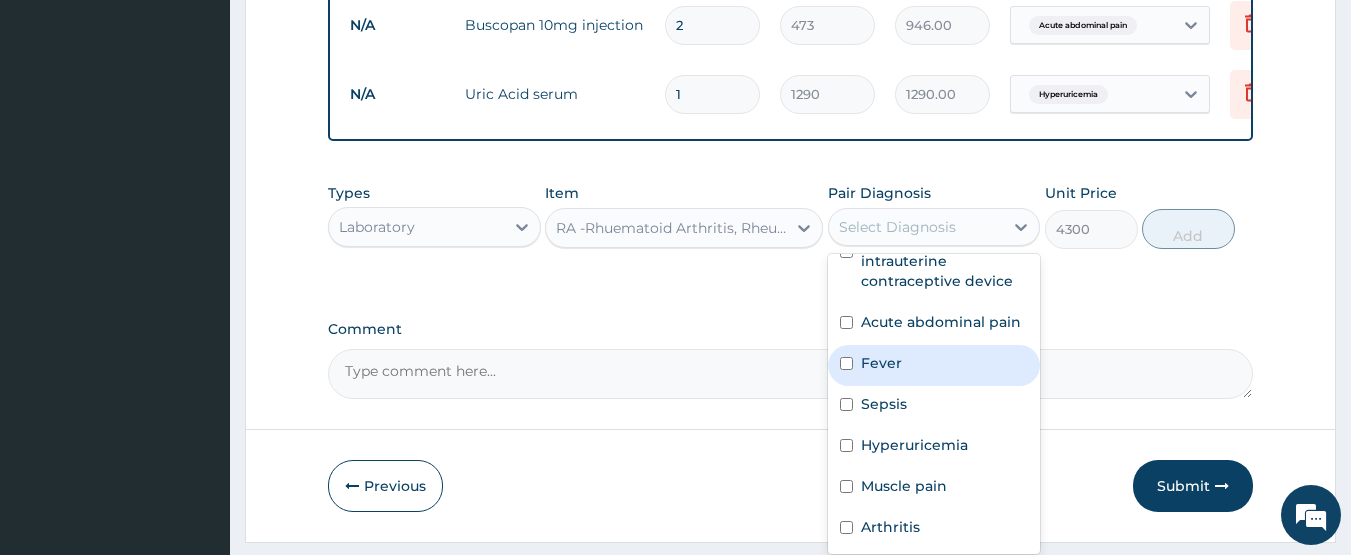 scroll, scrollTop: 116, scrollLeft: 0, axis: vertical 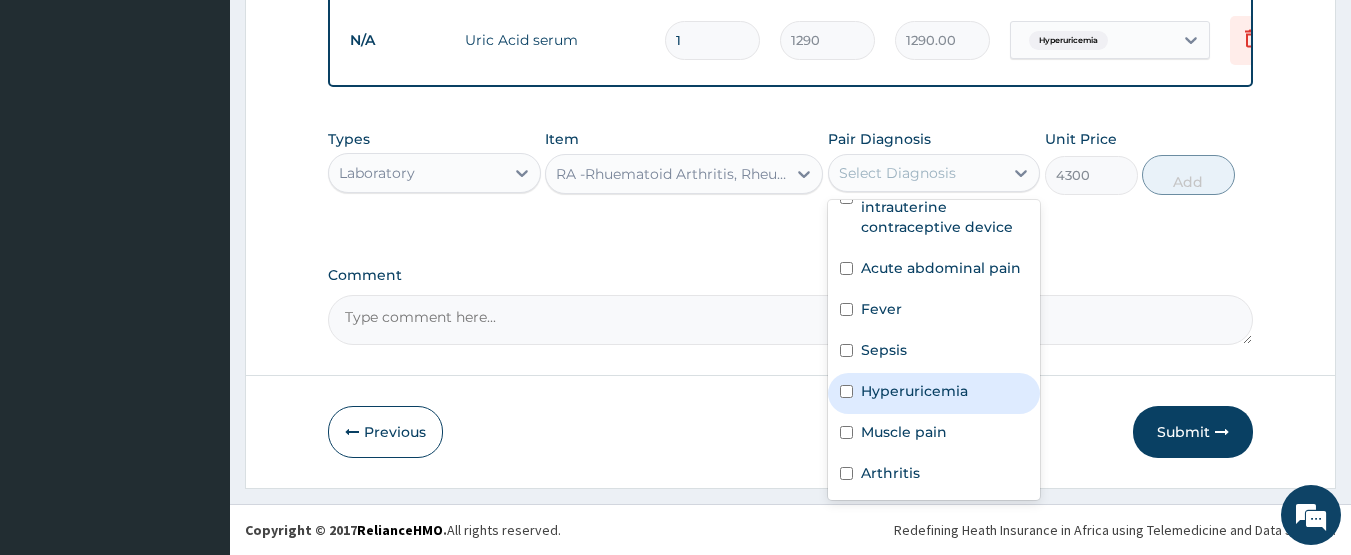 click on "Hyperuricemia" at bounding box center (934, 393) 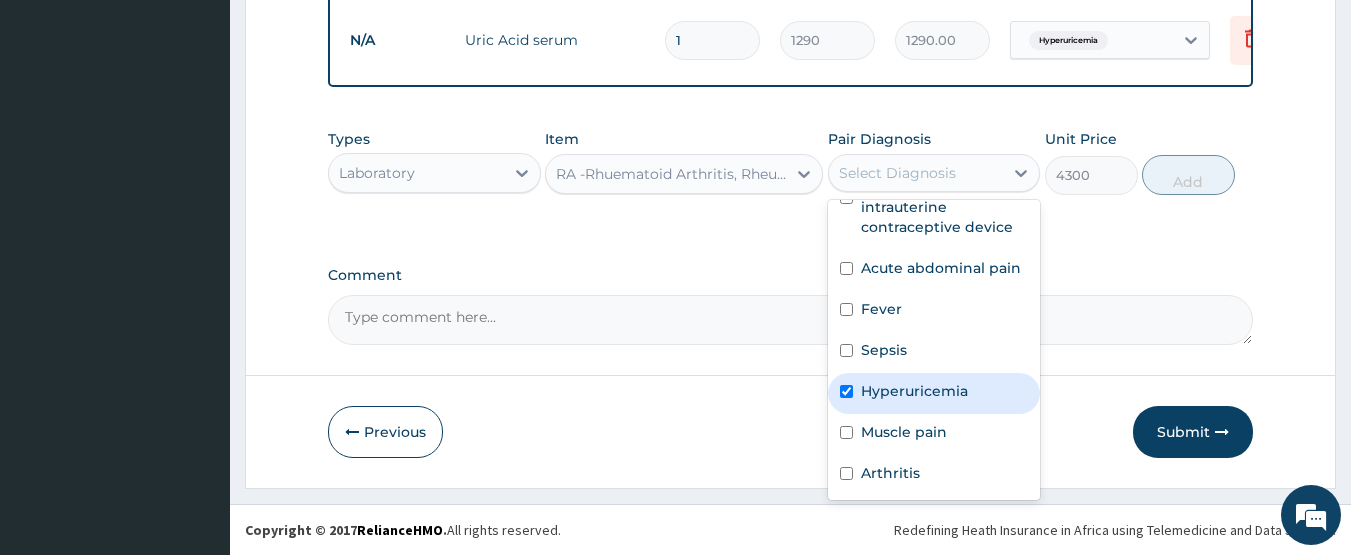 checkbox on "true" 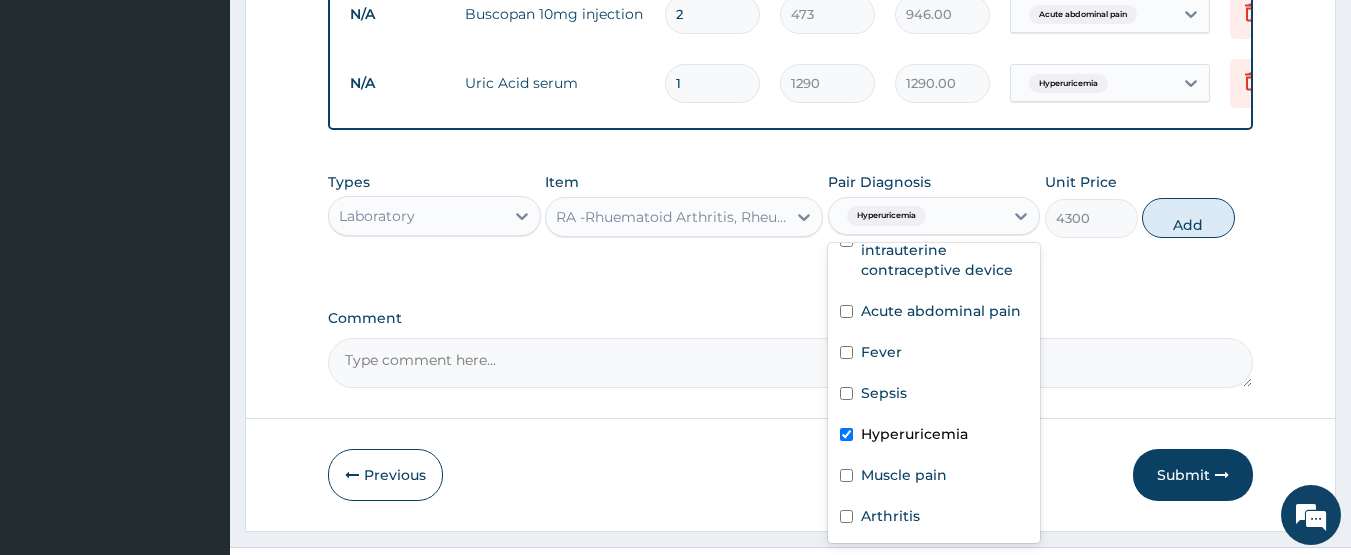 scroll, scrollTop: 1692, scrollLeft: 0, axis: vertical 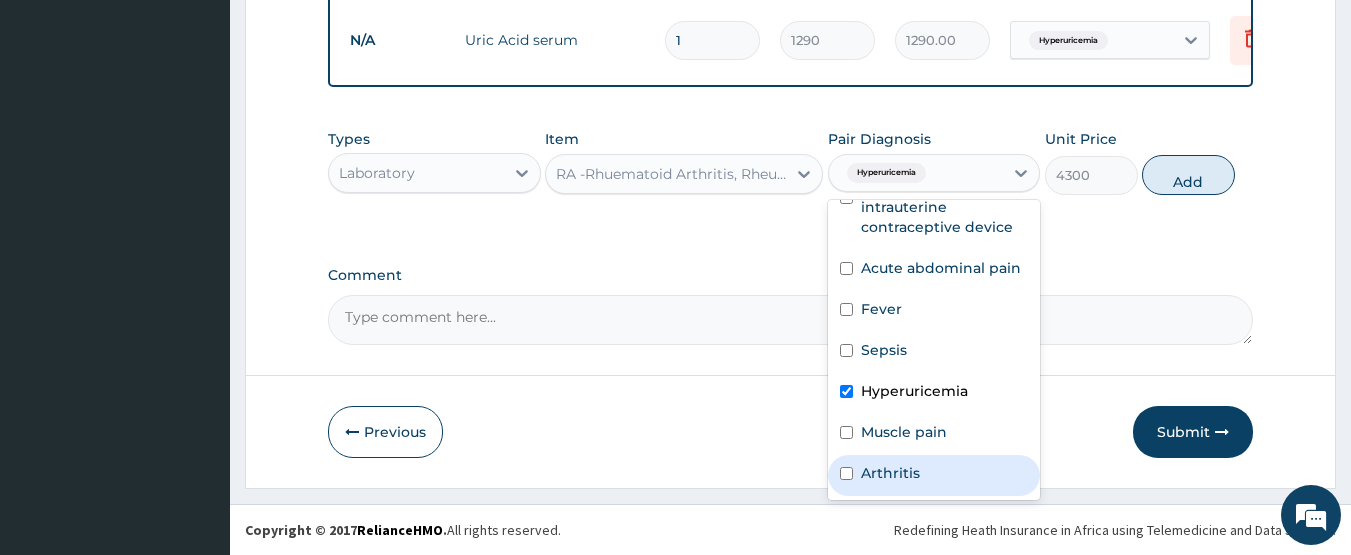 click on "Arthritis" at bounding box center [934, 475] 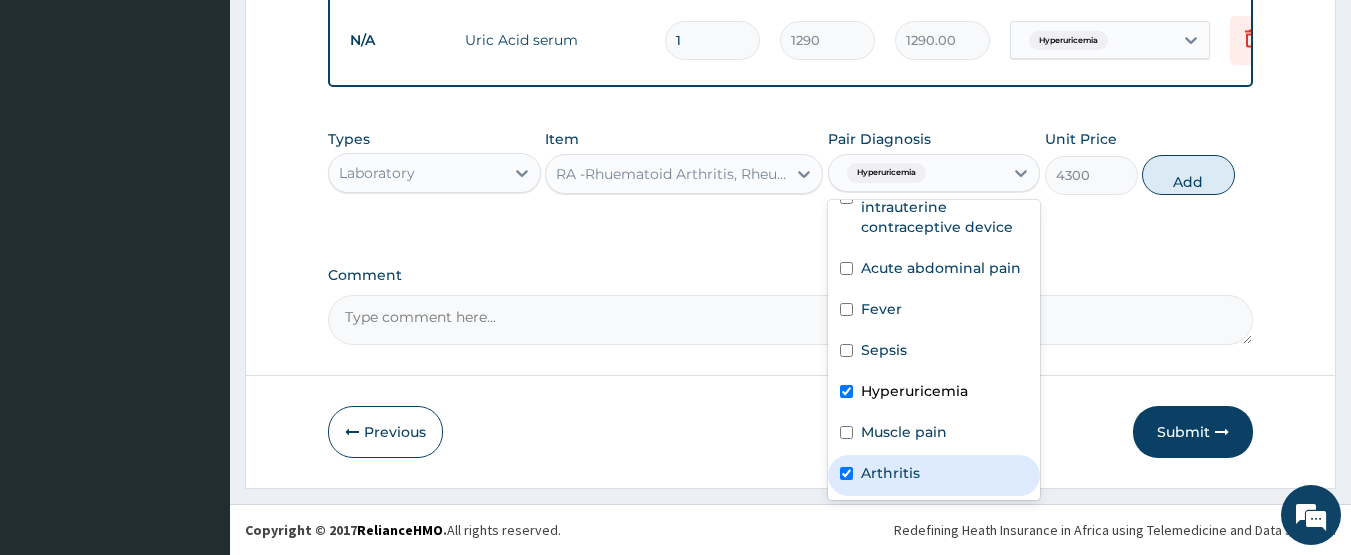 checkbox on "true" 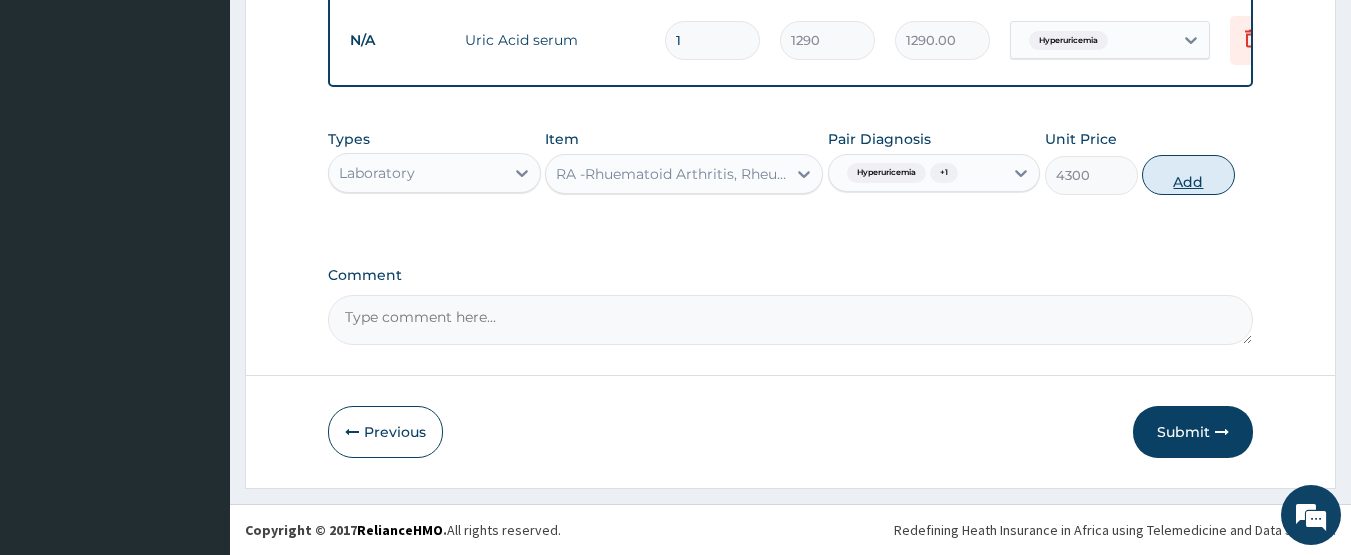 click on "Add" at bounding box center (1188, 175) 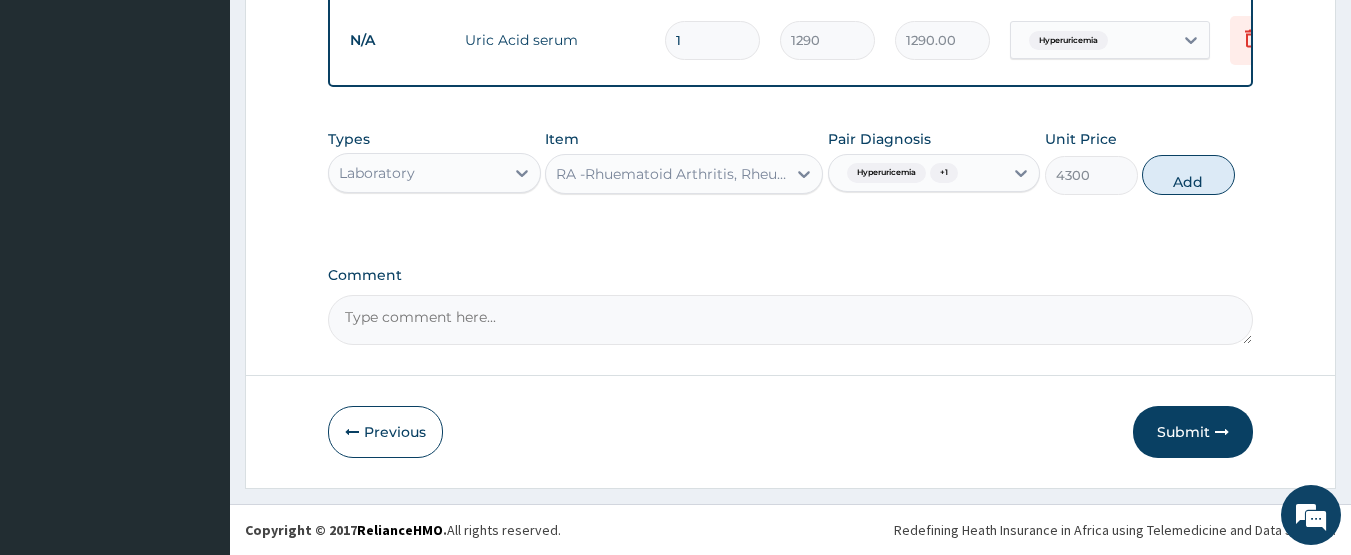 type on "0" 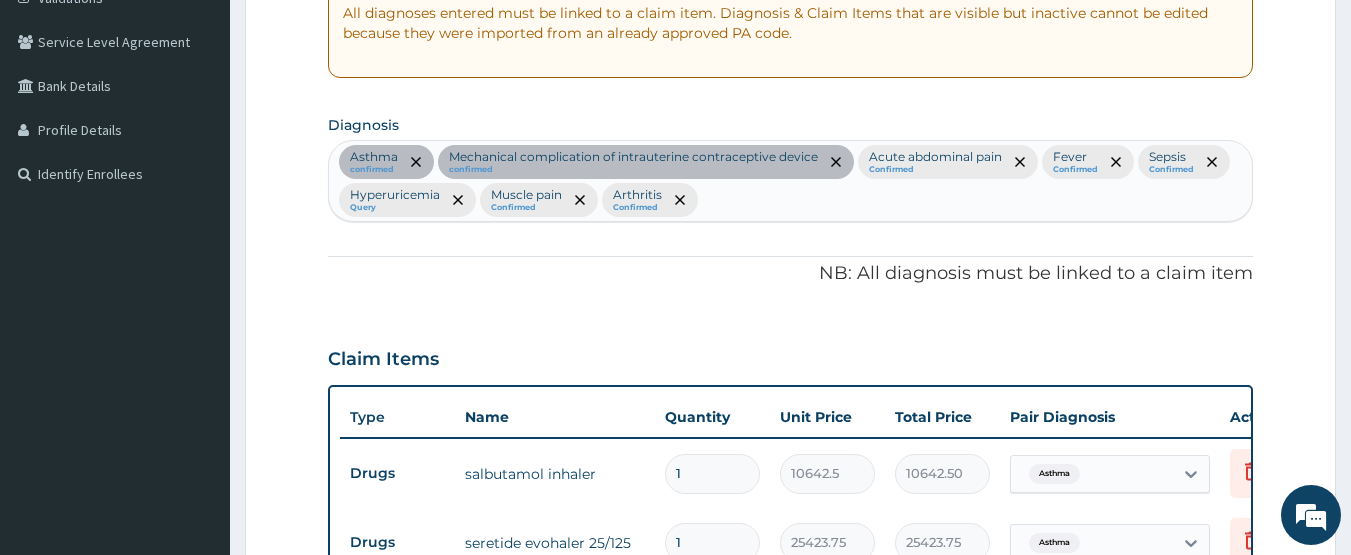 scroll, scrollTop: 392, scrollLeft: 0, axis: vertical 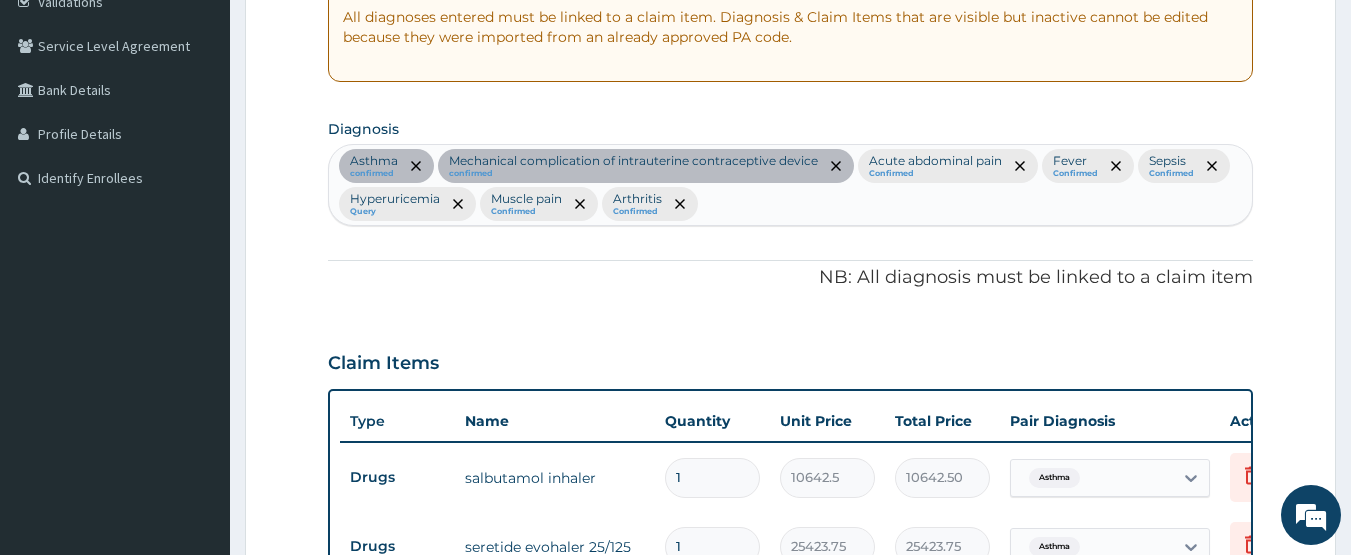 click on "Asthma confirmed Mechanical complication of intrauterine contraceptive device confirmed Acute abdominal pain Confirmed Fever Confirmed Sepsis Confirmed Hyperuricemia Query Muscle pain Confirmed Arthritis Confirmed" at bounding box center [791, 185] 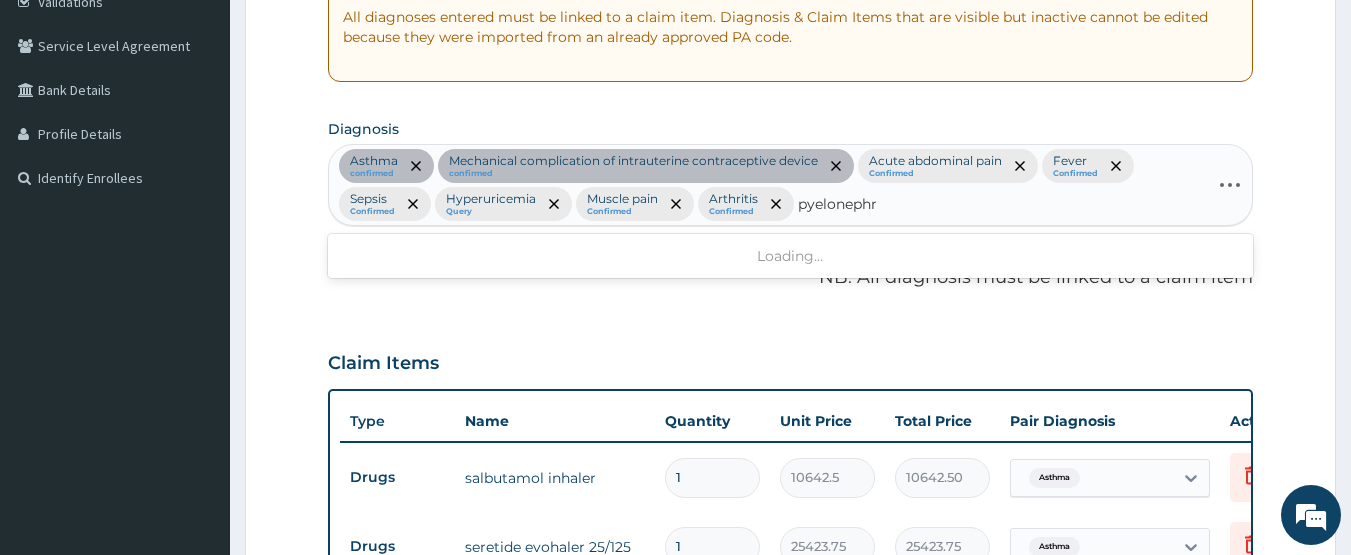 type on "pyelonephri" 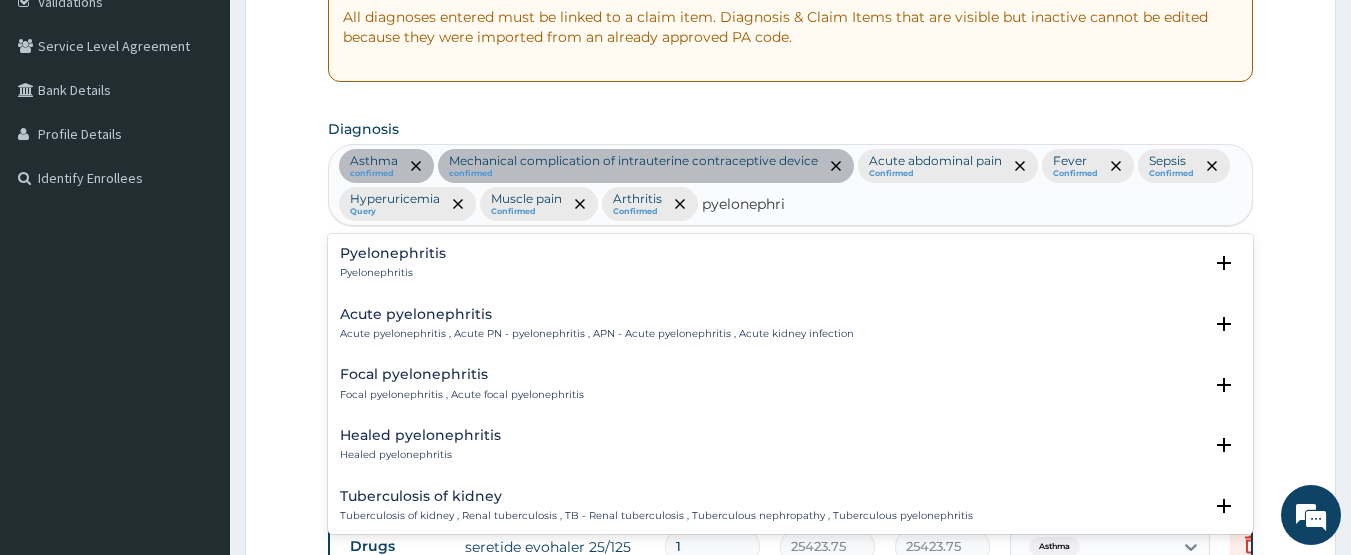 click on "Acute pyelonephritis" at bounding box center (597, 314) 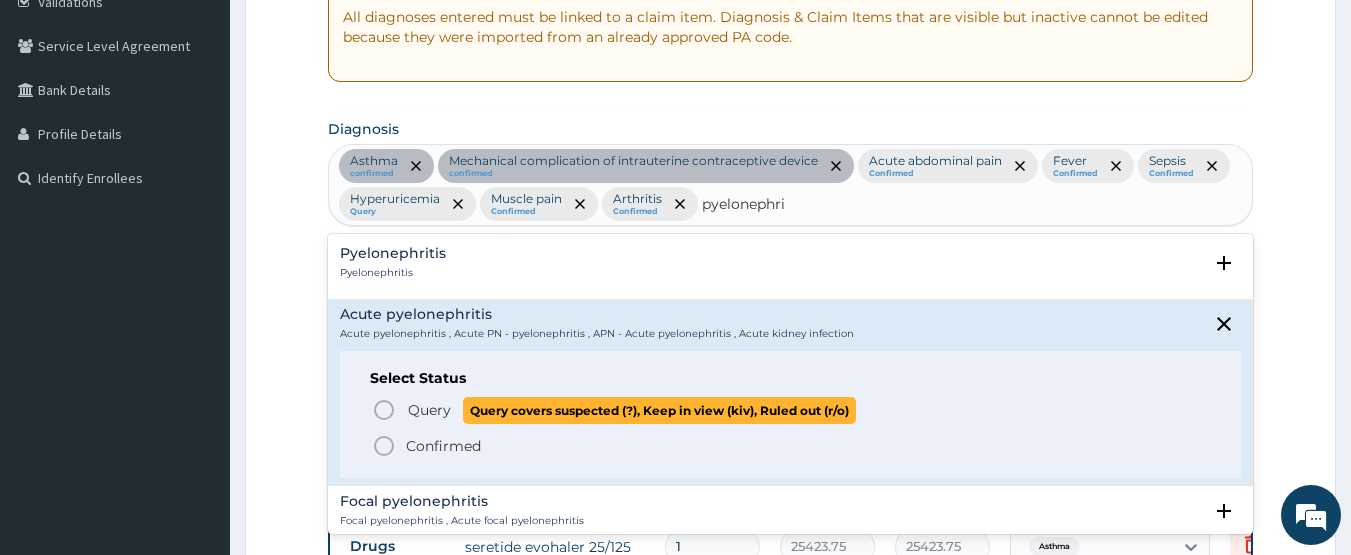 click 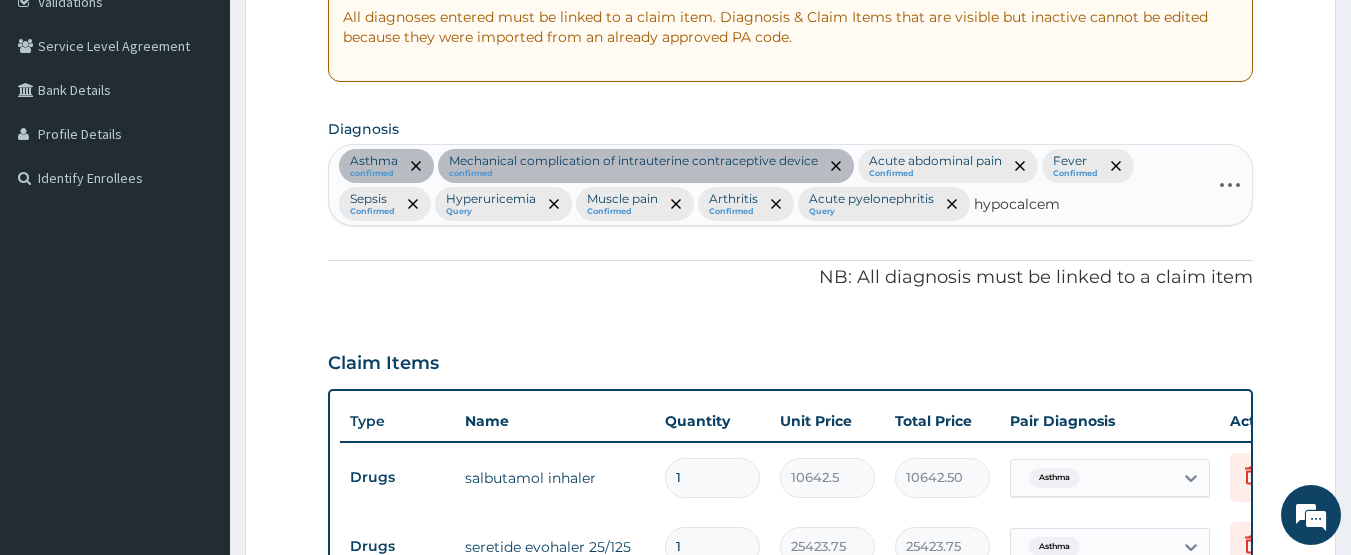 type on "hypocalcemi" 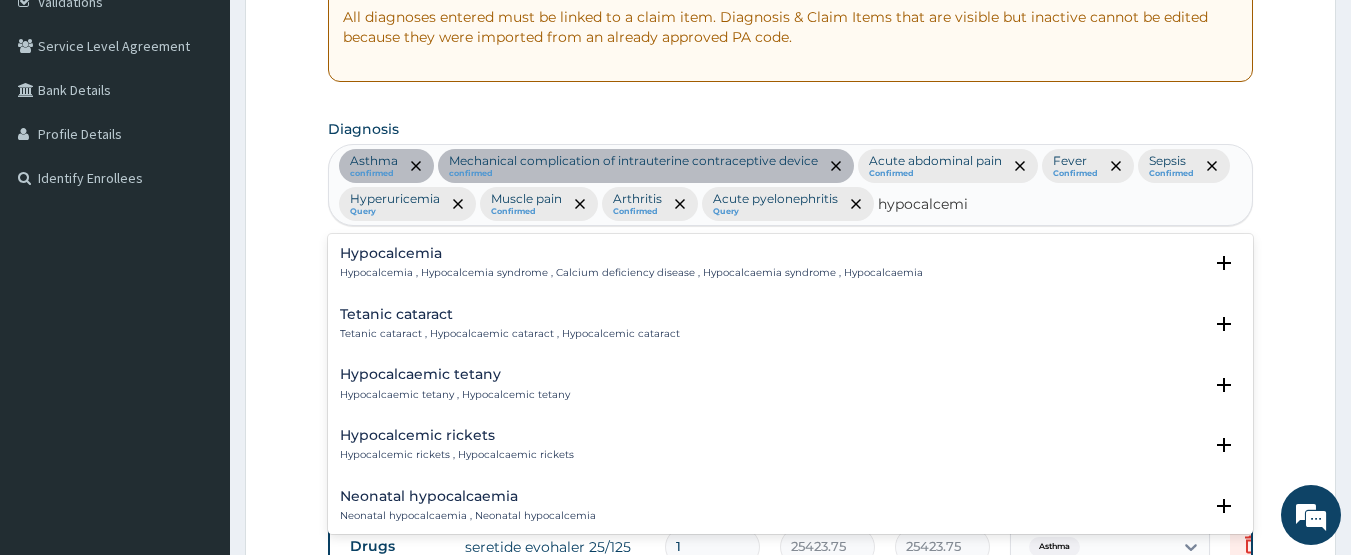 click on "Hypocalcemia Hypocalcemia , Hypocalcemia syndrome , Calcium deficiency disease , Hypocalcaemia syndrome , Hypocalcaemia" at bounding box center [631, 263] 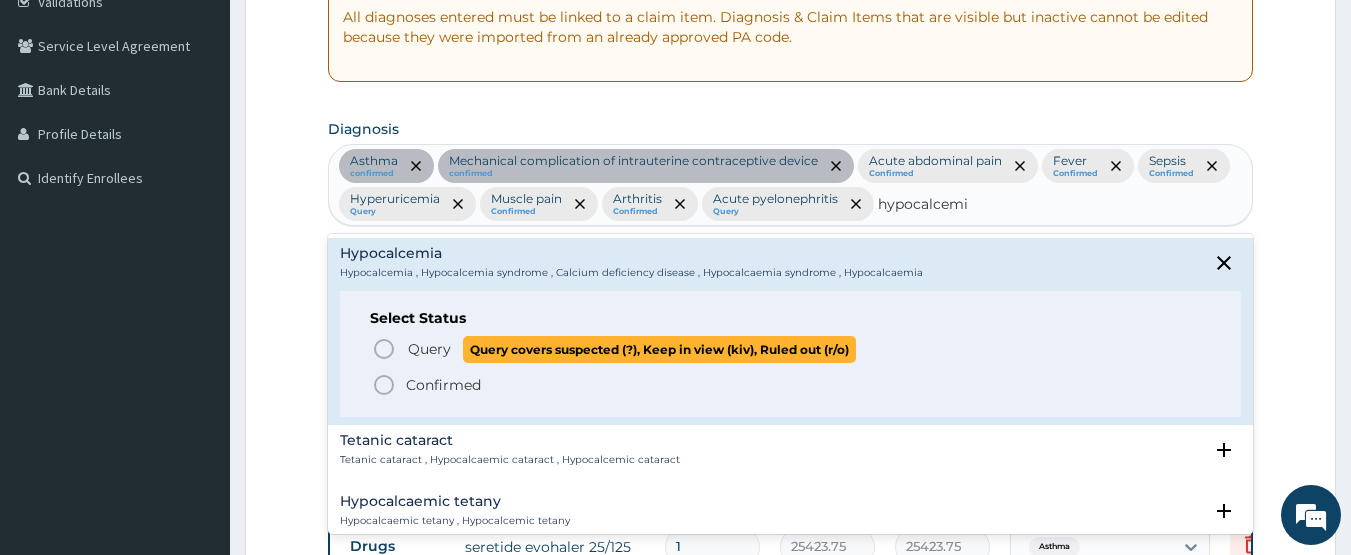 click 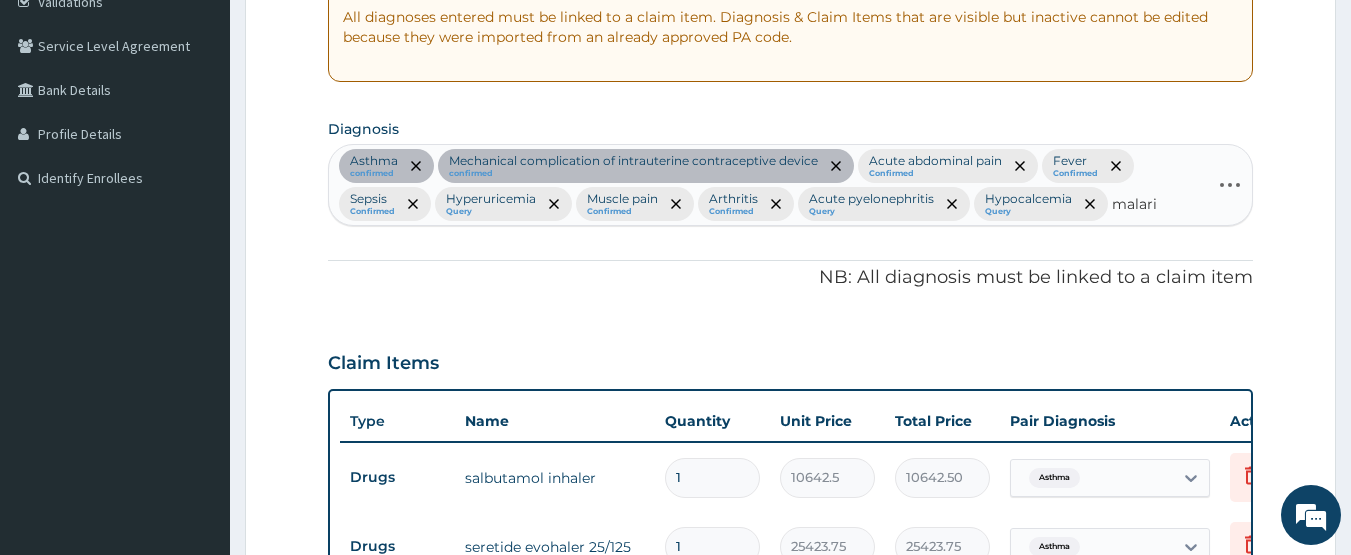 type on "malaria" 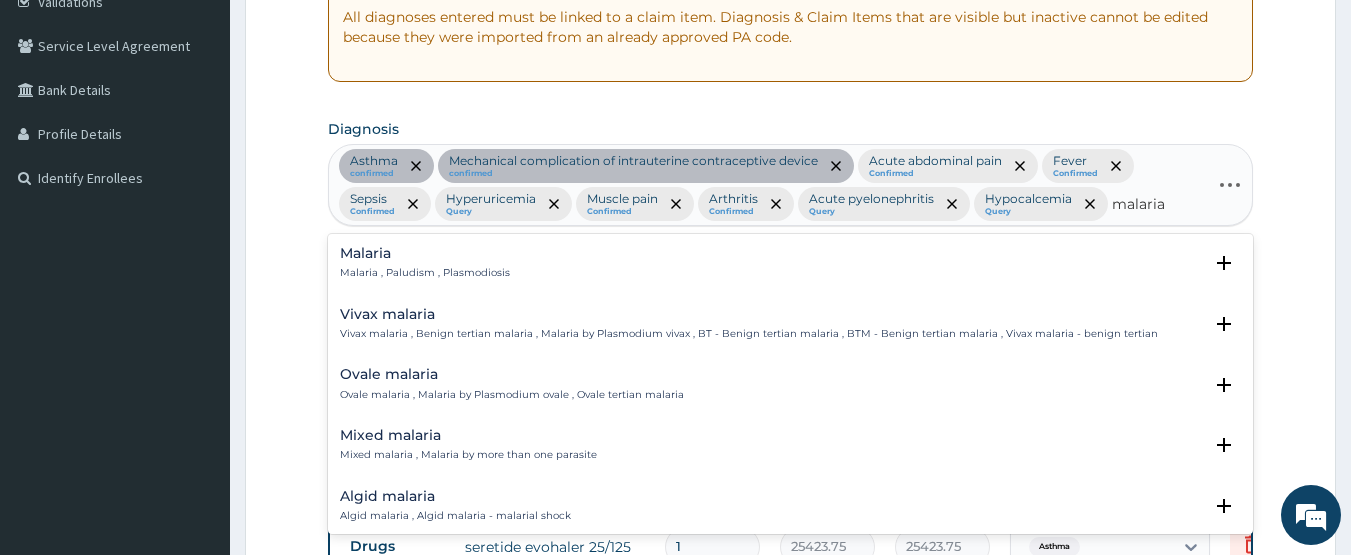 click on "Malaria Malaria , Paludism , Plasmodiosis" at bounding box center [425, 263] 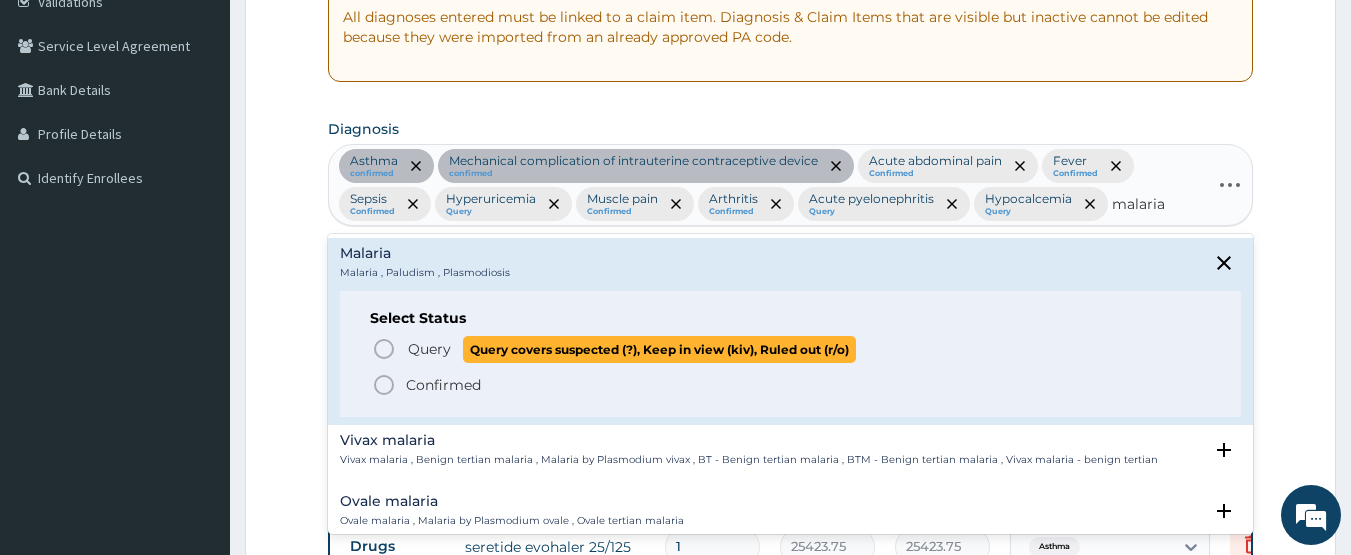 click 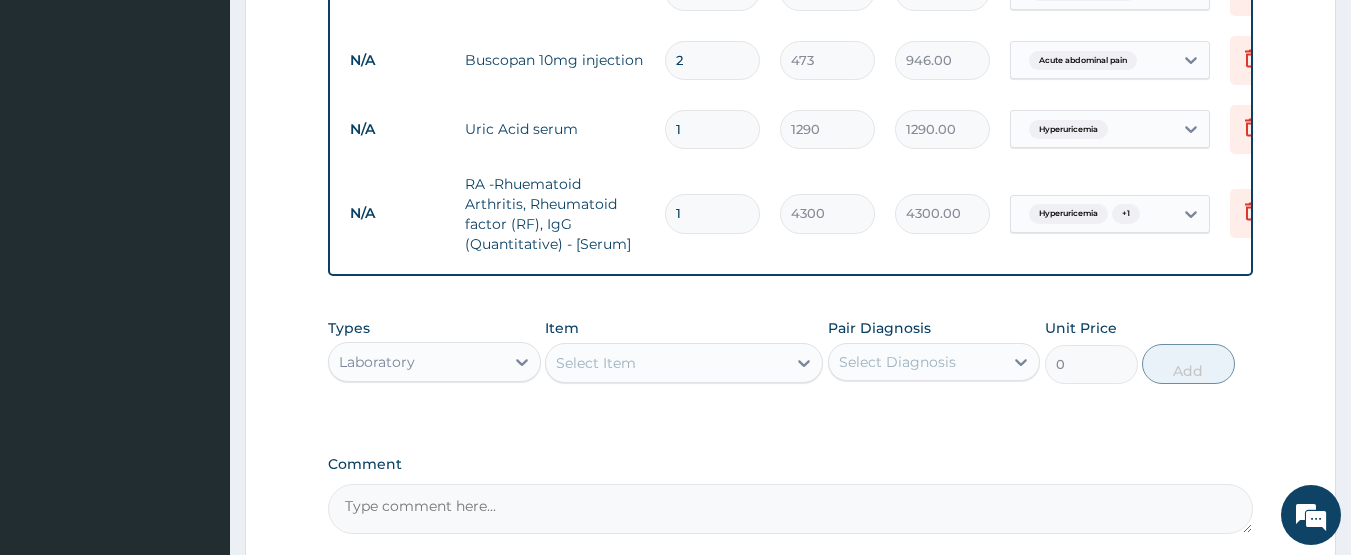 scroll, scrollTop: 1792, scrollLeft: 0, axis: vertical 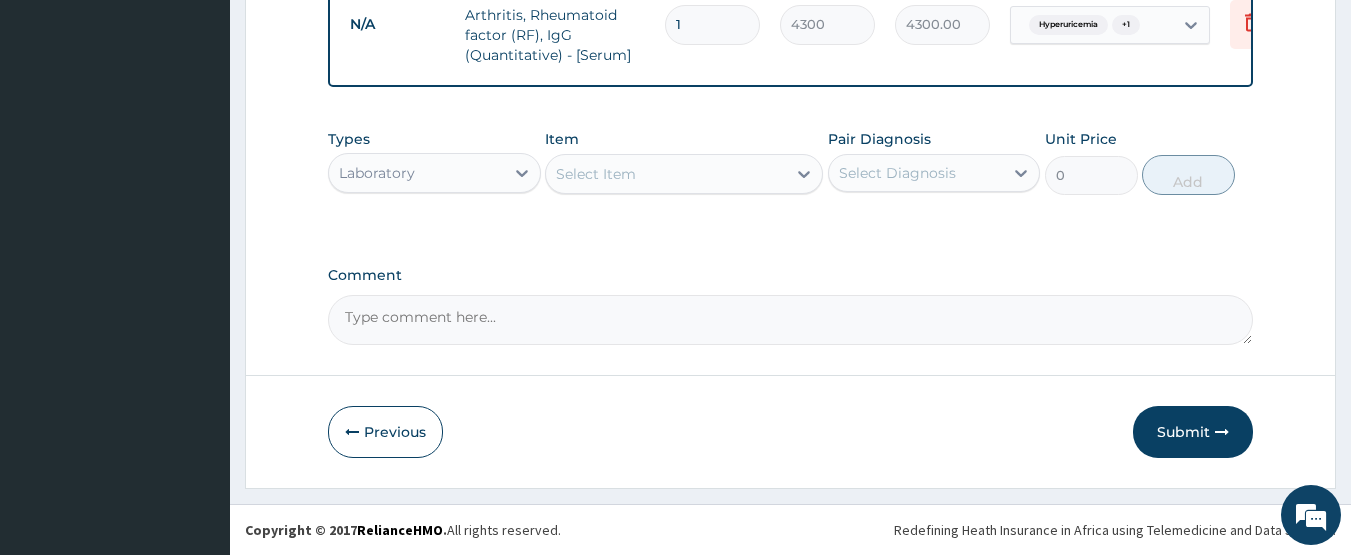 click on "Select Item" at bounding box center [596, 174] 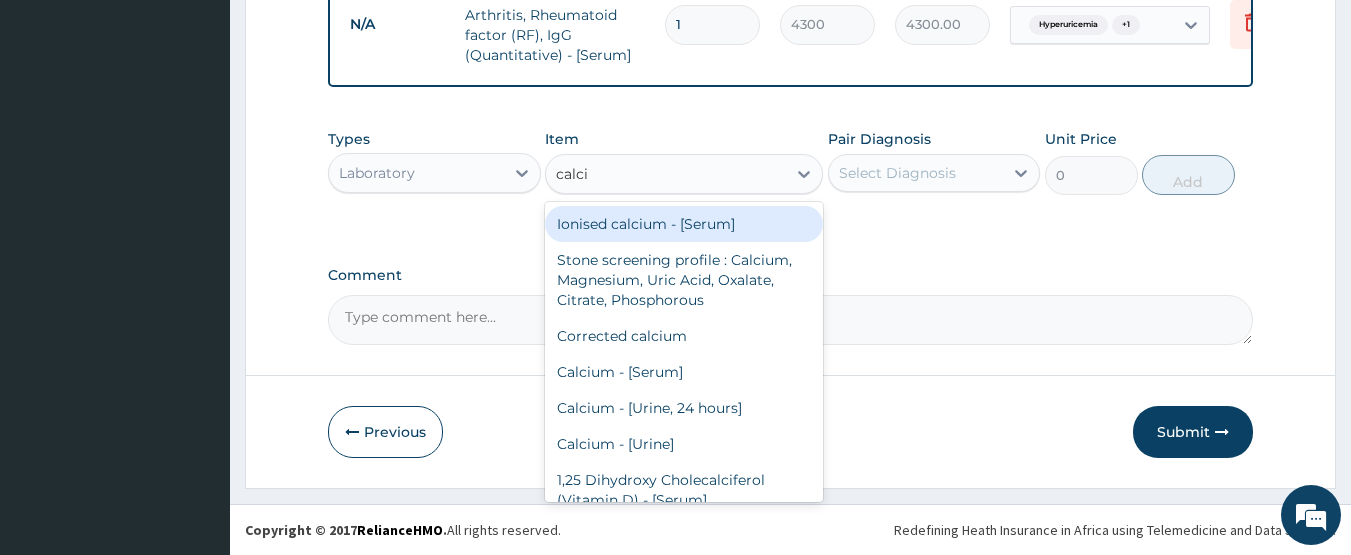 type on "calciu" 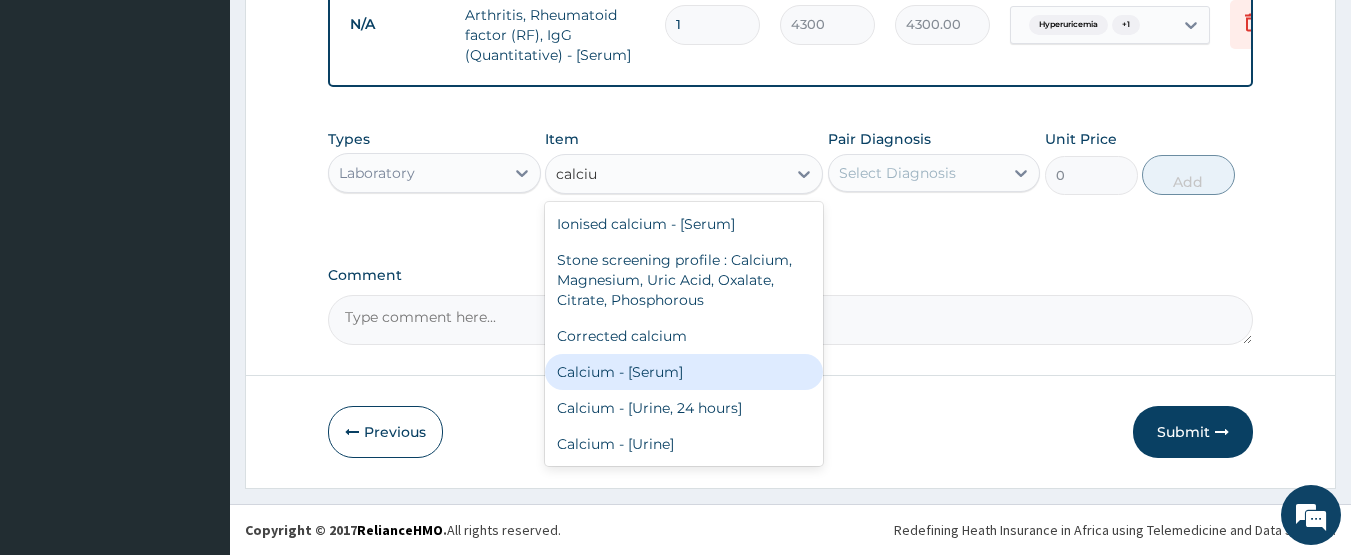 click on "Calcium - [Serum]" at bounding box center (684, 372) 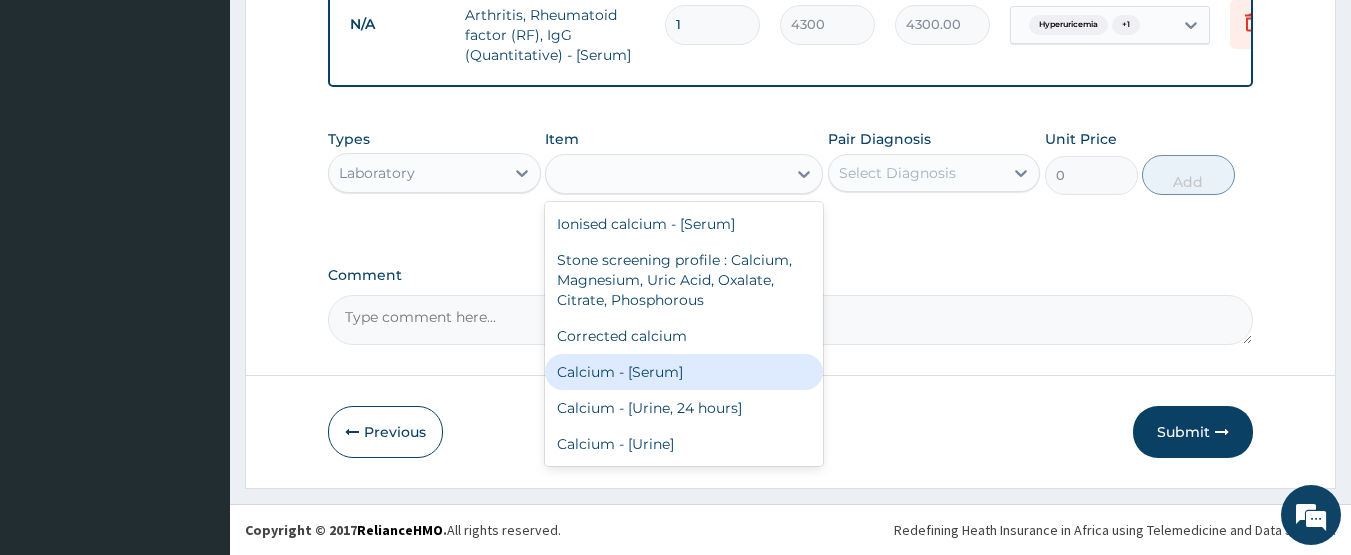 type on "1290" 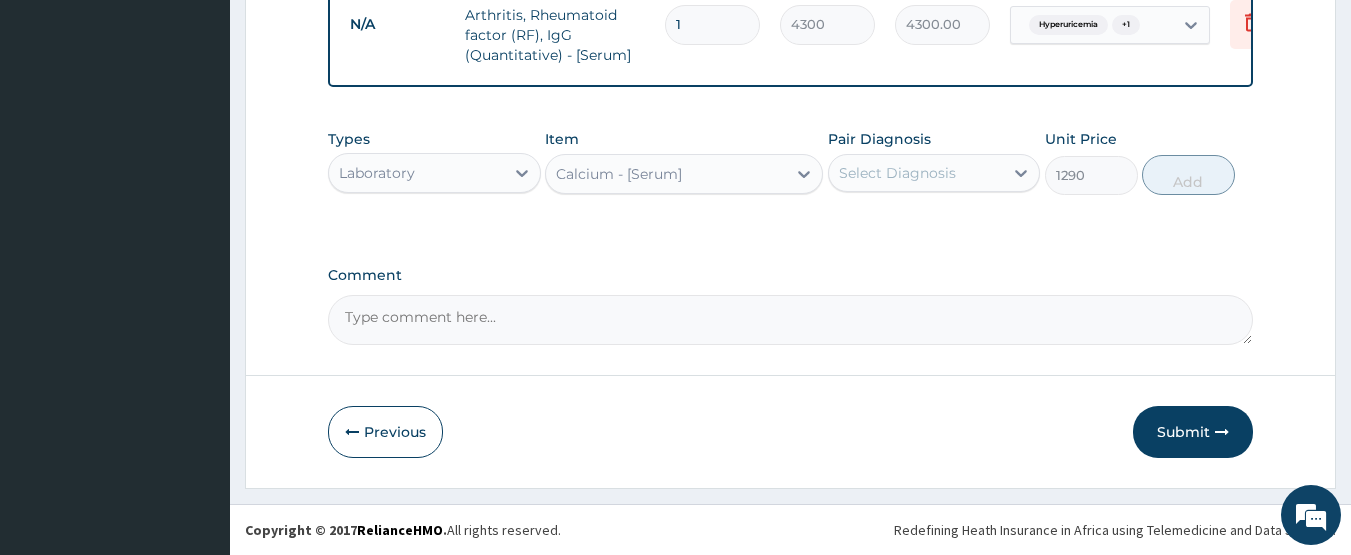 click on "Select Diagnosis" at bounding box center (897, 173) 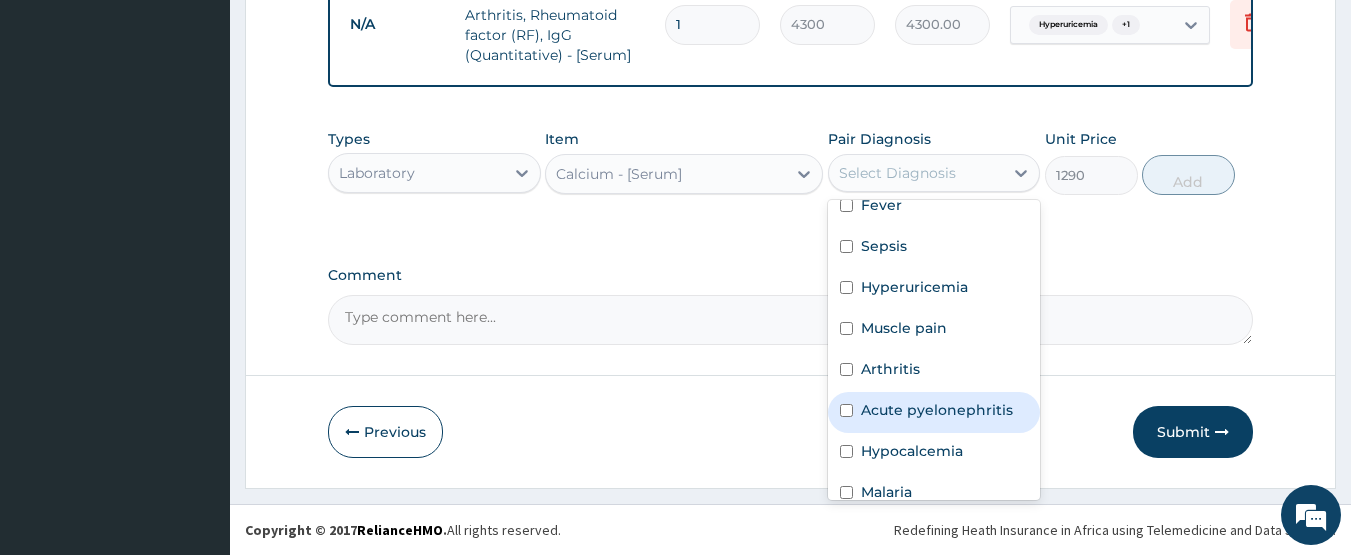 scroll, scrollTop: 239, scrollLeft: 0, axis: vertical 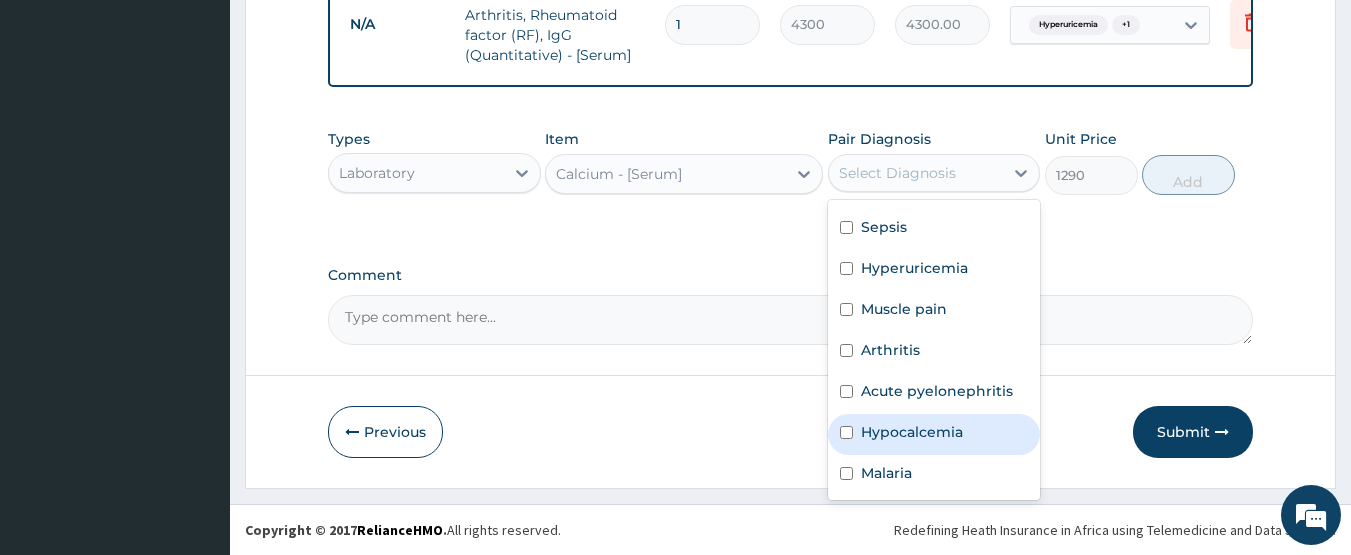 click on "Hypocalcemia" at bounding box center [912, 432] 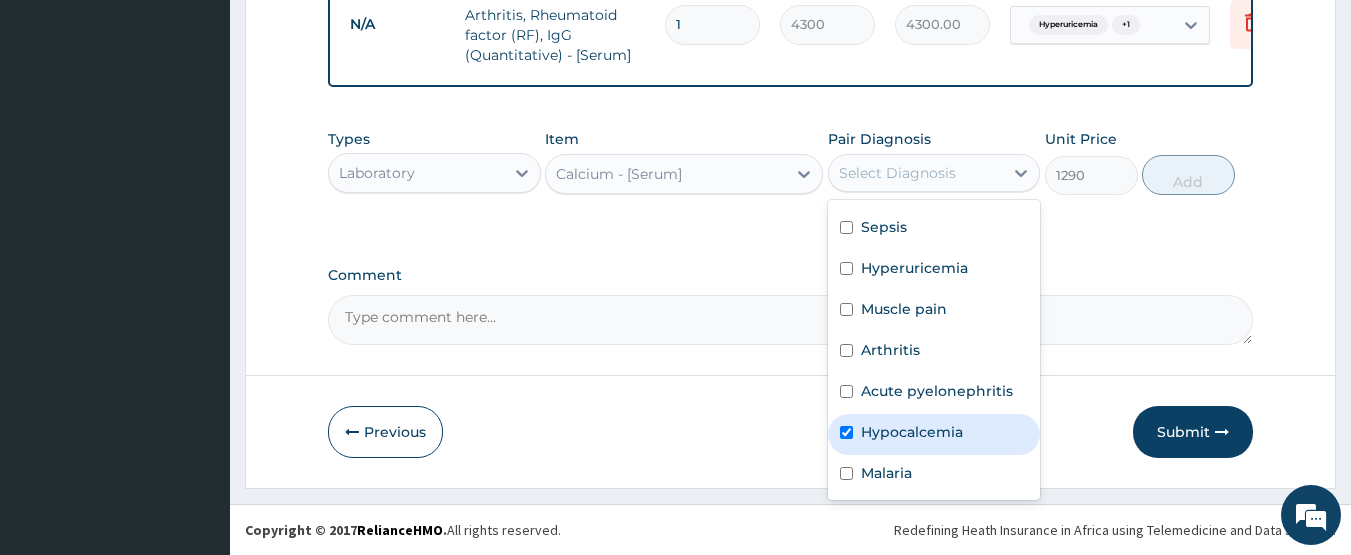 checkbox on "true" 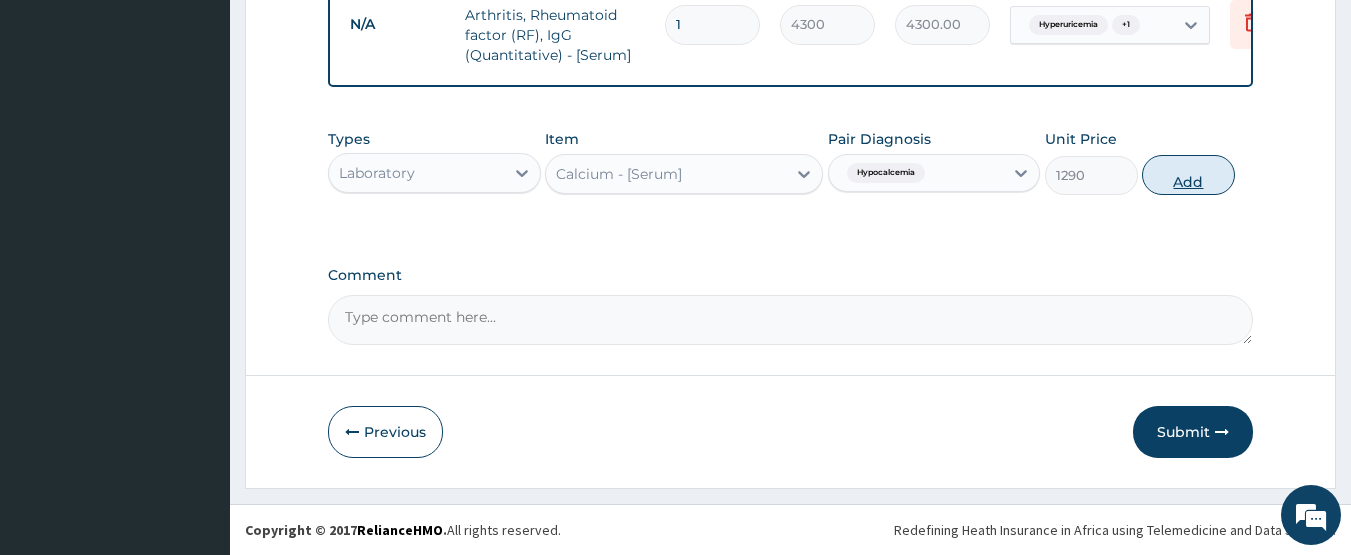 click on "Add" at bounding box center (1188, 175) 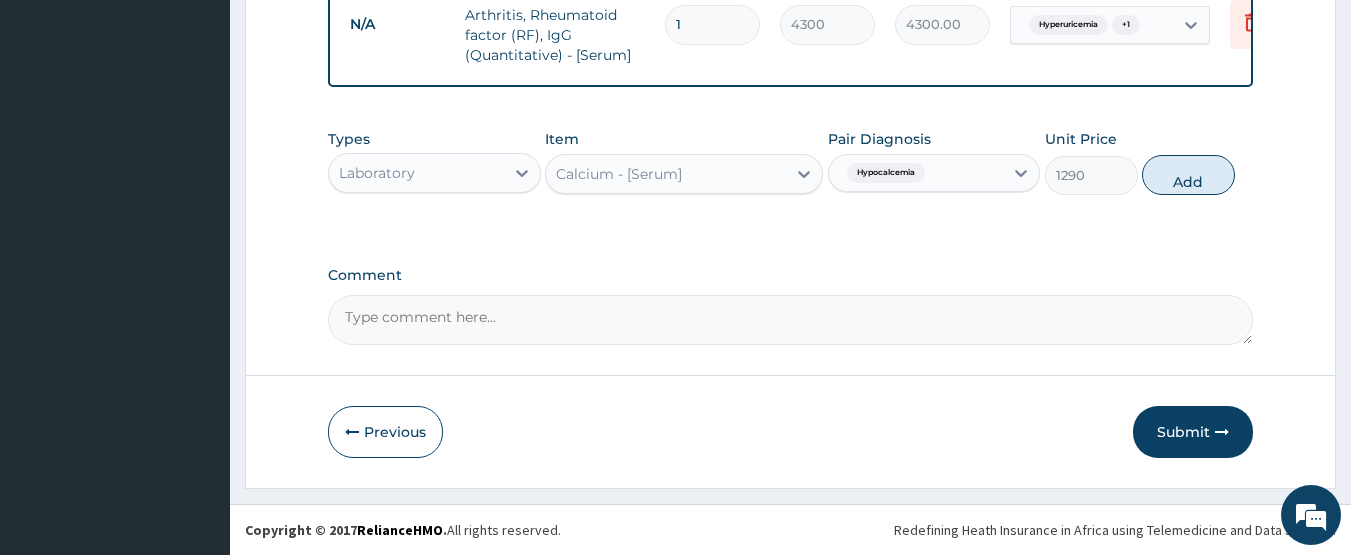 type on "0" 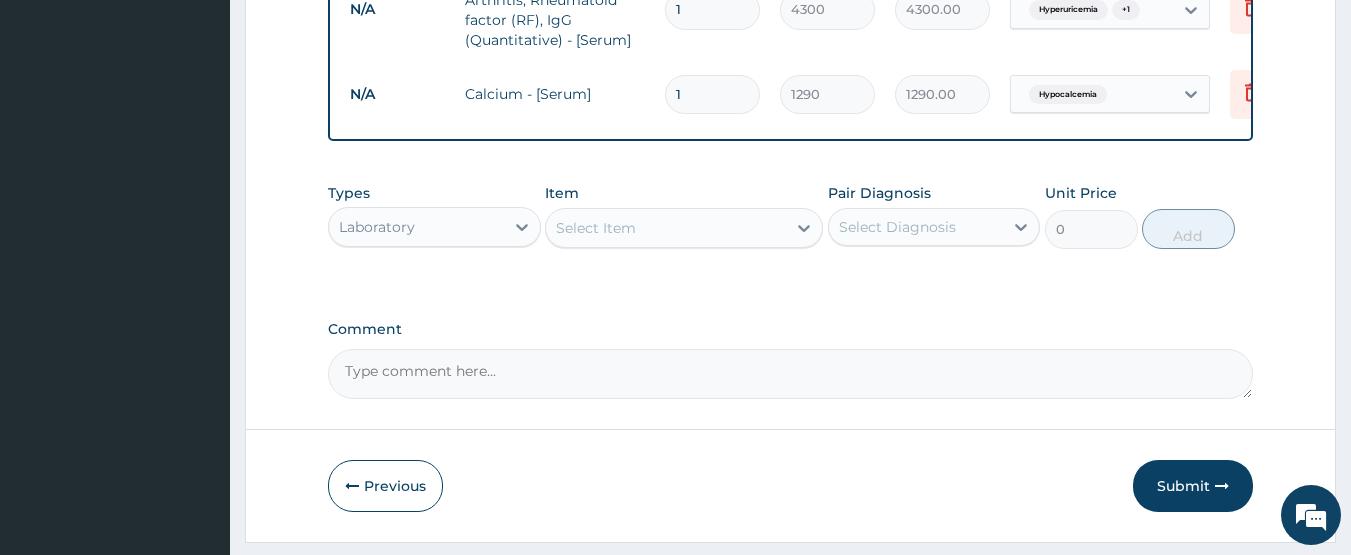 click on "Select Item" at bounding box center [666, 228] 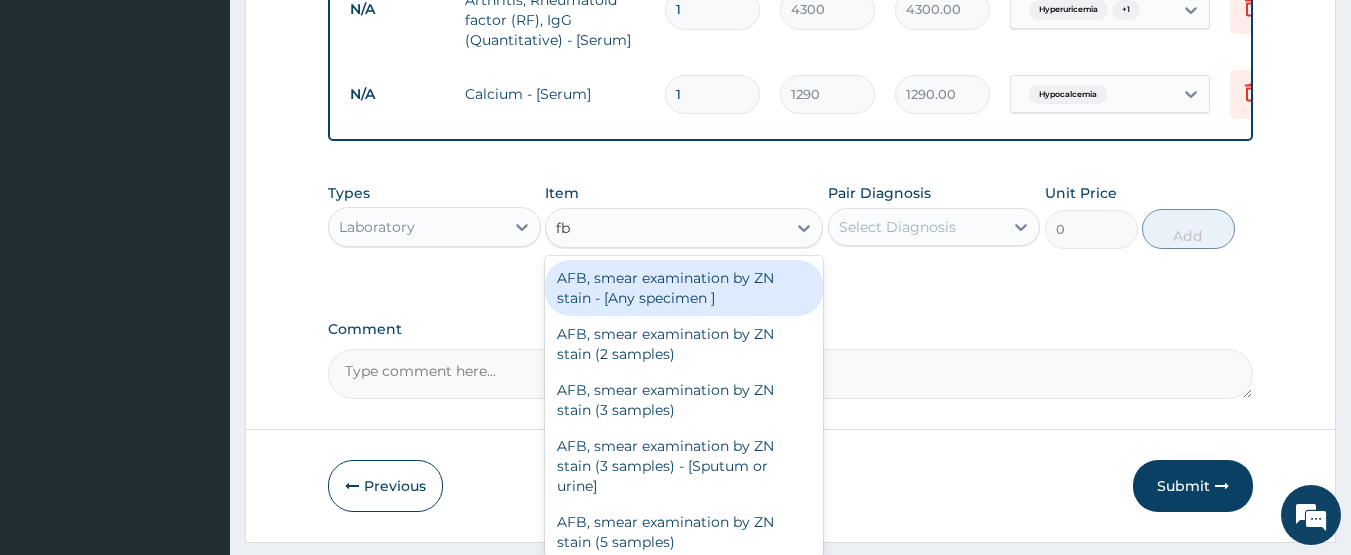 type on "fbc" 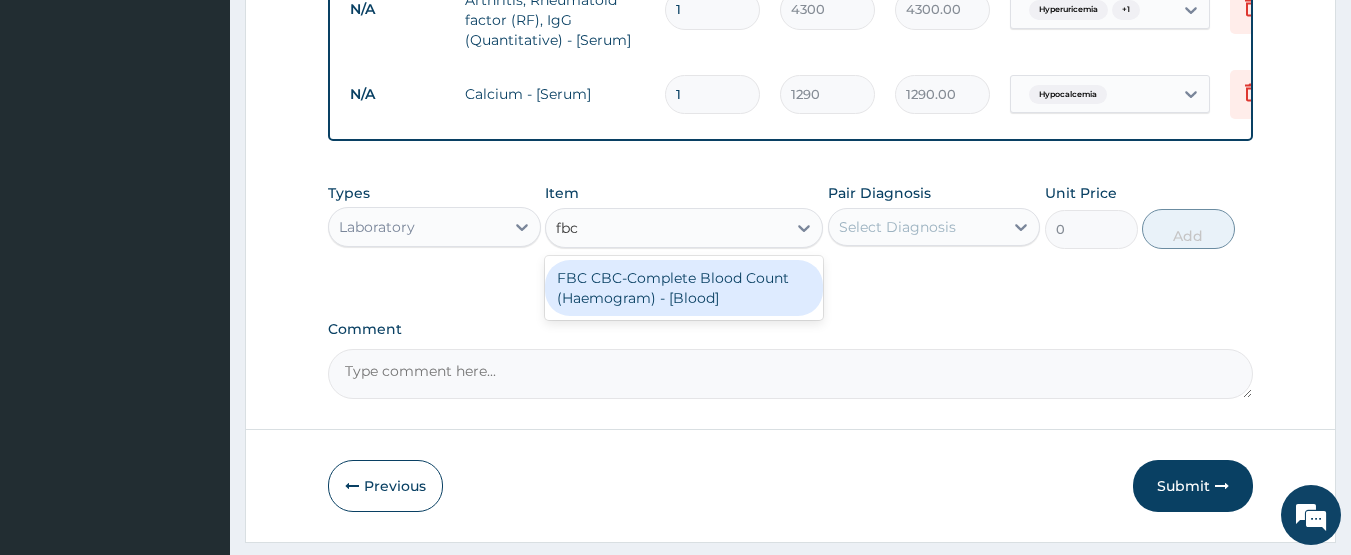 drag, startPoint x: 660, startPoint y: 303, endPoint x: 891, endPoint y: 233, distance: 241.37315 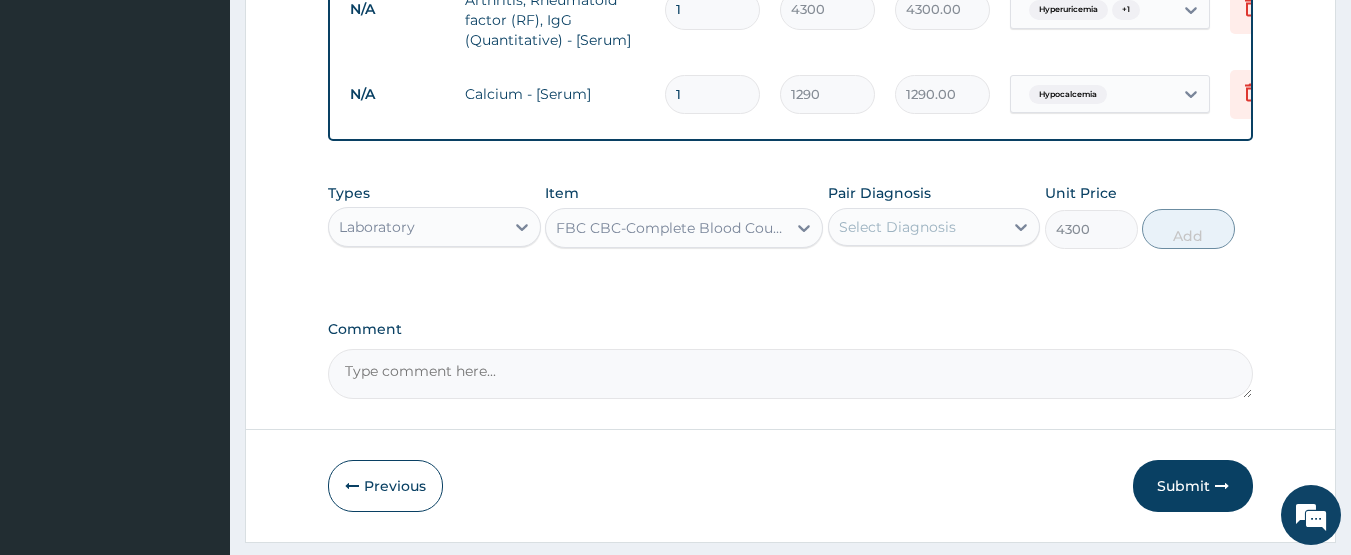 click on "Pair Diagnosis" at bounding box center [879, 193] 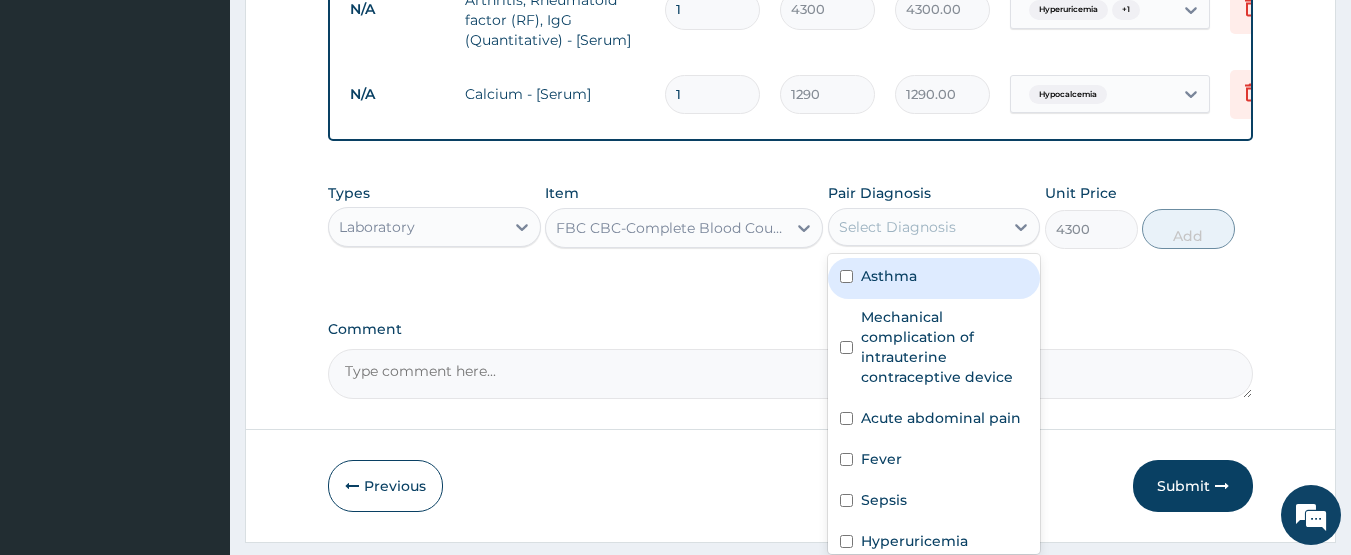 click on "Select Diagnosis" at bounding box center [897, 227] 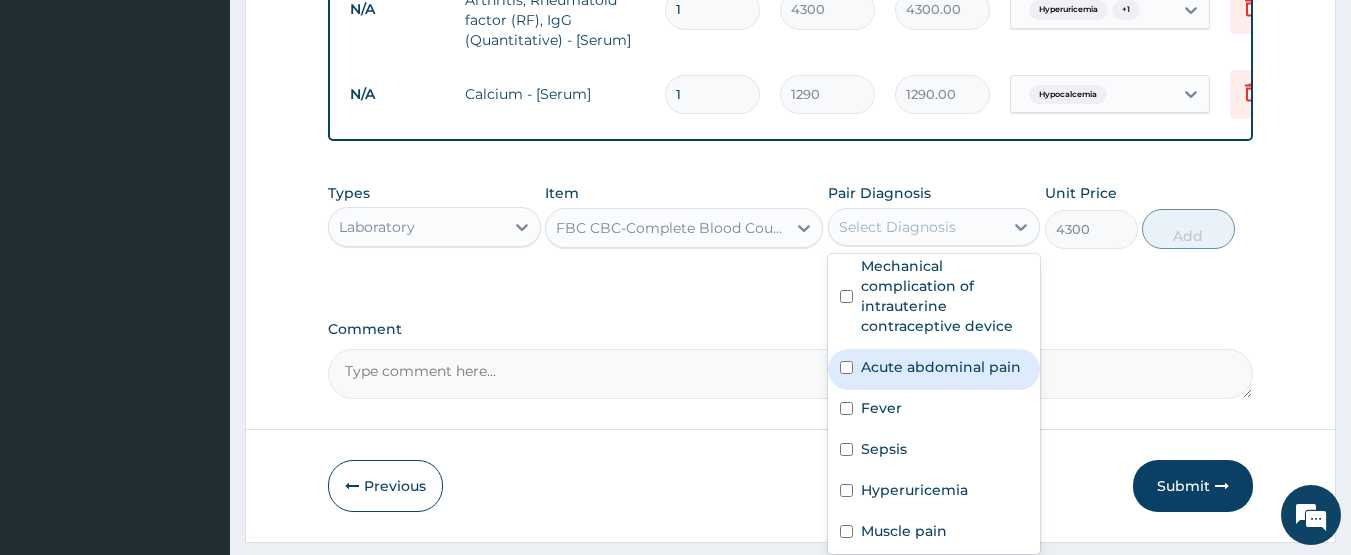 scroll, scrollTop: 100, scrollLeft: 0, axis: vertical 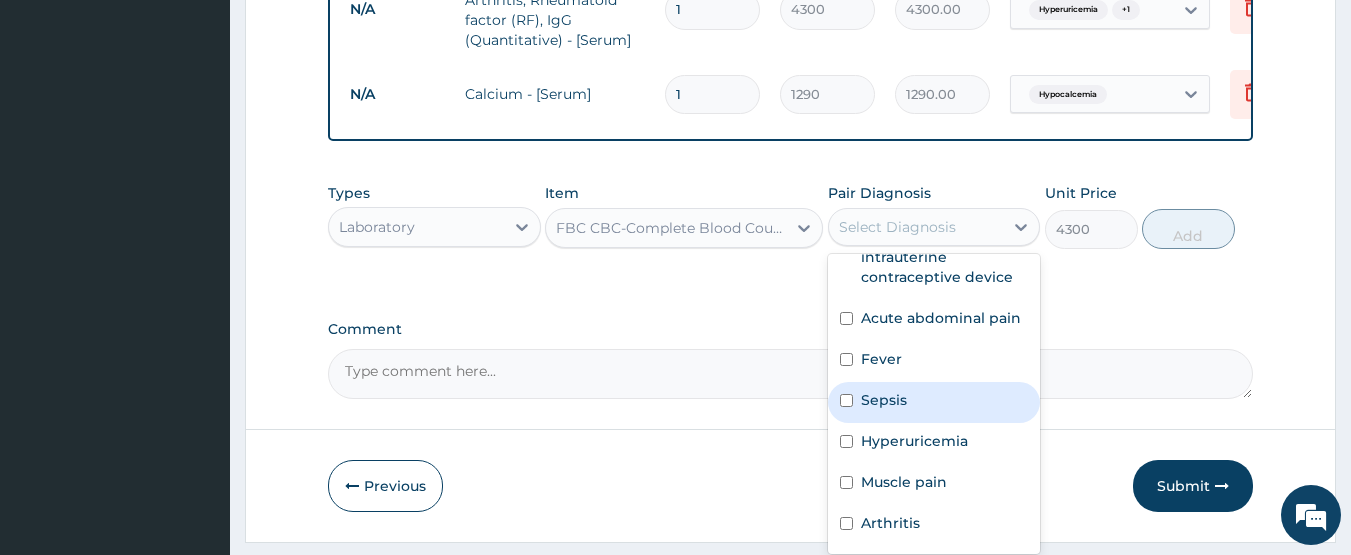 click on "Sepsis" at bounding box center [884, 400] 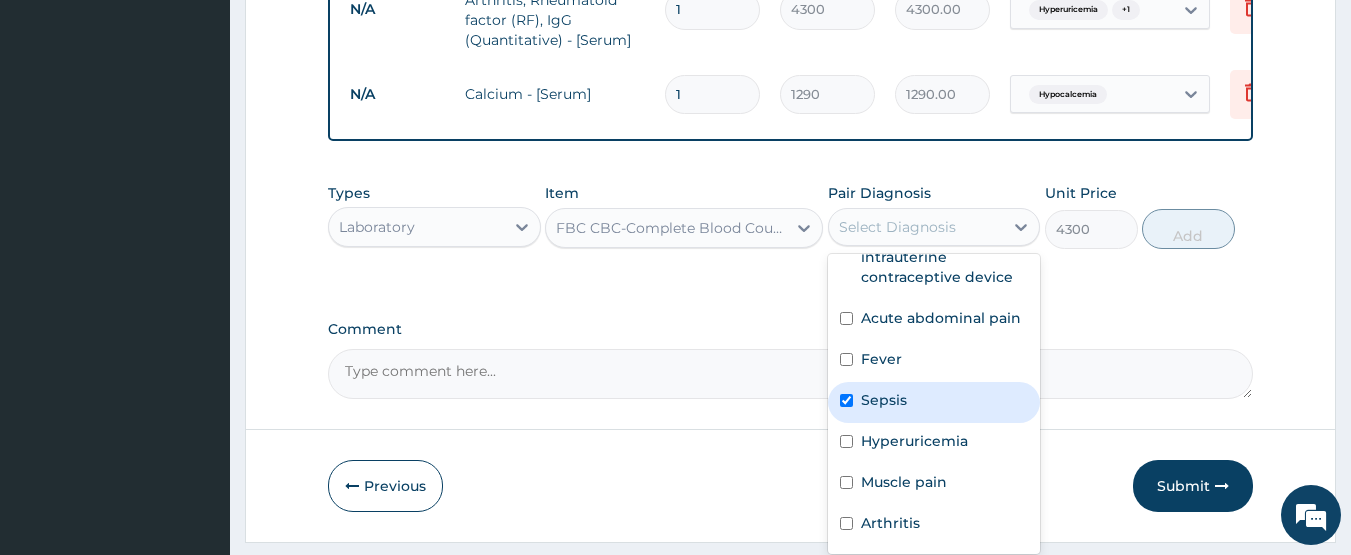 checkbox on "true" 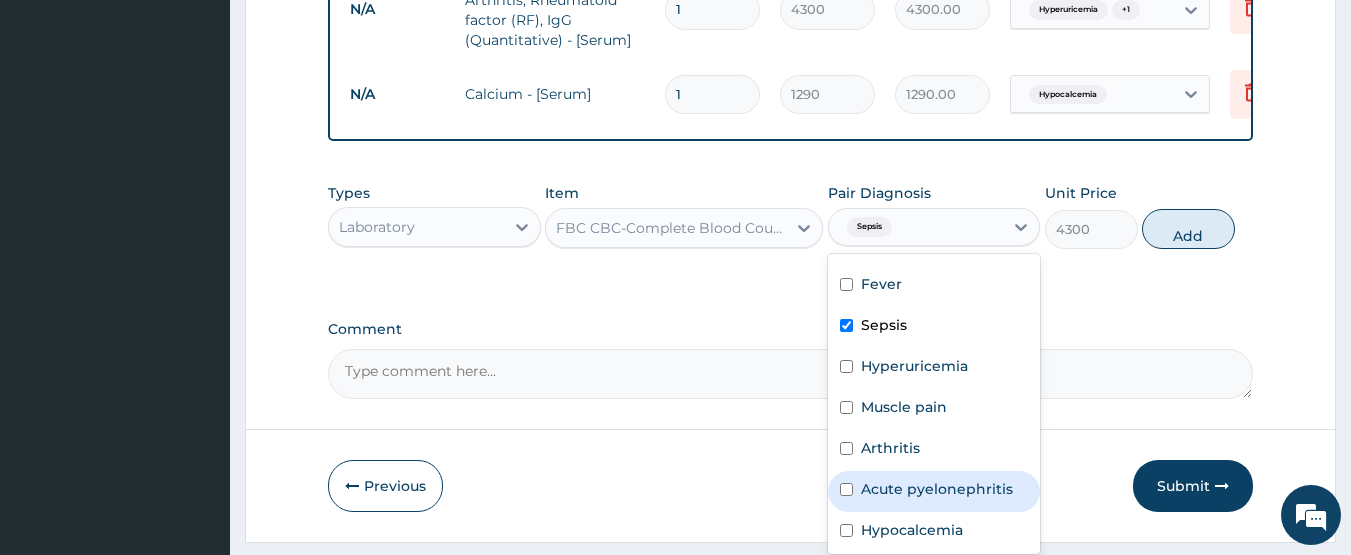 scroll, scrollTop: 239, scrollLeft: 0, axis: vertical 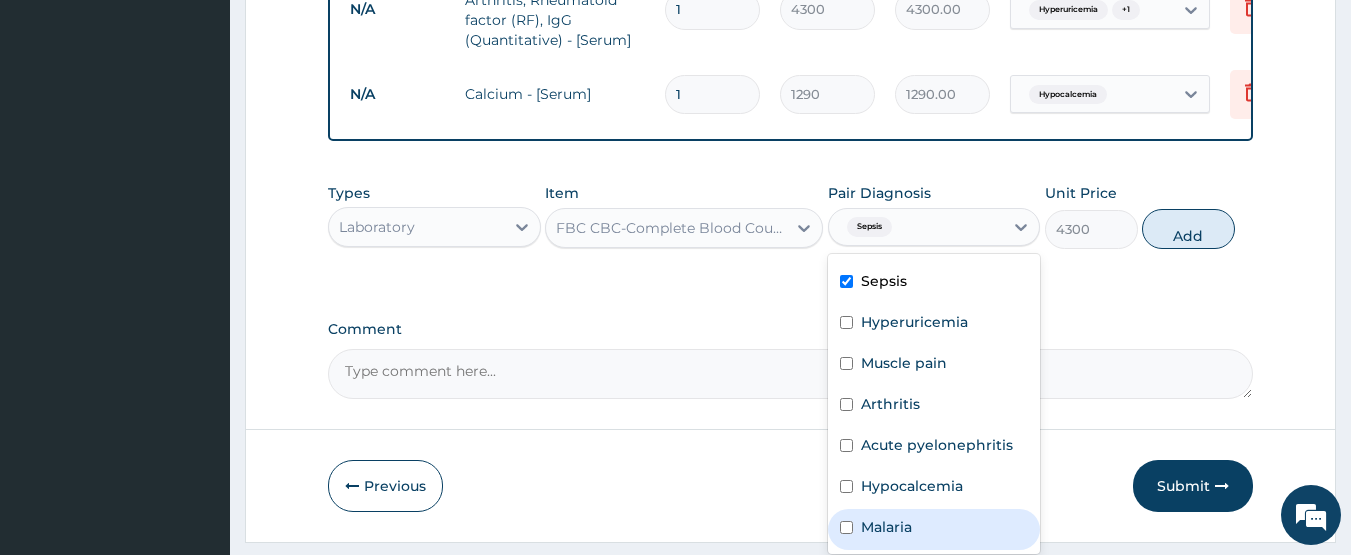 click on "Malaria" at bounding box center (886, 527) 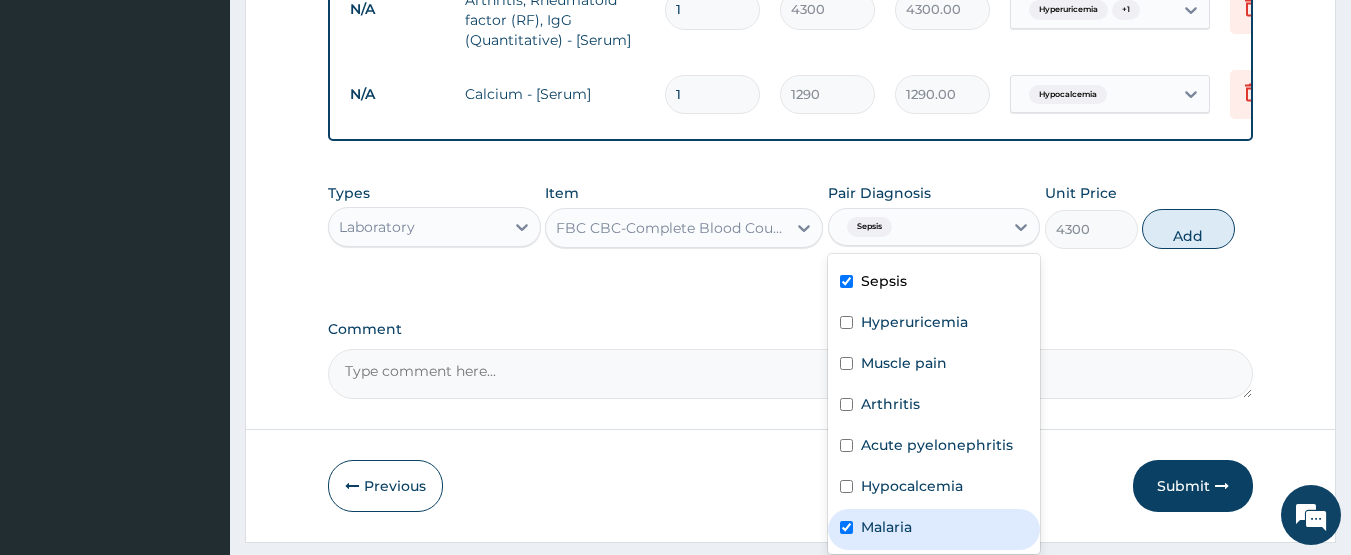 checkbox on "true" 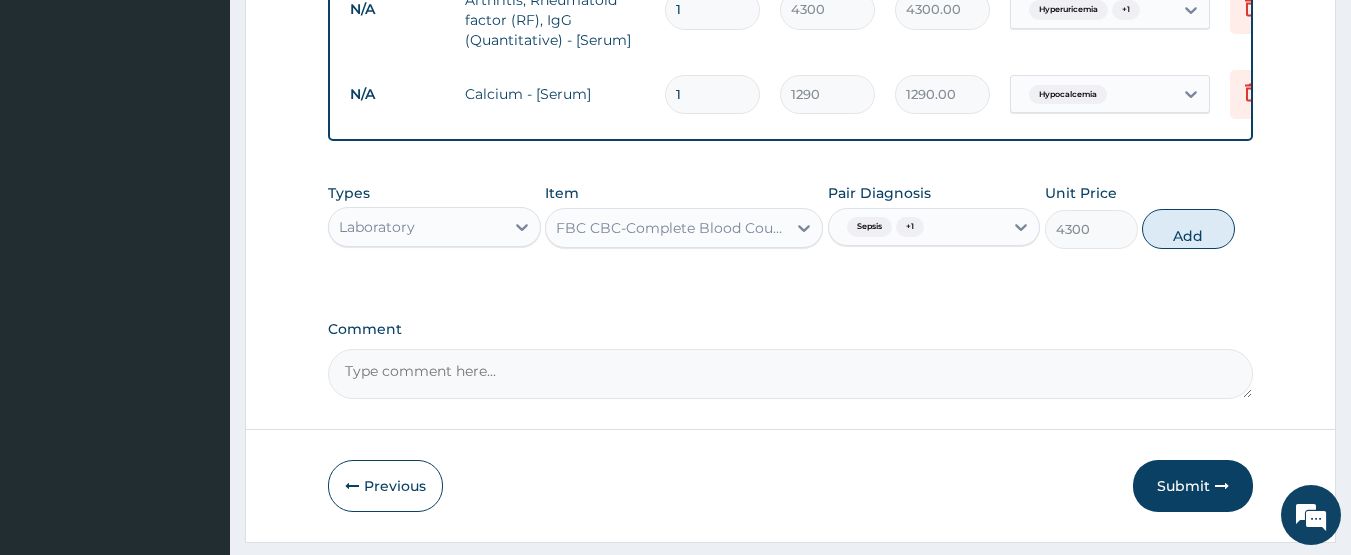 drag, startPoint x: 1198, startPoint y: 244, endPoint x: 1077, endPoint y: 251, distance: 121.20231 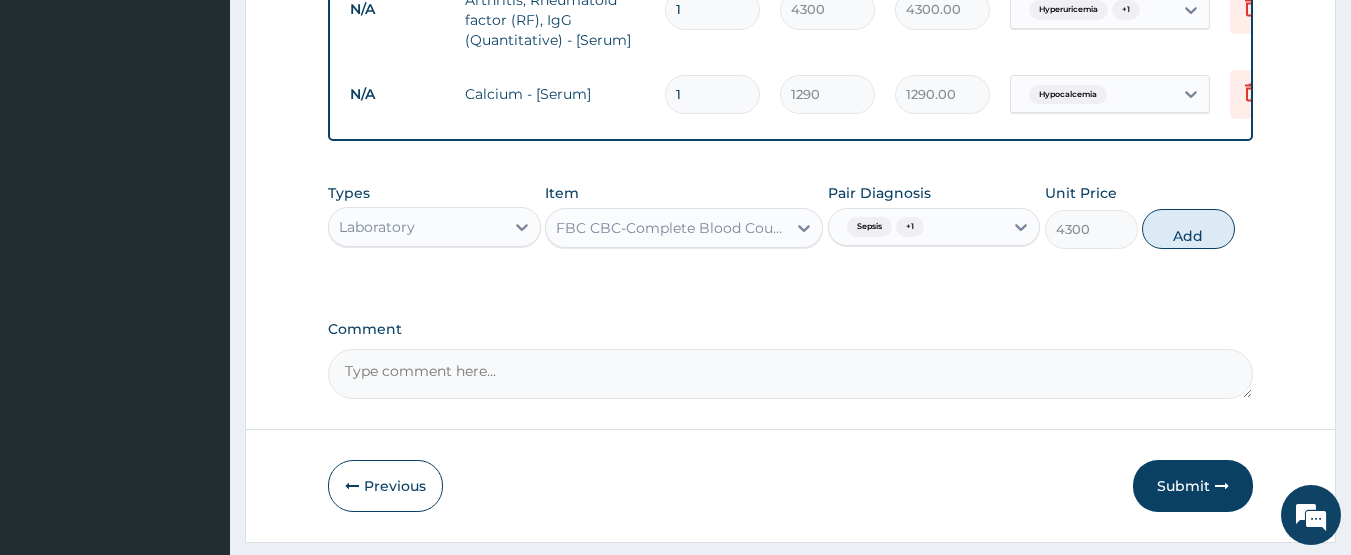 click on "Add" at bounding box center (1188, 229) 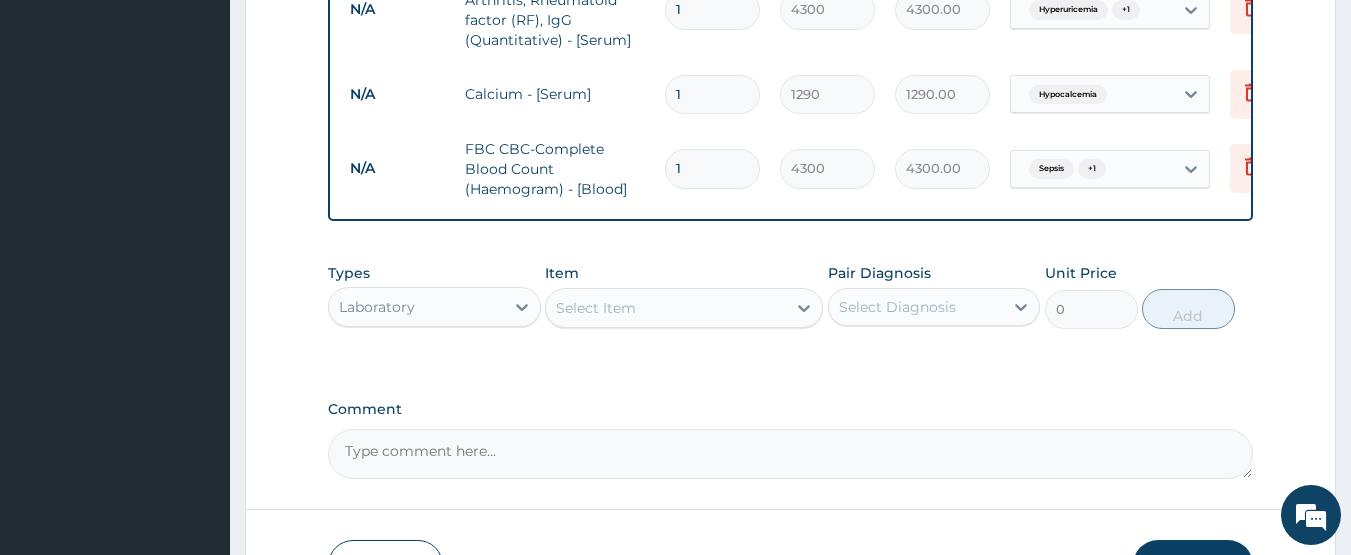 click on "Select Item" at bounding box center [666, 308] 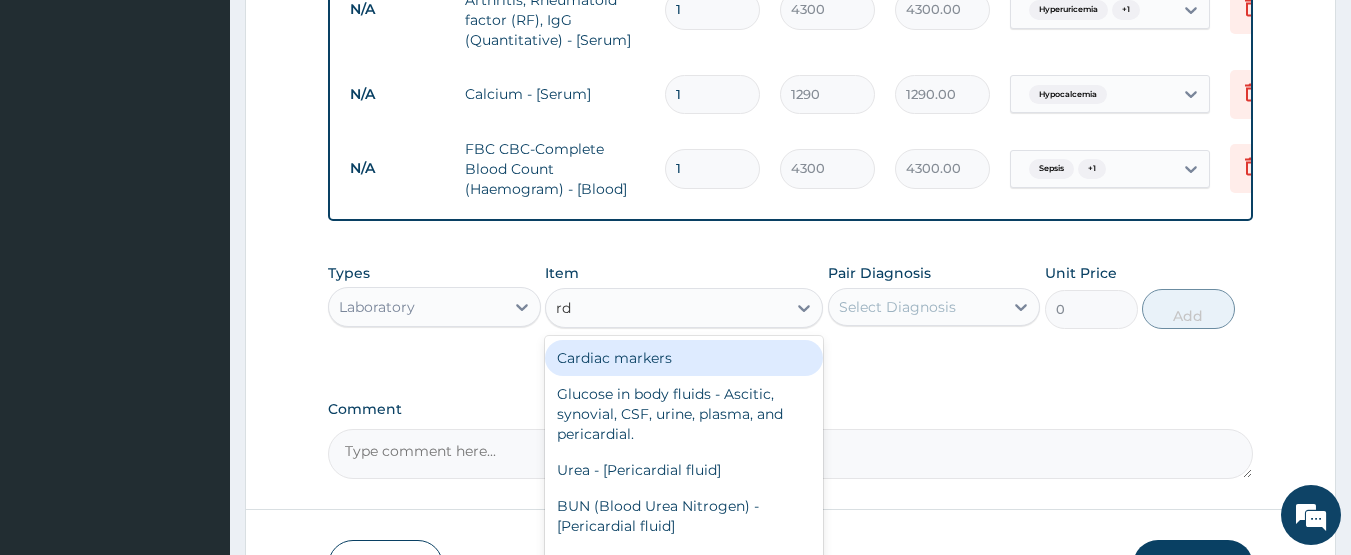 type on "rdt" 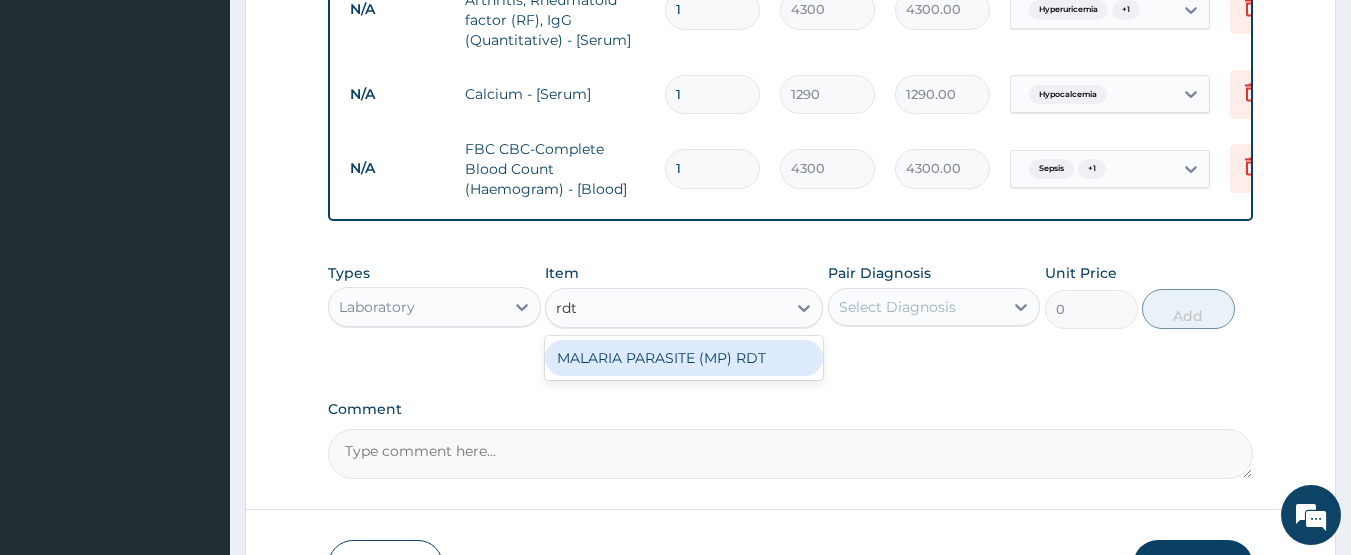 drag, startPoint x: 669, startPoint y: 369, endPoint x: 825, endPoint y: 337, distance: 159.24823 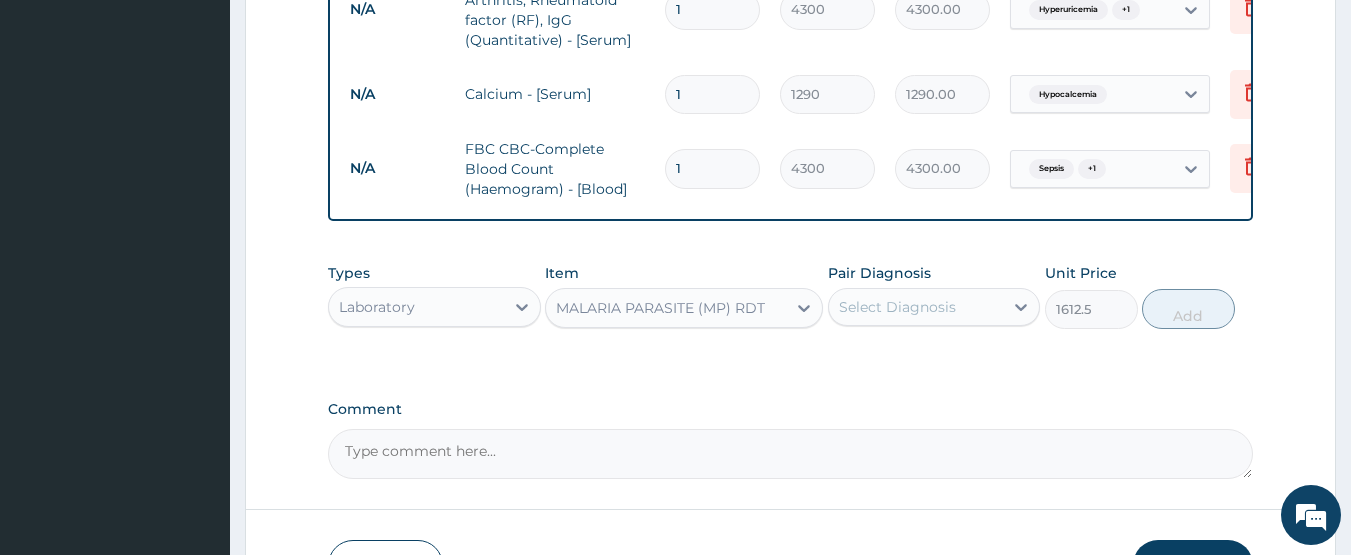 click on "Select Diagnosis" at bounding box center [916, 307] 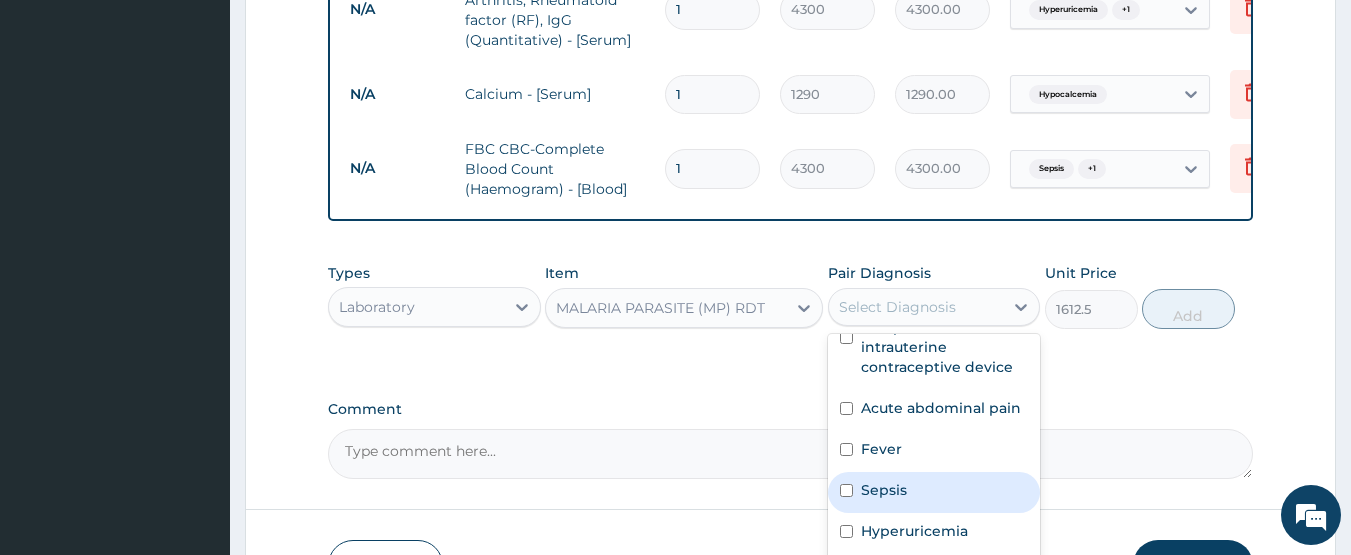 scroll, scrollTop: 239, scrollLeft: 0, axis: vertical 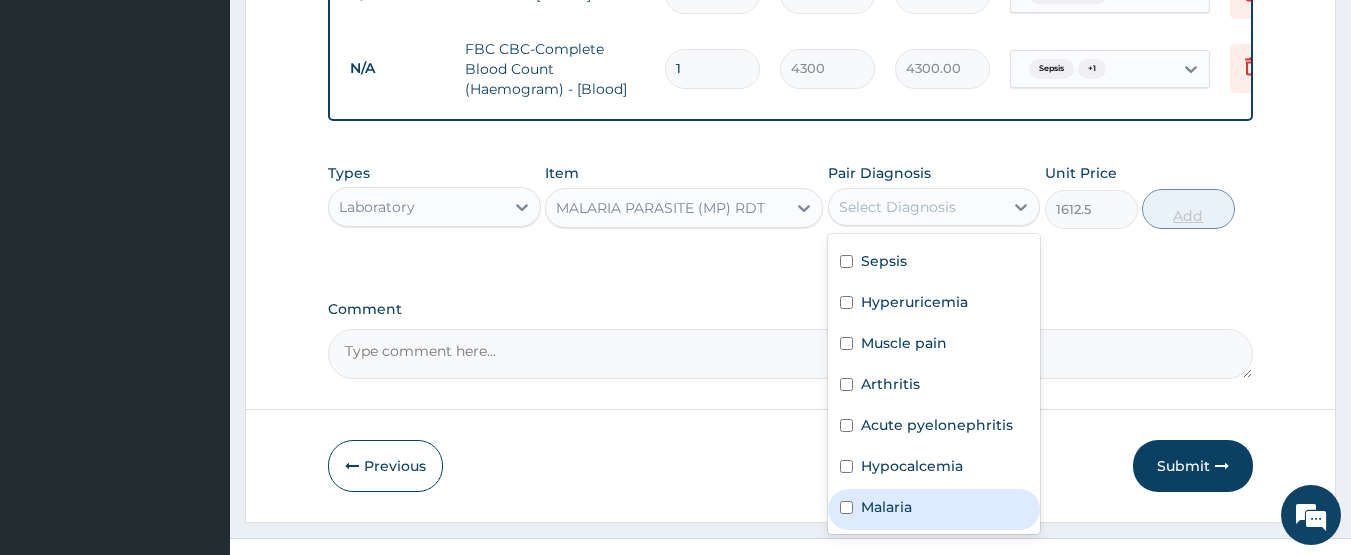 drag, startPoint x: 902, startPoint y: 514, endPoint x: 1170, endPoint y: 236, distance: 386.14505 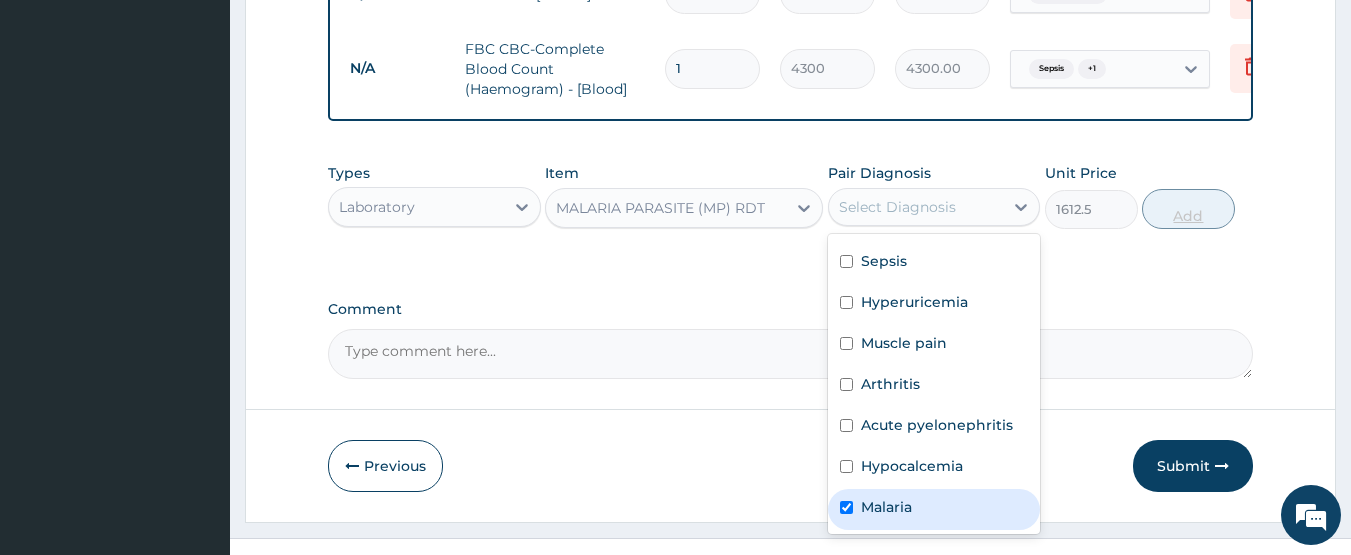 checkbox on "true" 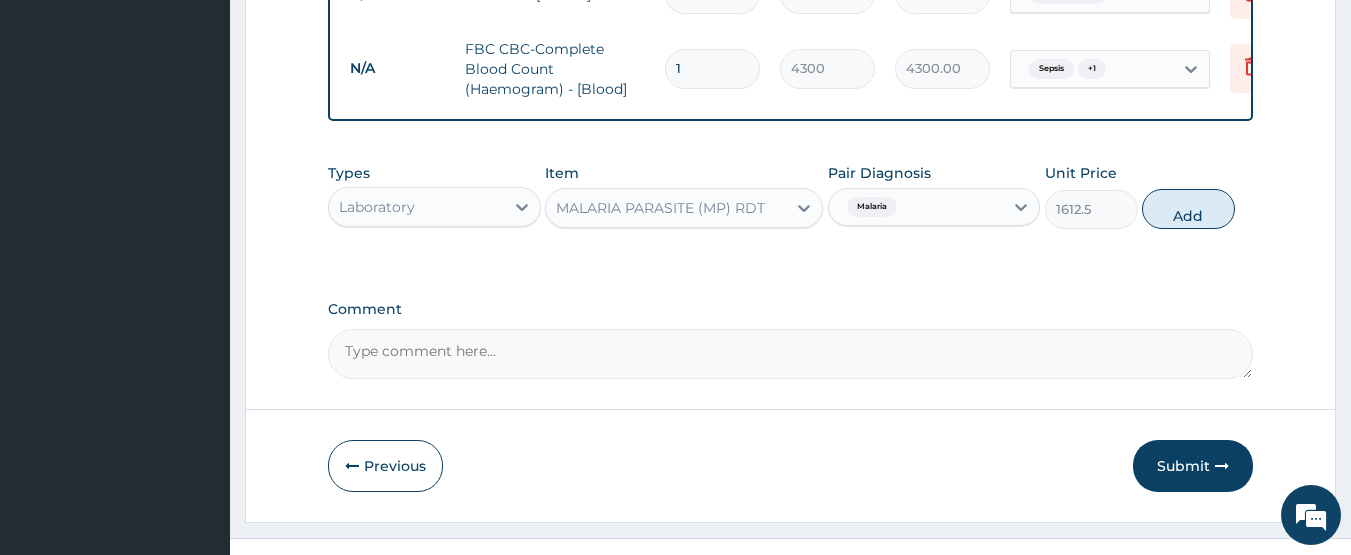 click on "Add" at bounding box center (1188, 209) 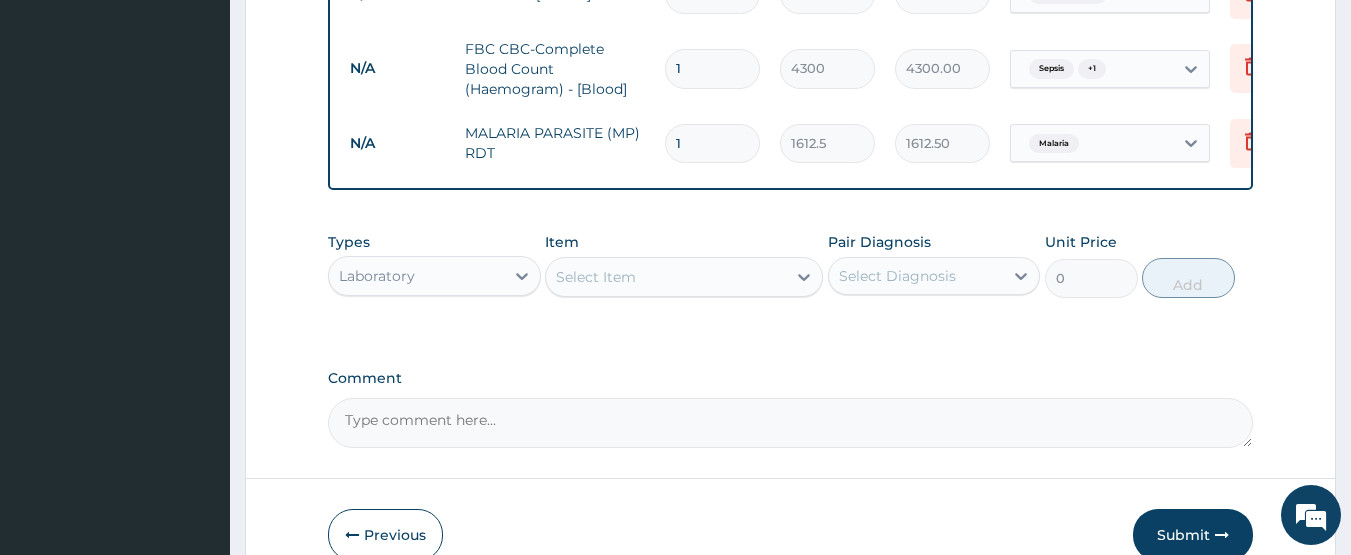 click on "Select Item" at bounding box center (596, 277) 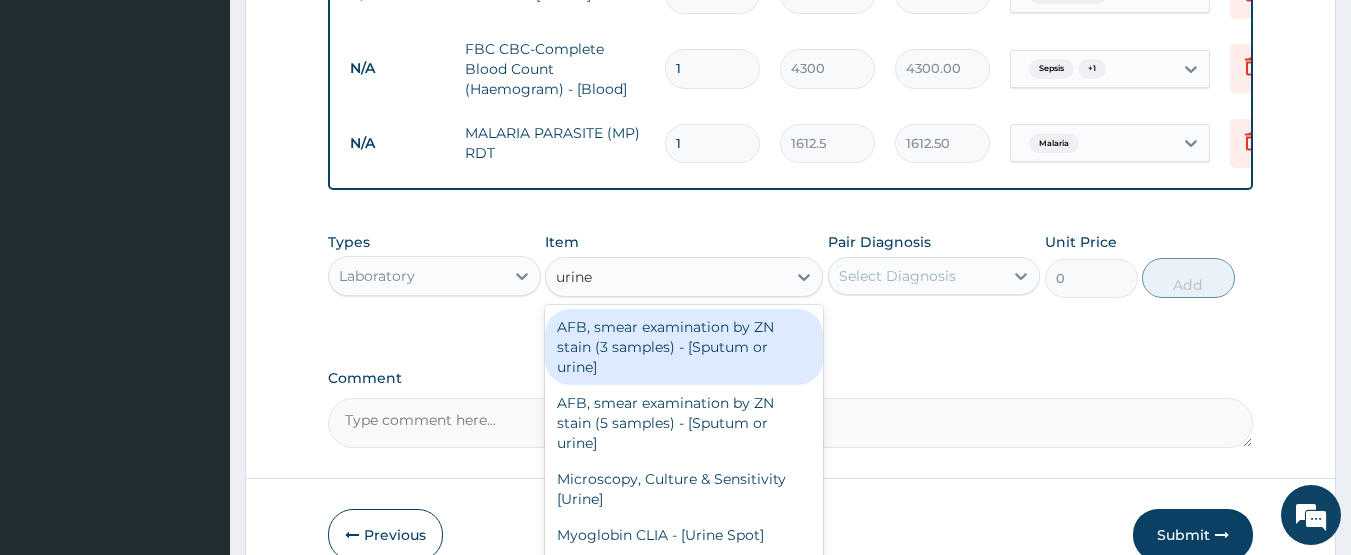 type on "urine" 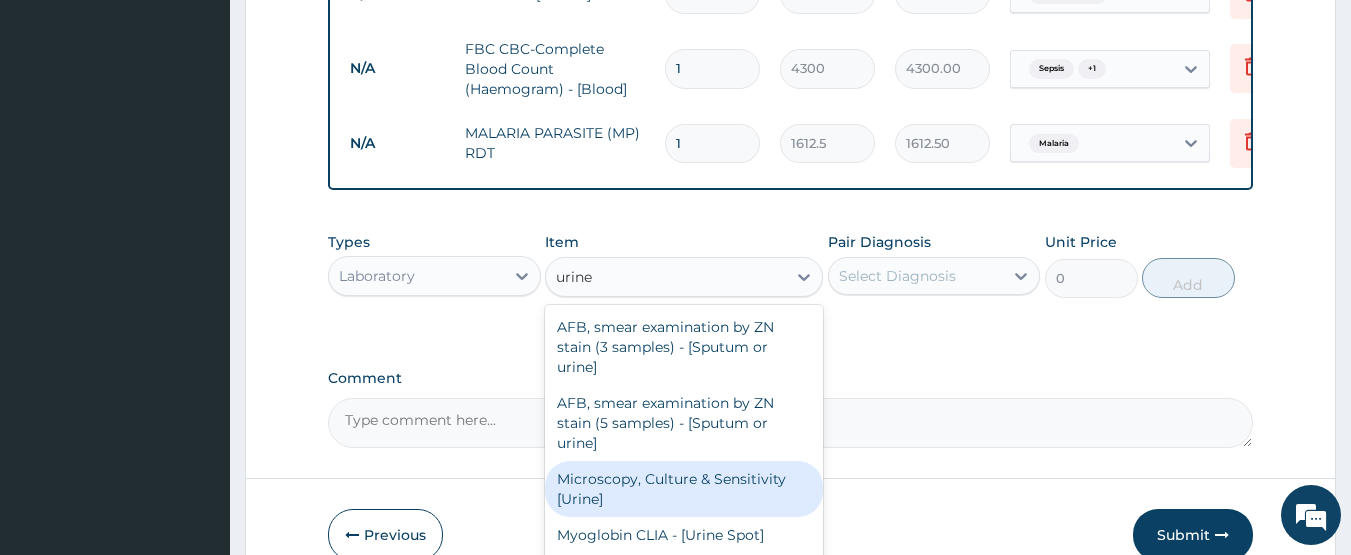 drag, startPoint x: 624, startPoint y: 500, endPoint x: 847, endPoint y: 355, distance: 265.99625 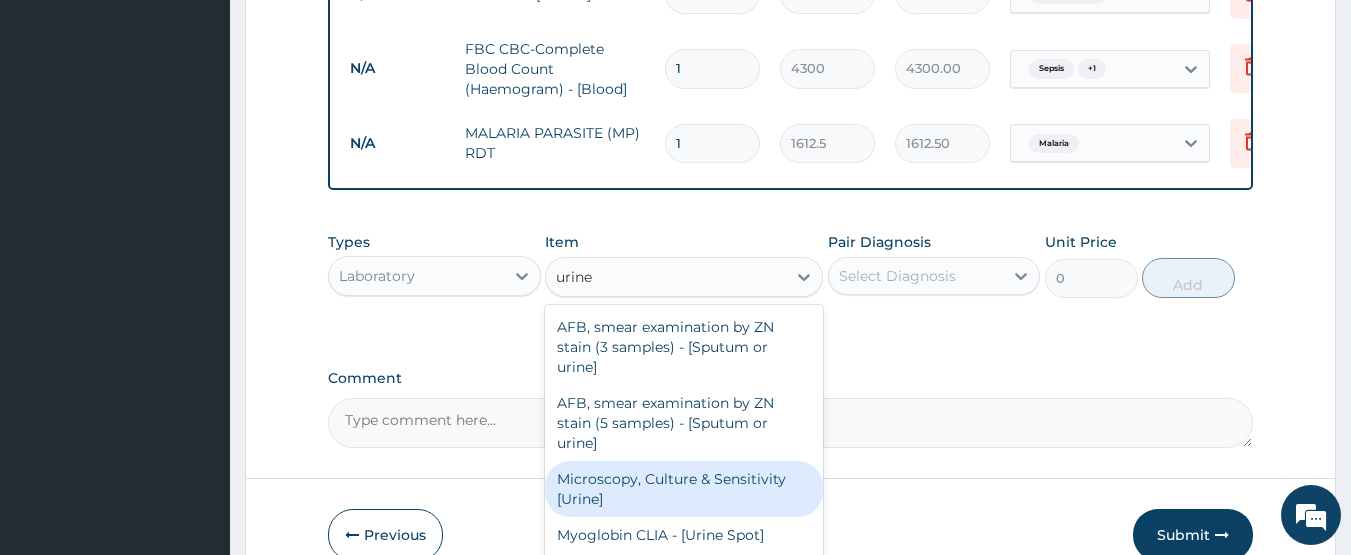 click on "Microscopy, Culture & Sensitivity [Urine]" at bounding box center (684, 489) 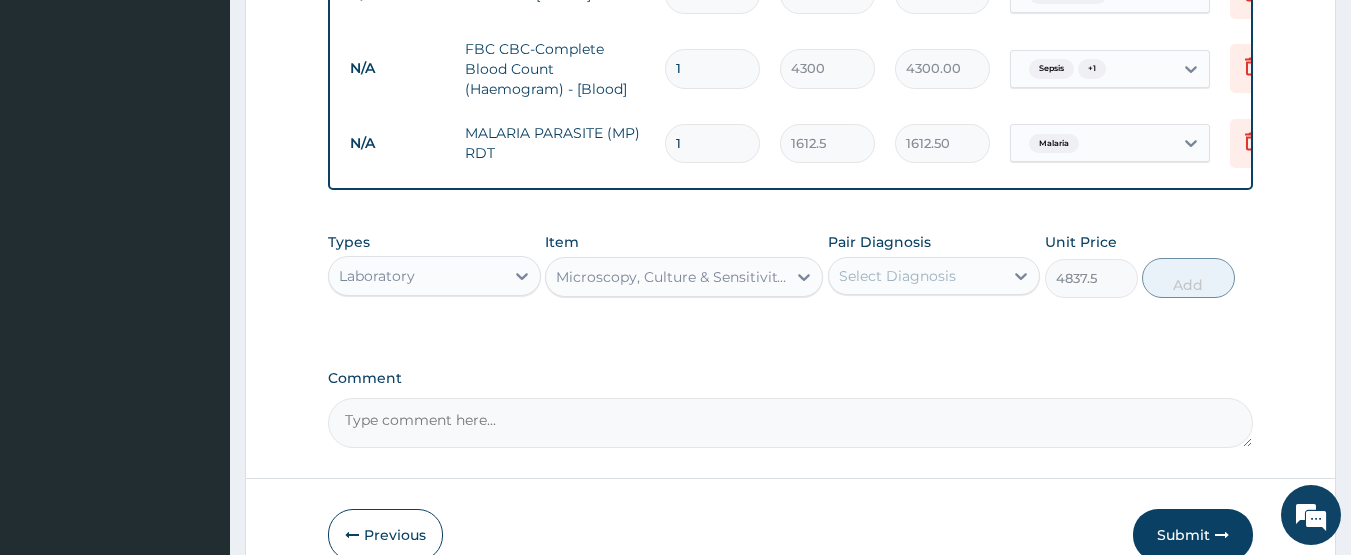 click on "Select Diagnosis" at bounding box center [897, 276] 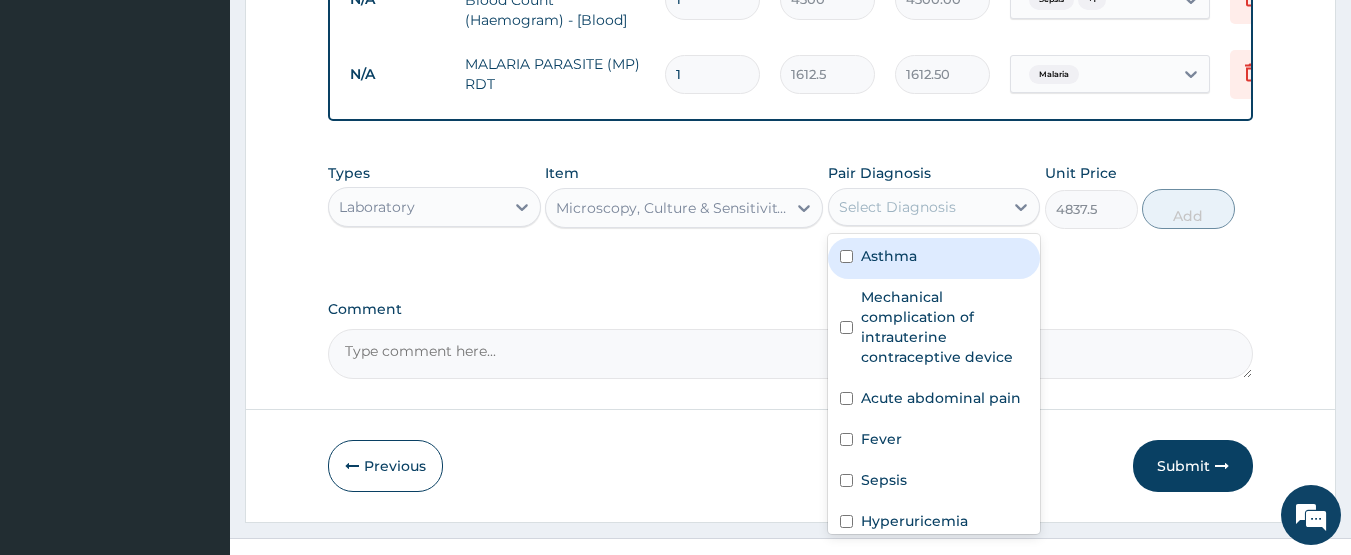 scroll, scrollTop: 1992, scrollLeft: 0, axis: vertical 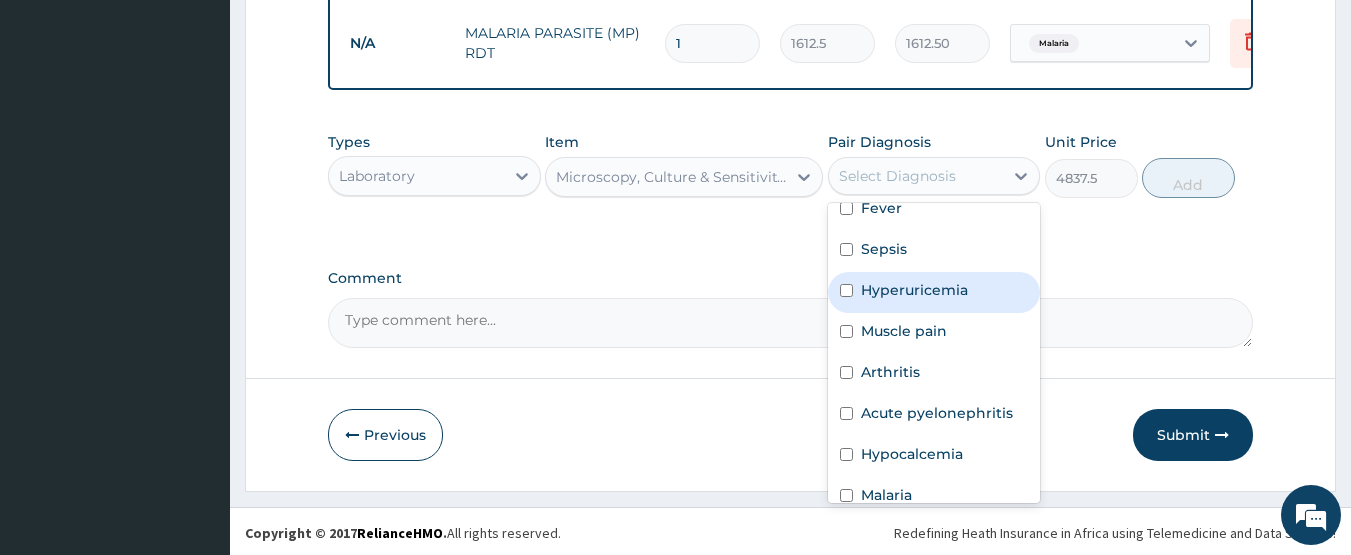 click on "Hyperuricemia" at bounding box center [914, 290] 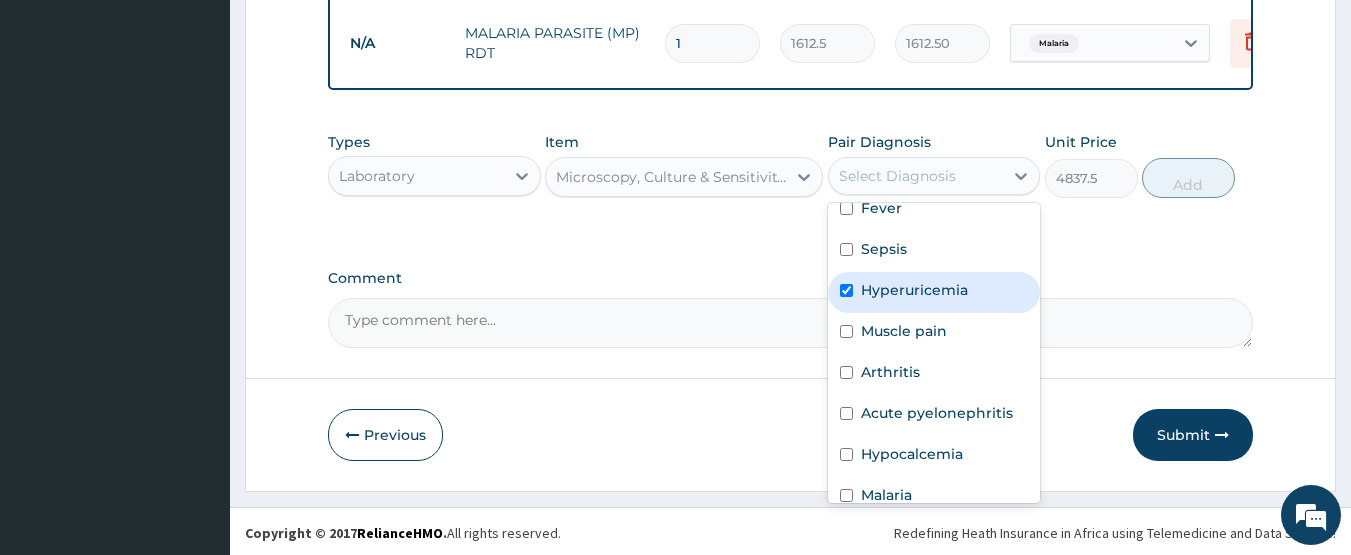checkbox on "true" 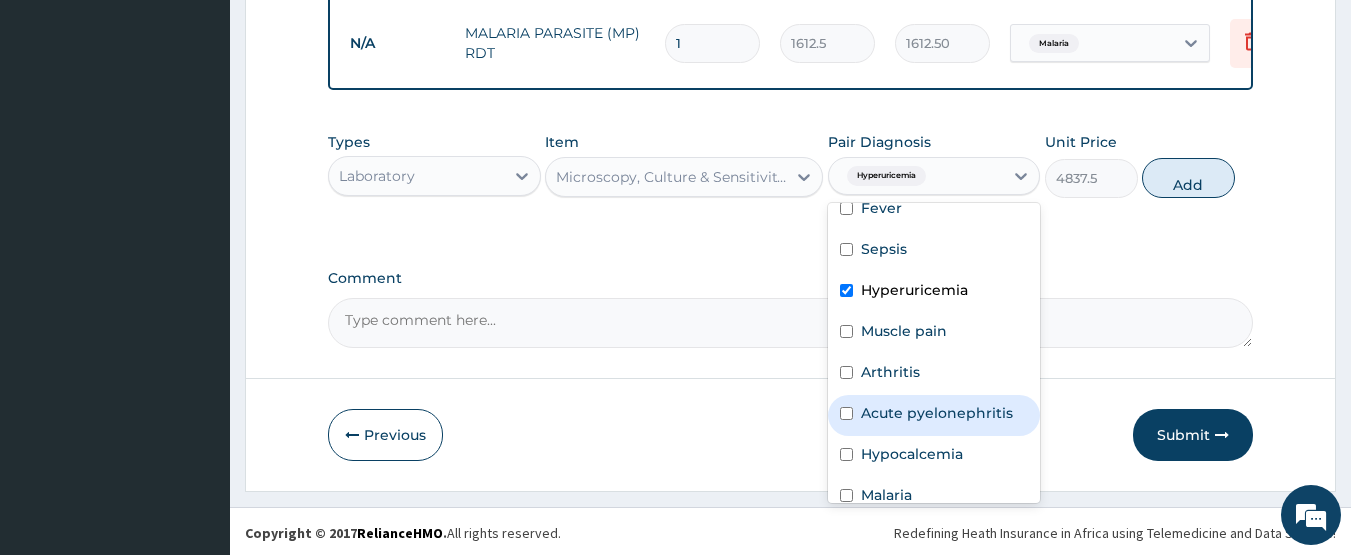 click on "Acute pyelonephritis" at bounding box center (937, 413) 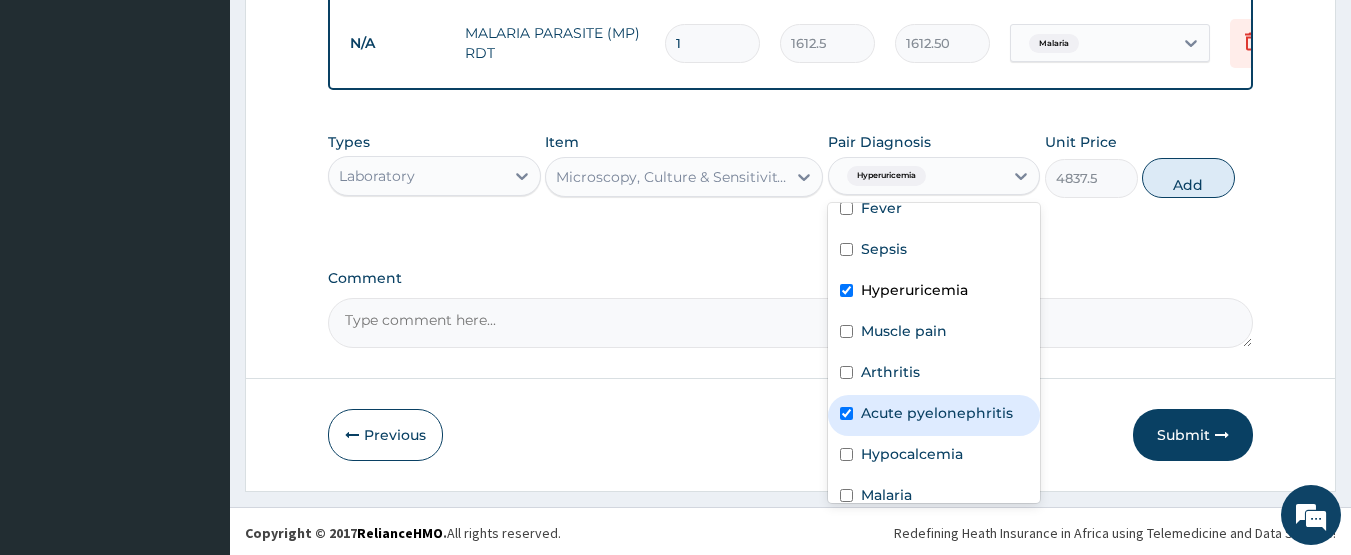 checkbox on "true" 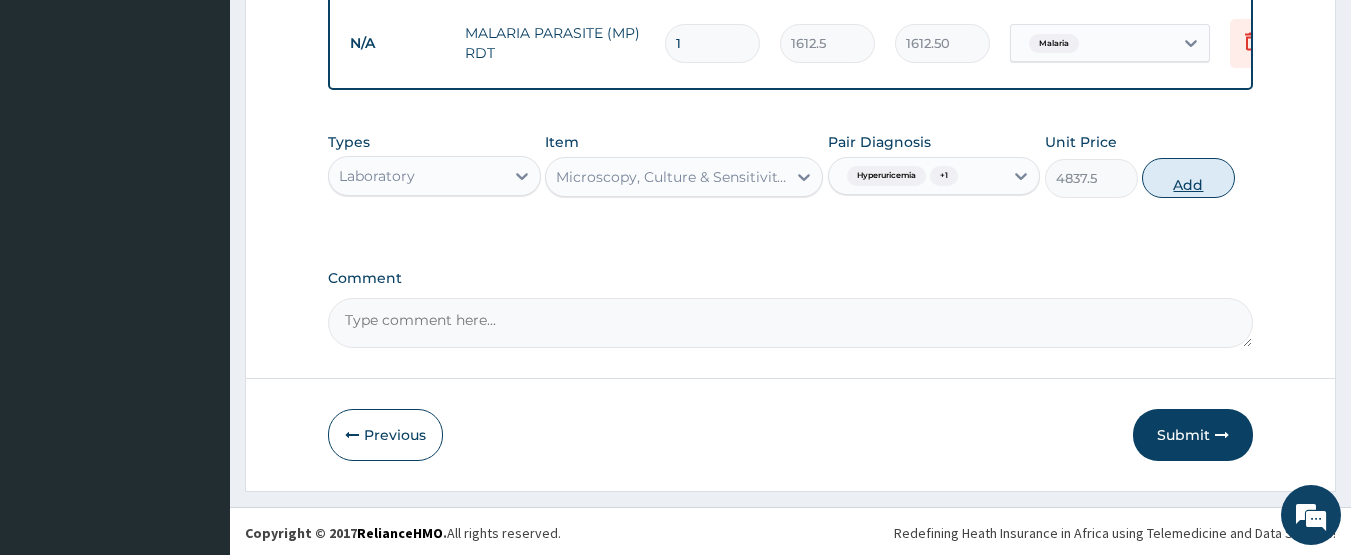 click on "Add" at bounding box center (1188, 178) 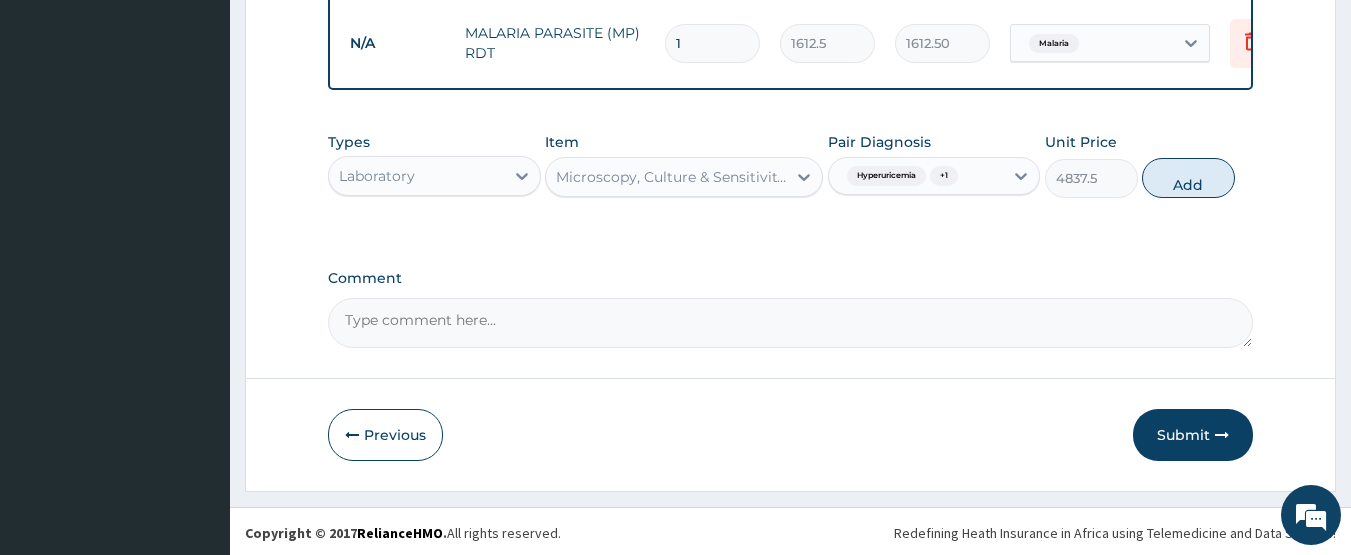 type on "0" 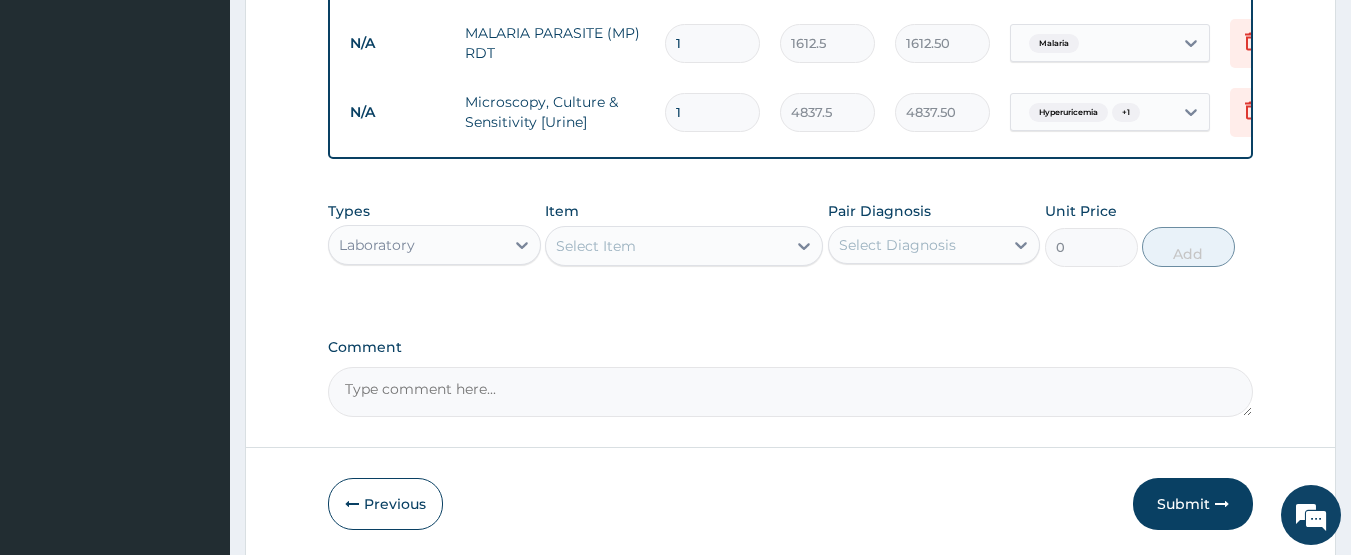 click on "Select Item" at bounding box center [596, 246] 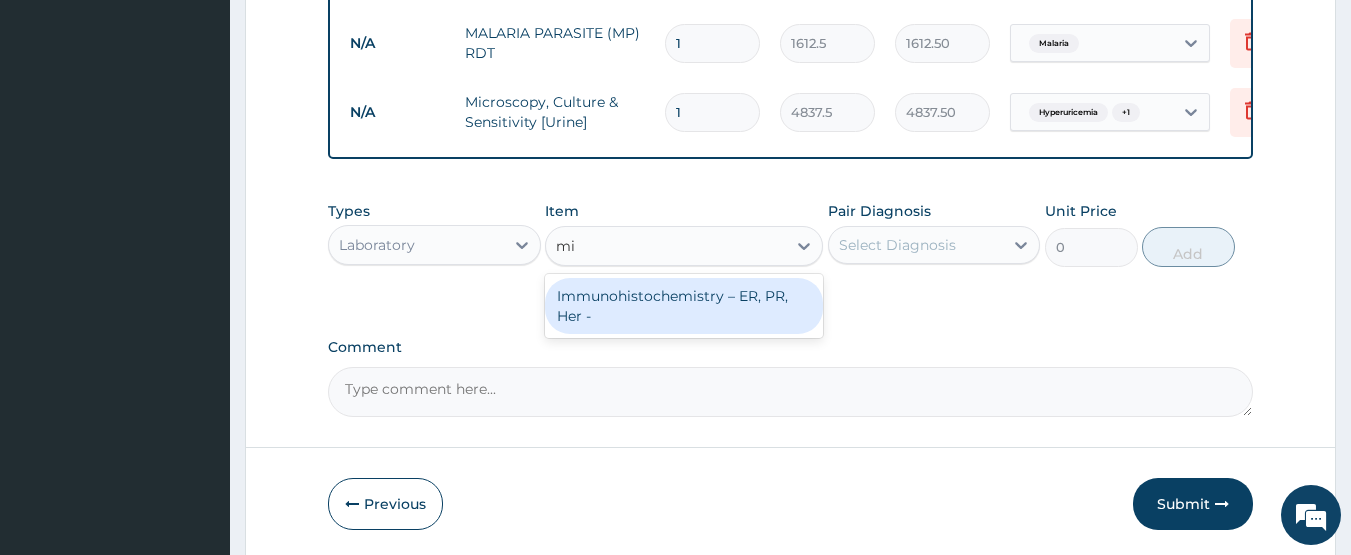 type on "m" 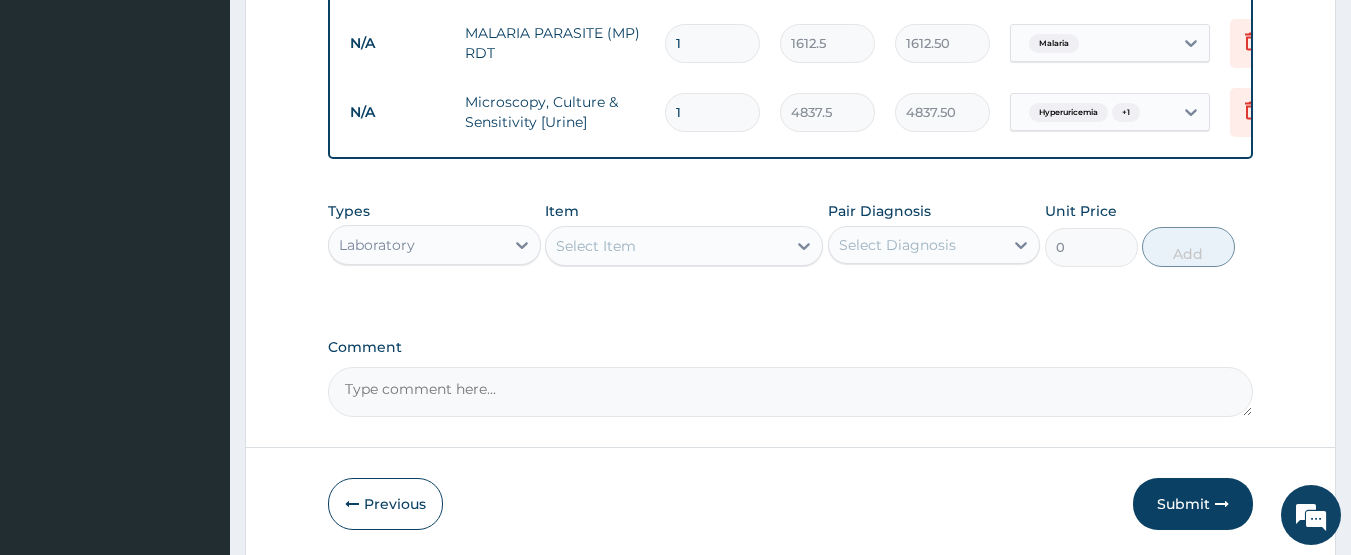 click on "Laboratory" at bounding box center (377, 245) 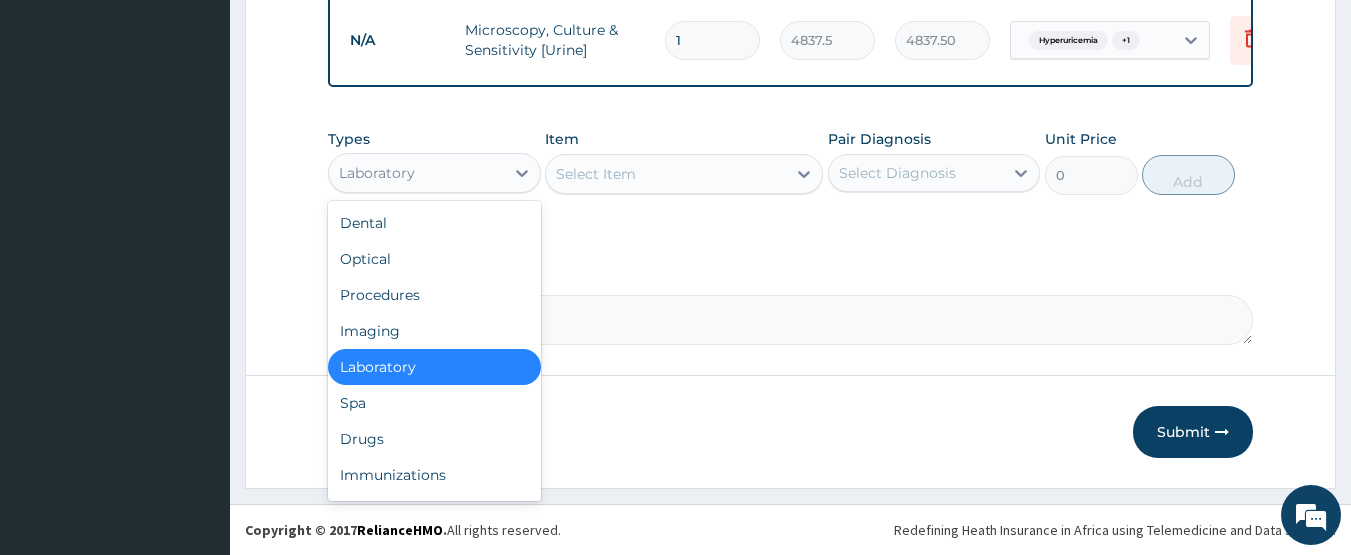 scroll, scrollTop: 2079, scrollLeft: 0, axis: vertical 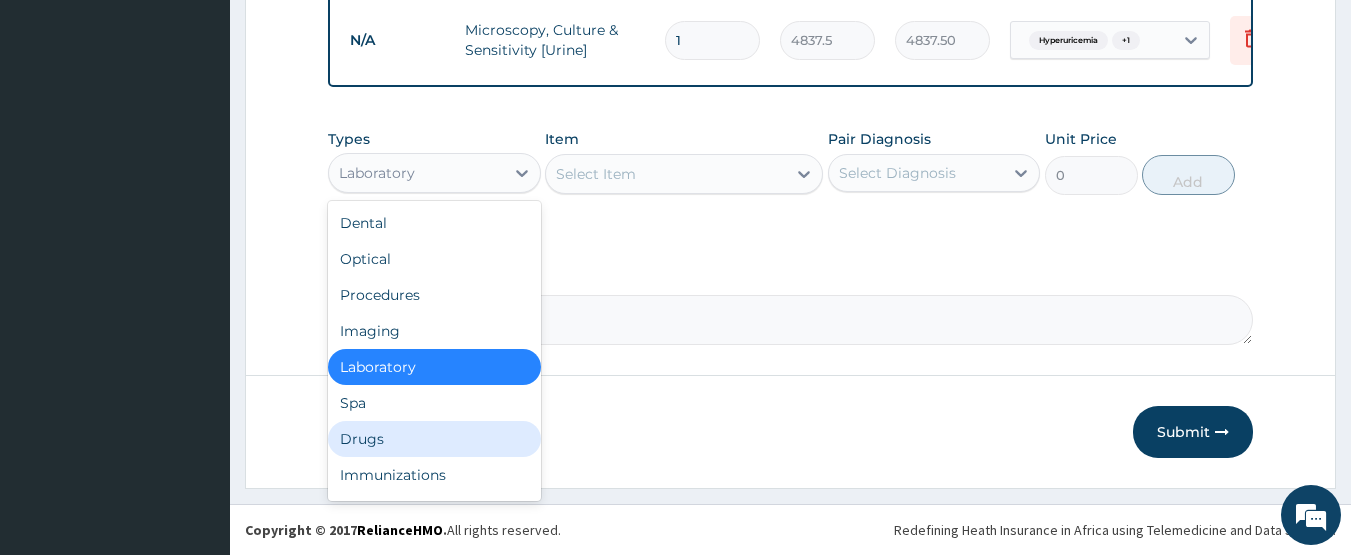 click on "Drugs" at bounding box center (434, 439) 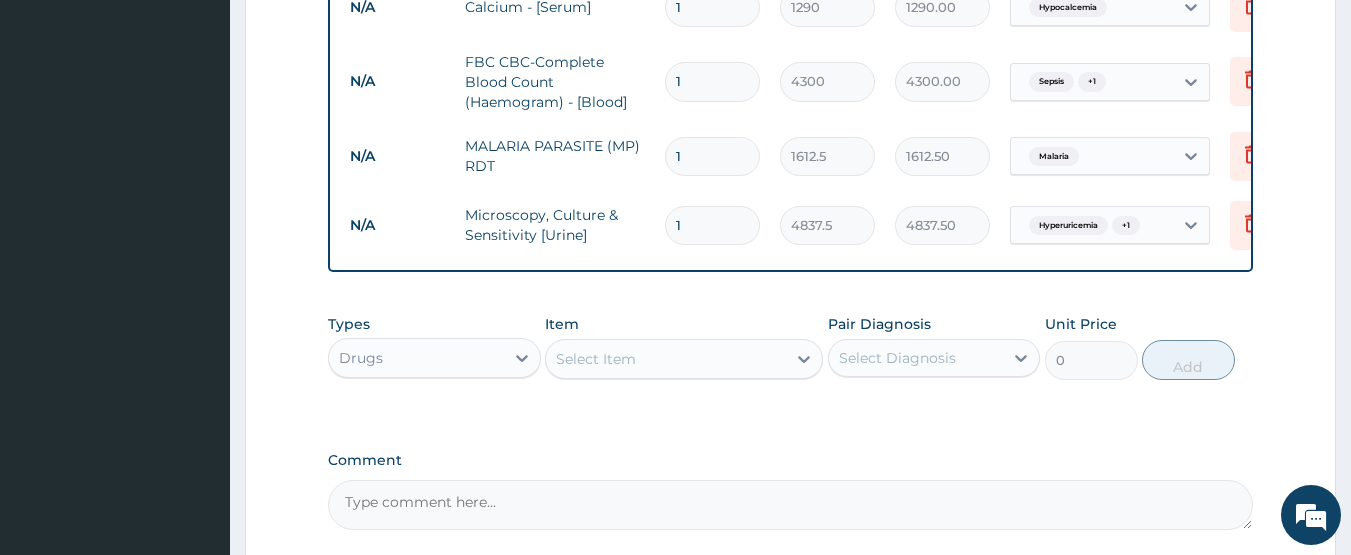 scroll, scrollTop: 2079, scrollLeft: 0, axis: vertical 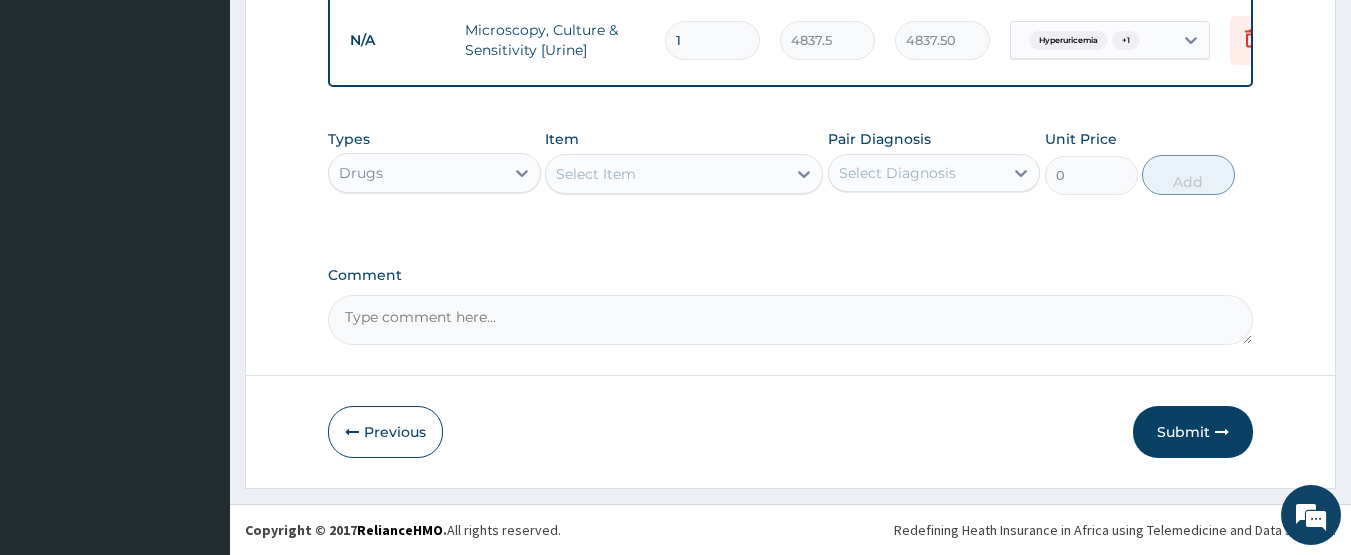 click on "Select Item" at bounding box center [596, 174] 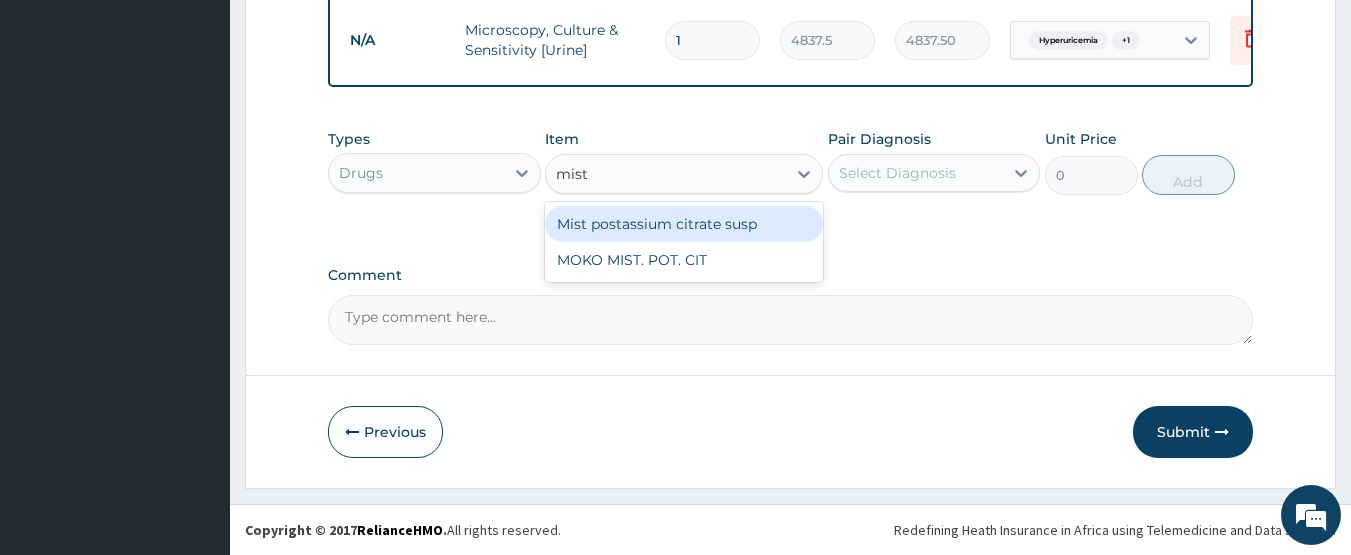 type on "mist" 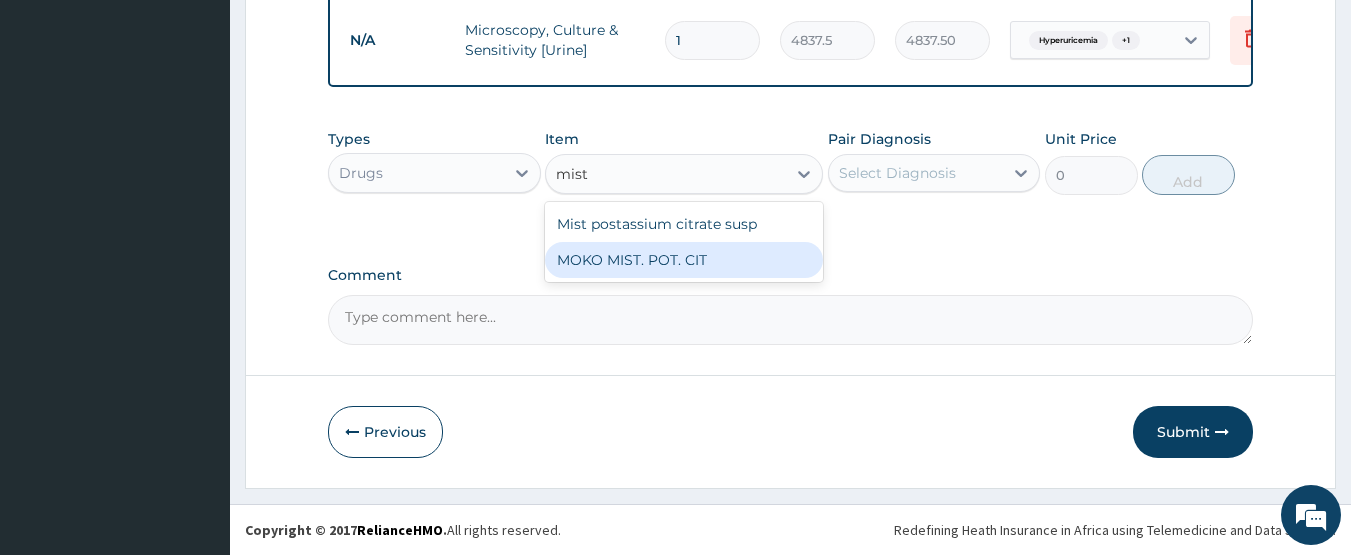 click on "MOKO MIST. POT. CIT" at bounding box center [684, 260] 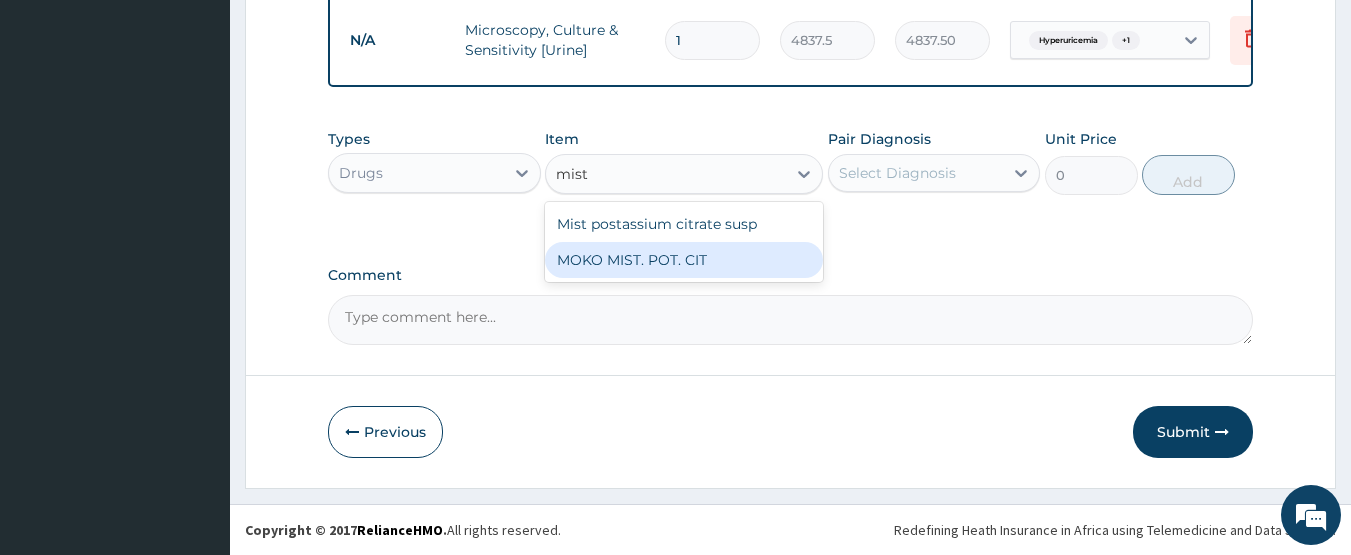 type 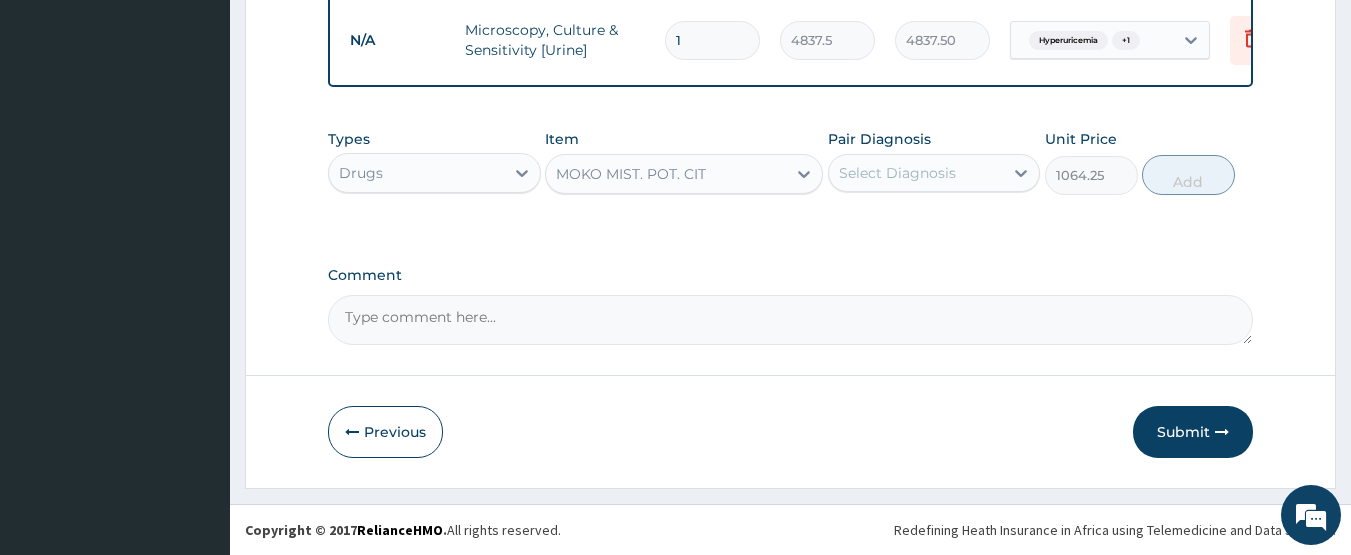click on "Select Diagnosis" at bounding box center [916, 173] 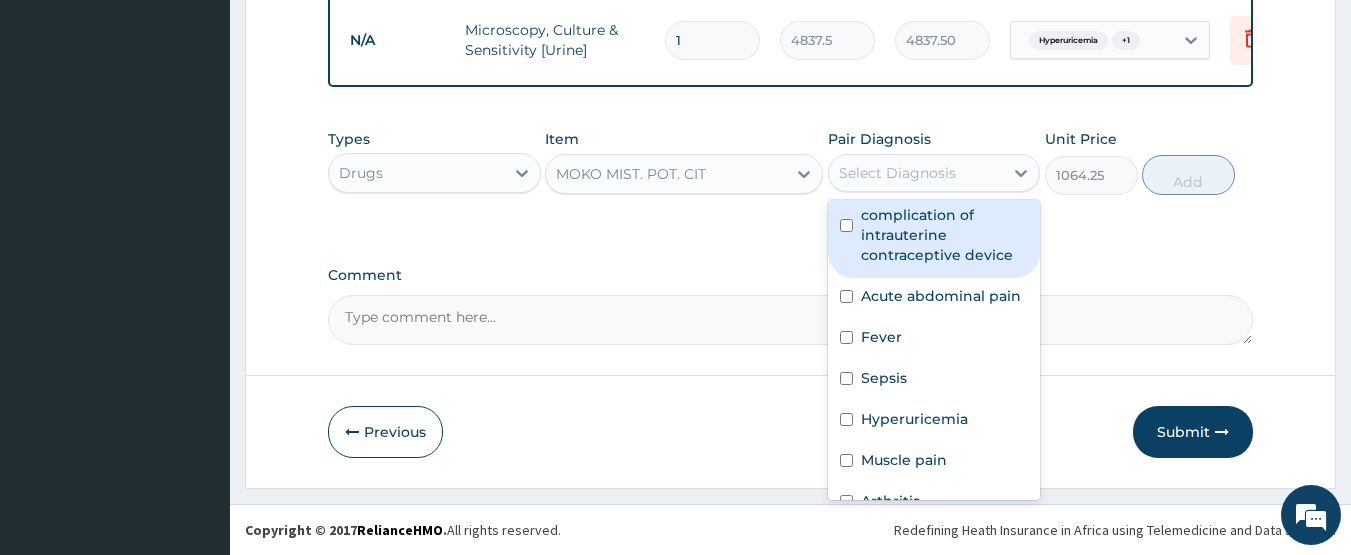 scroll, scrollTop: 100, scrollLeft: 0, axis: vertical 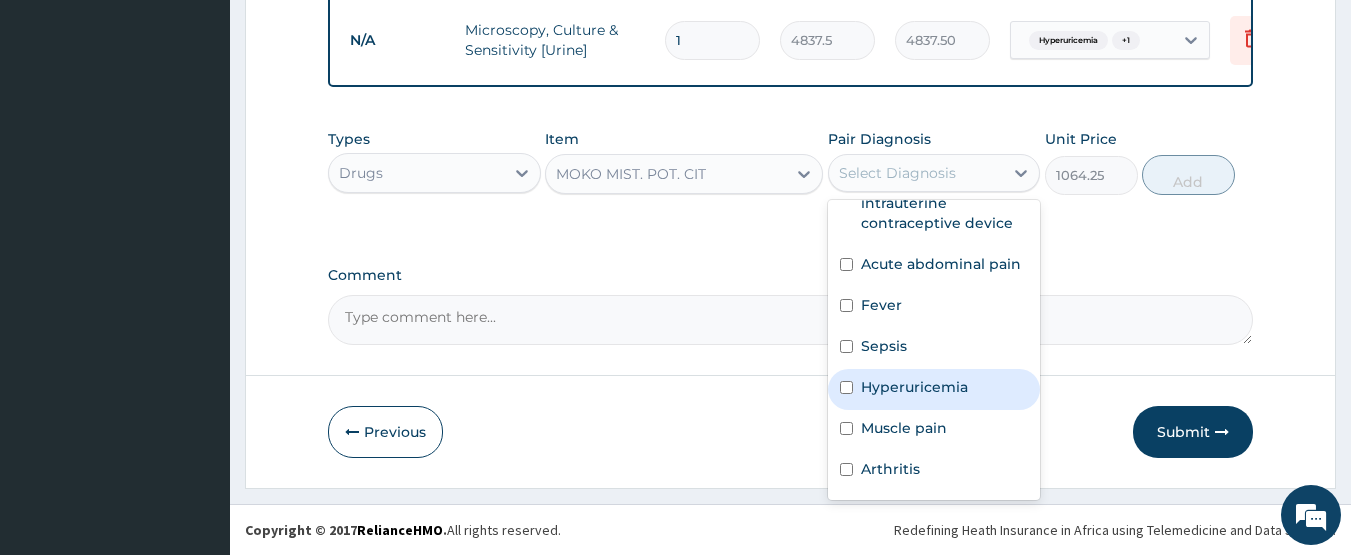 click on "Hyperuricemia" at bounding box center [914, 387] 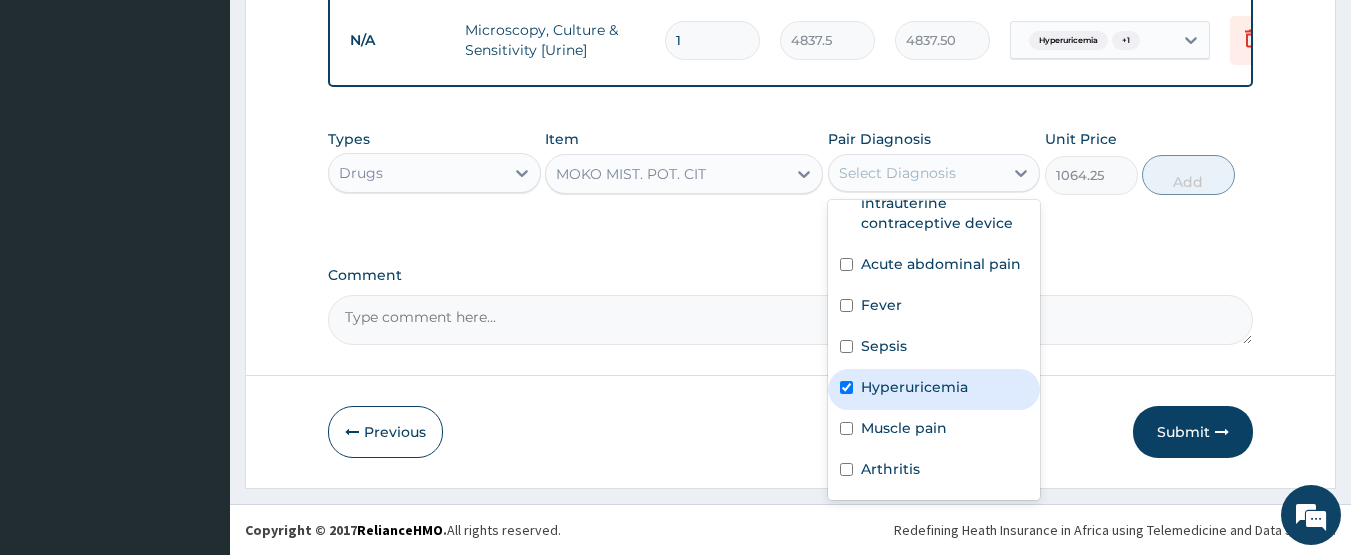 checkbox on "true" 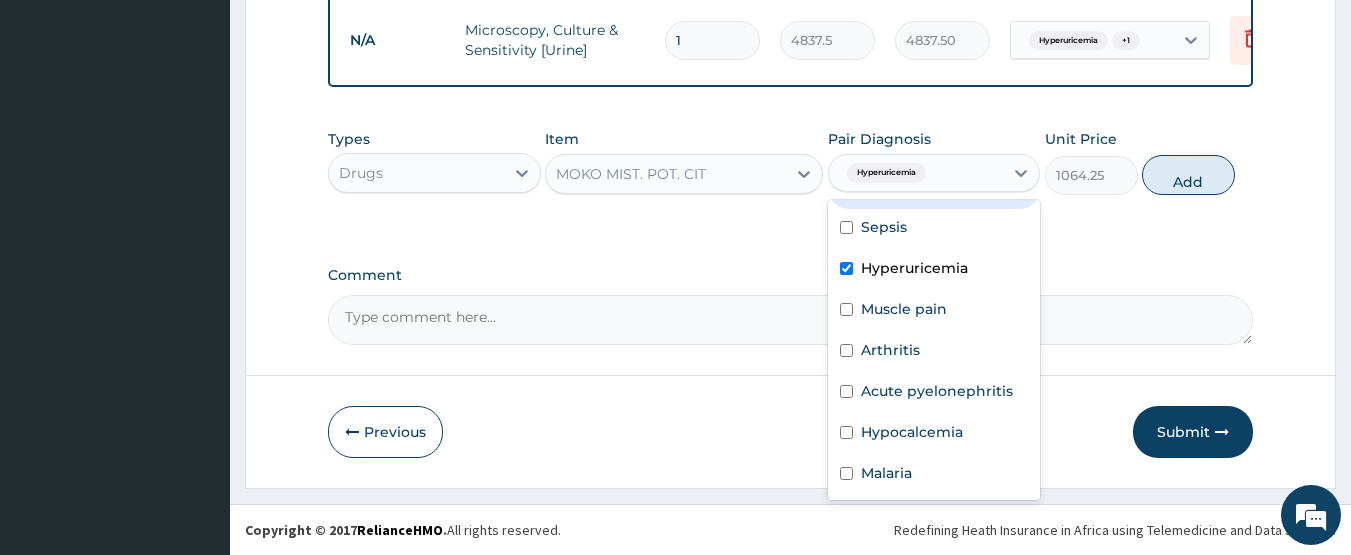 scroll, scrollTop: 239, scrollLeft: 0, axis: vertical 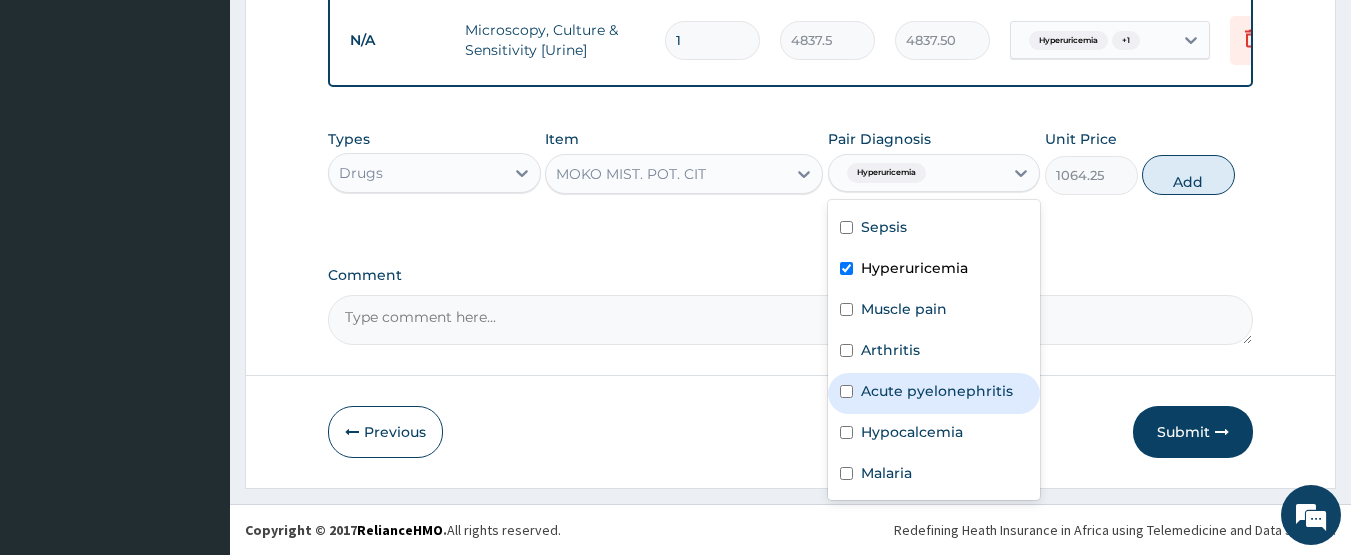 click on "Acute pyelonephritis" at bounding box center (937, 391) 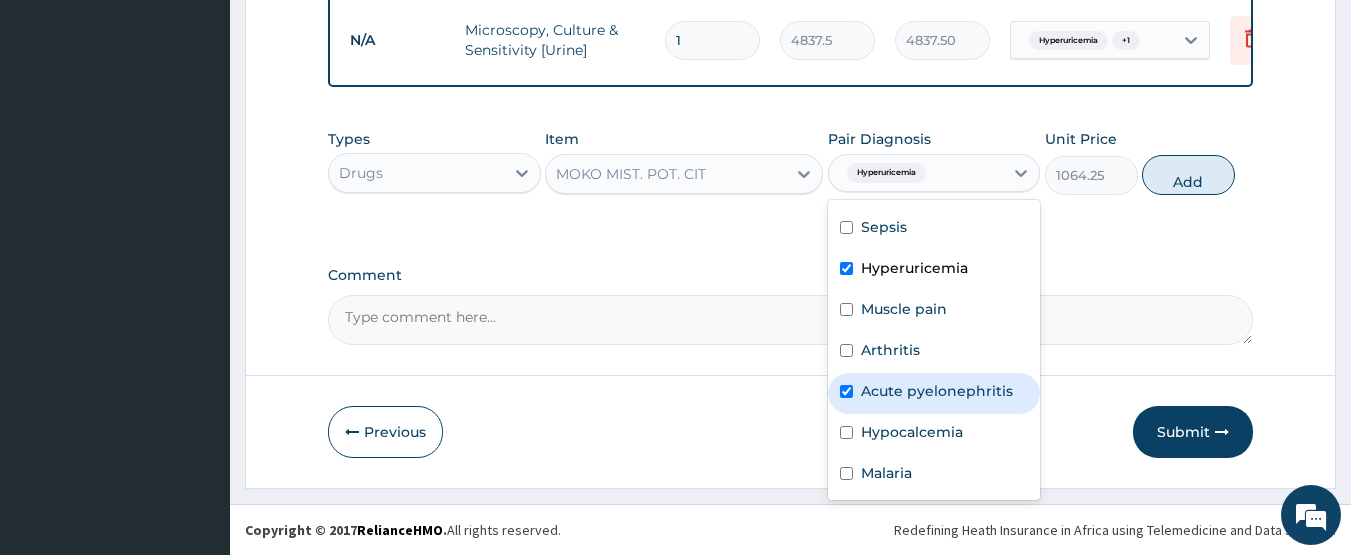 checkbox on "true" 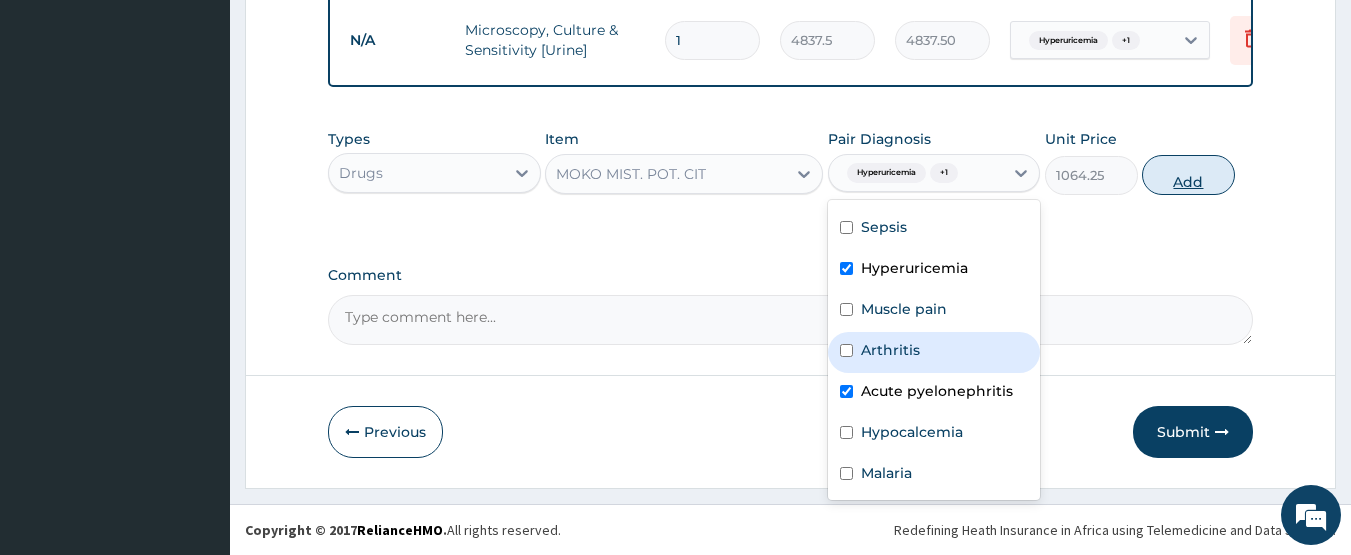 click on "Add" at bounding box center [1188, 175] 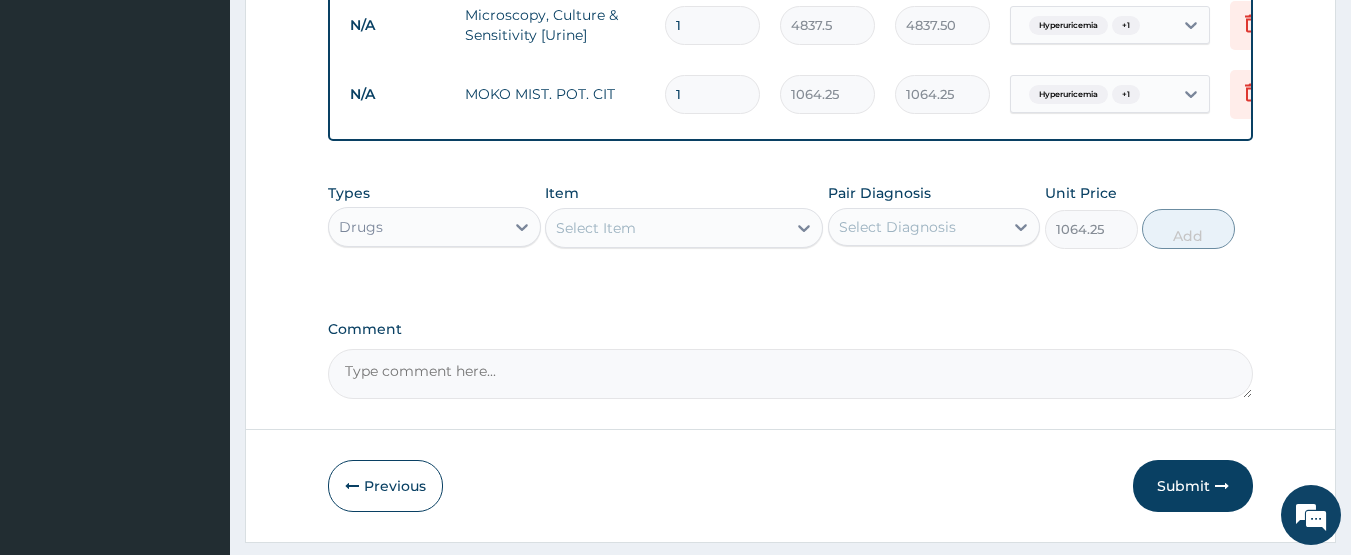 type on "0" 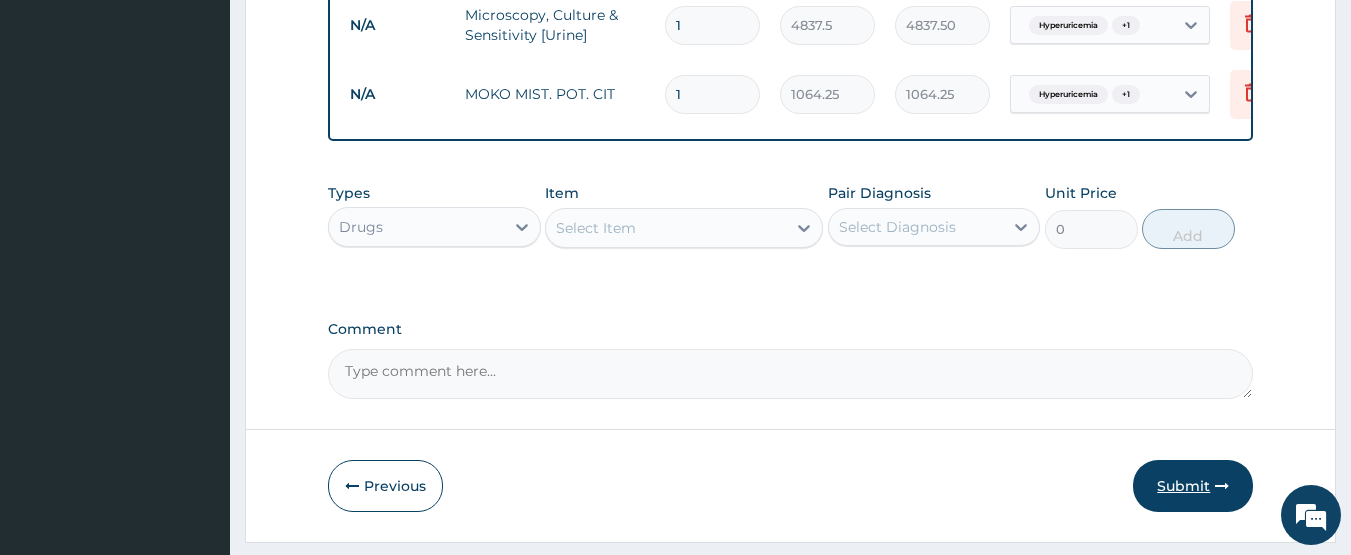 click on "Submit" at bounding box center (1193, 486) 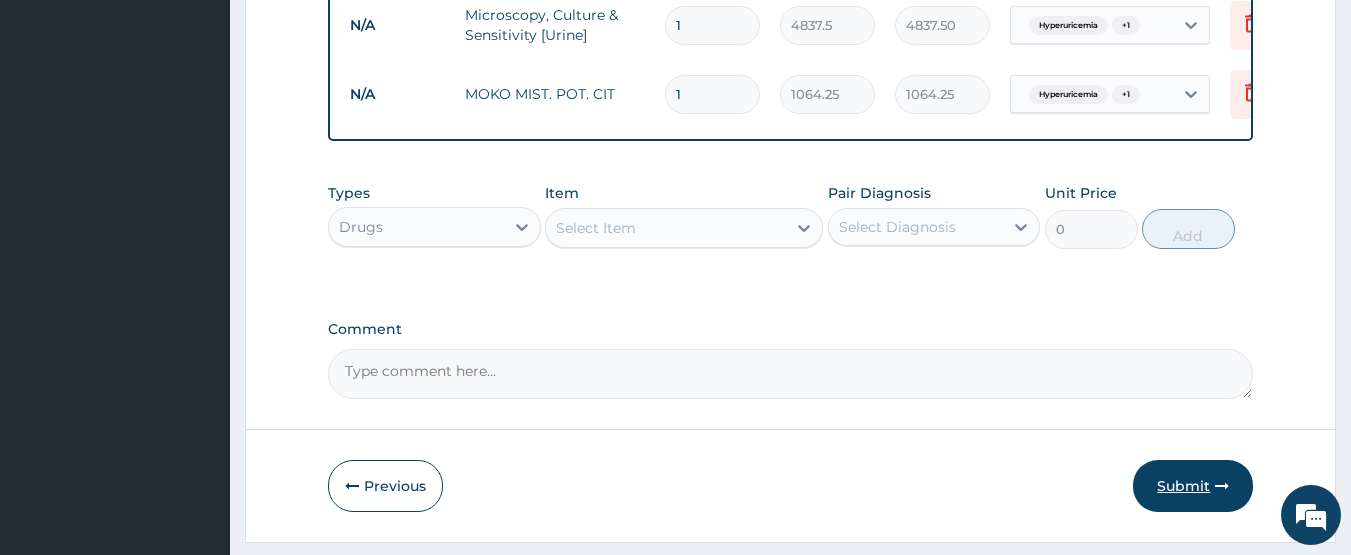 click on "Submit" at bounding box center (1193, 486) 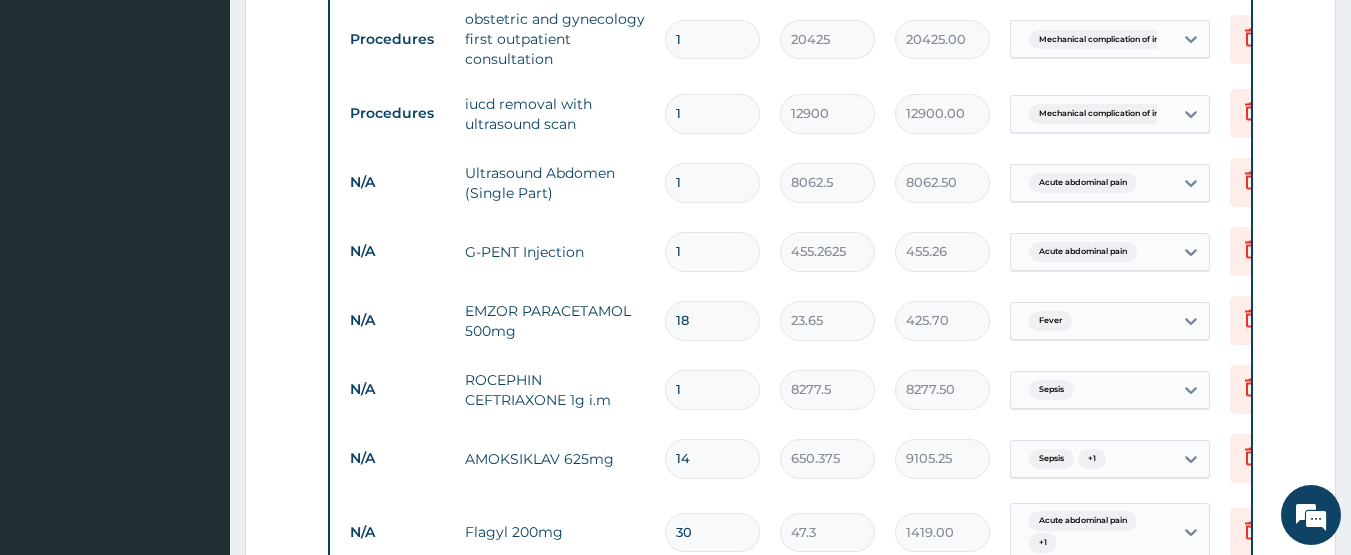 scroll, scrollTop: 979, scrollLeft: 0, axis: vertical 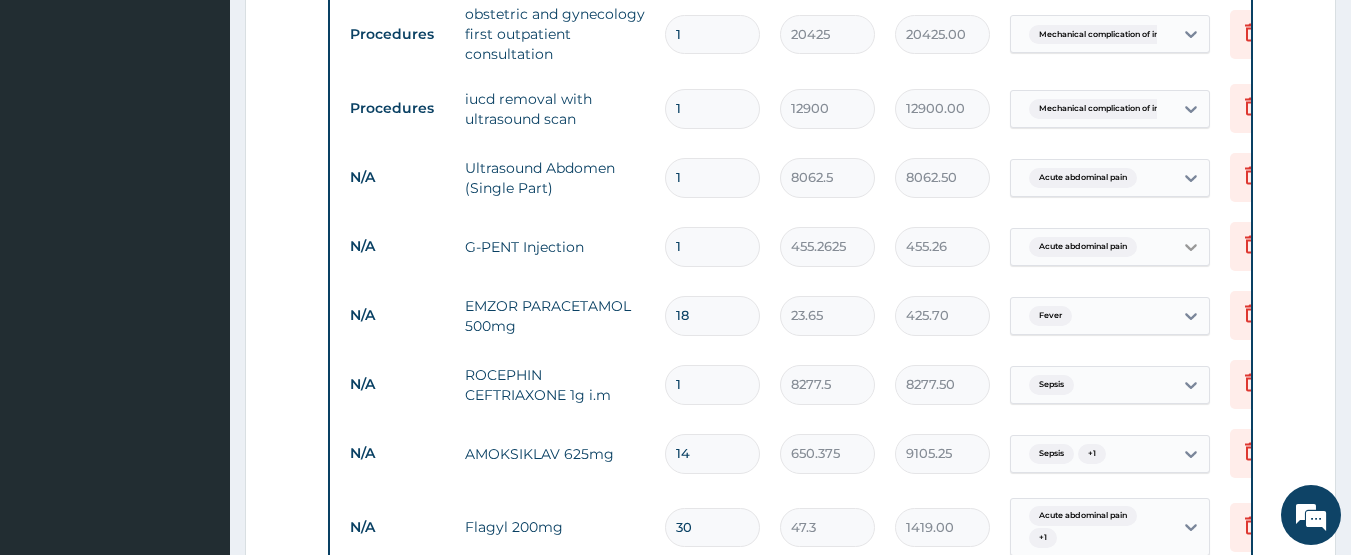 click at bounding box center (1191, 247) 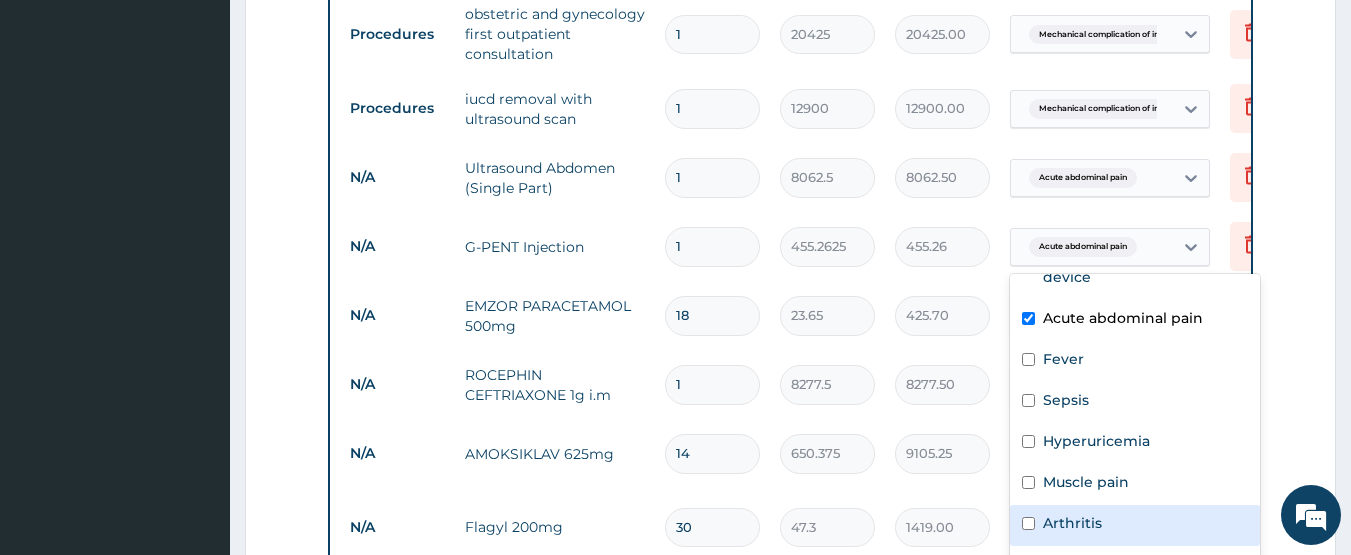 scroll, scrollTop: 199, scrollLeft: 0, axis: vertical 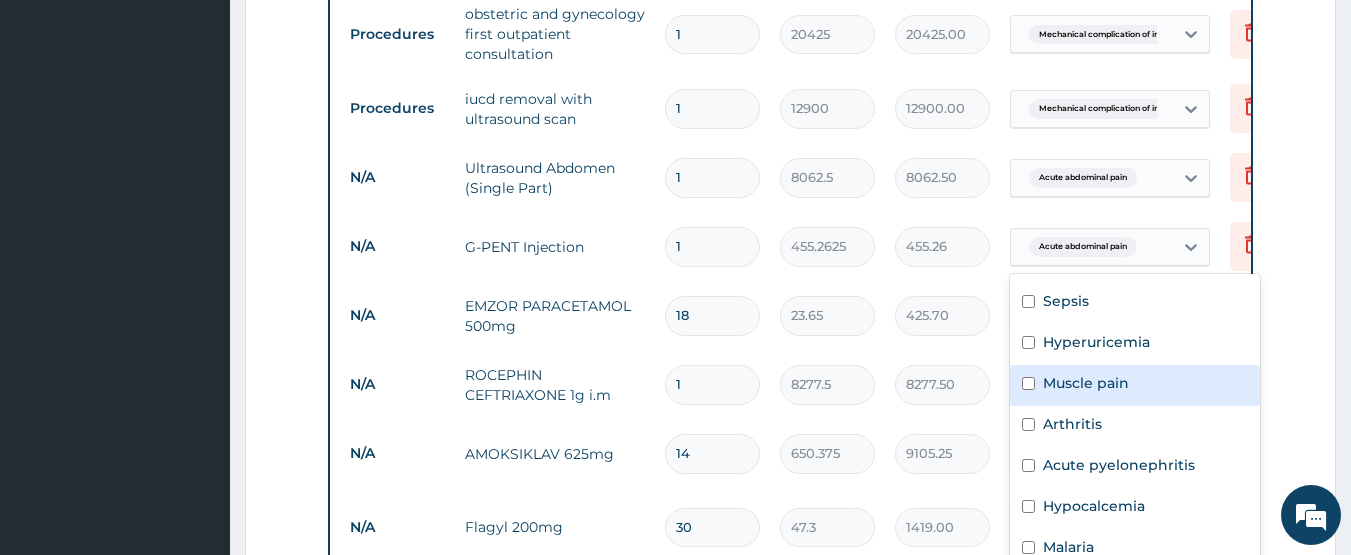 click on "Muscle pain" at bounding box center (1086, 383) 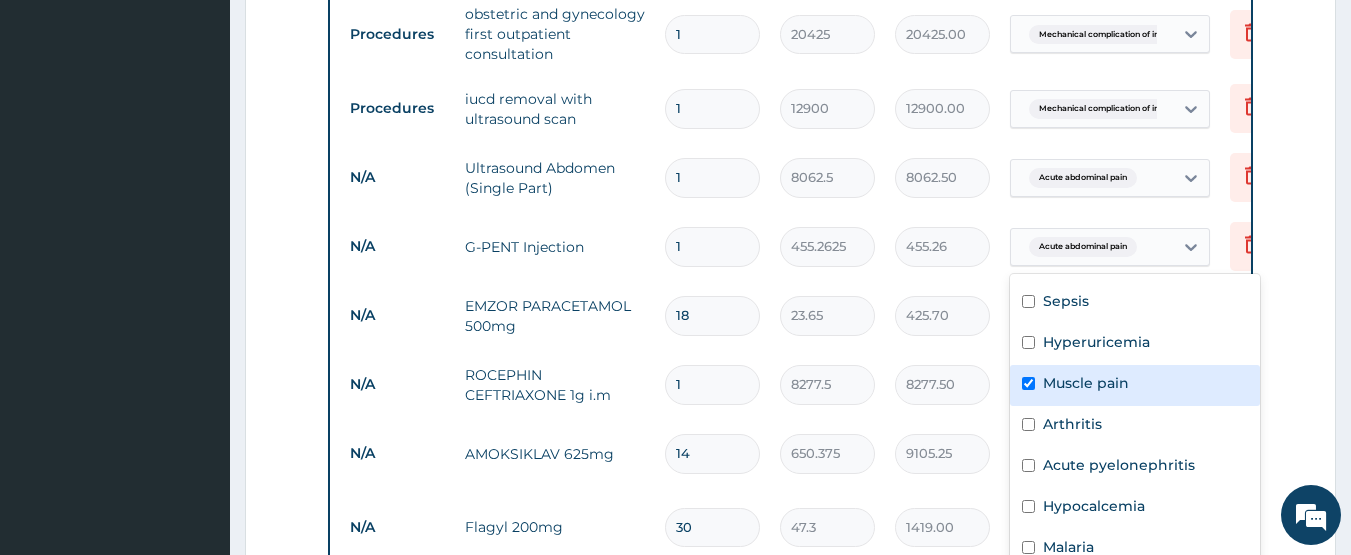 checkbox on "true" 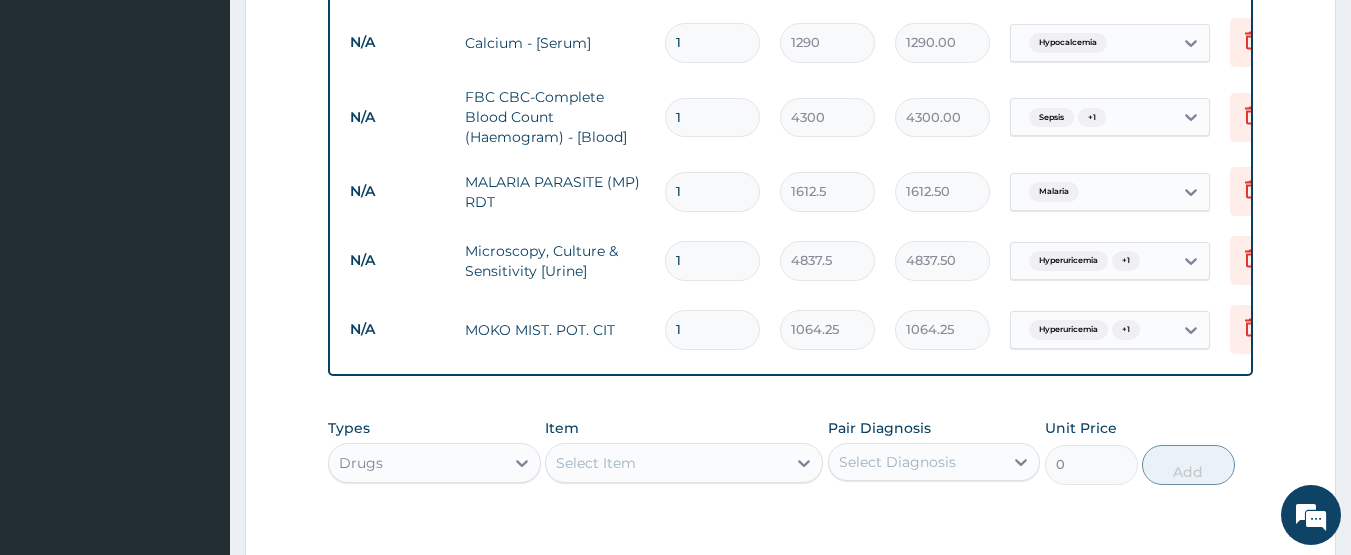 scroll, scrollTop: 2157, scrollLeft: 0, axis: vertical 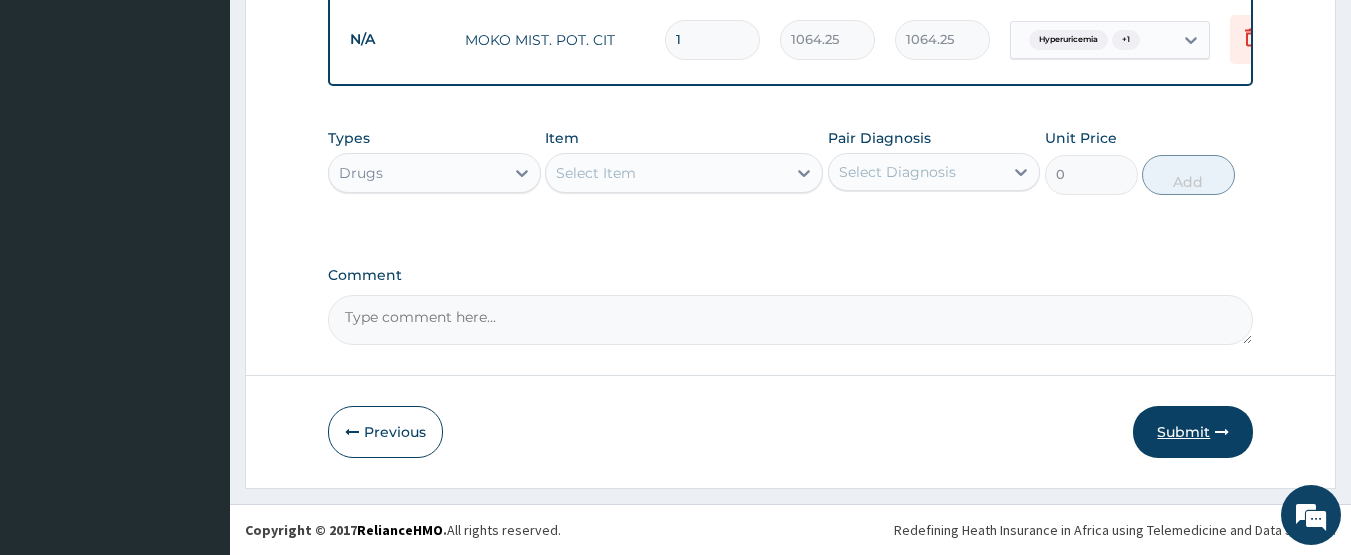 click on "Submit" at bounding box center [1193, 432] 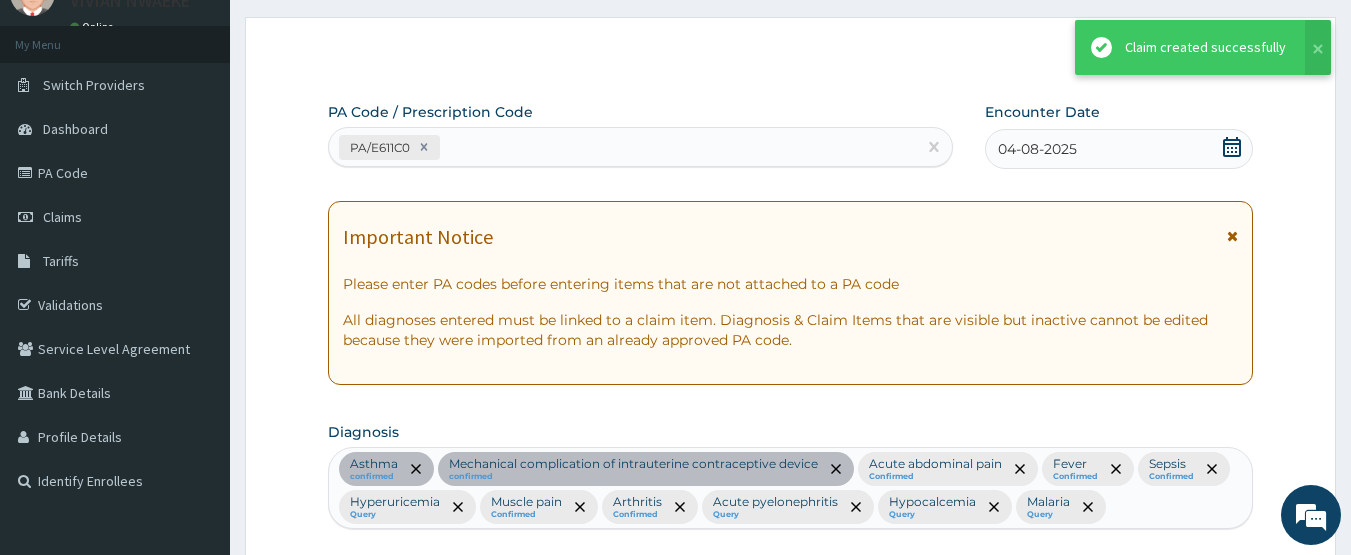 scroll, scrollTop: 2157, scrollLeft: 0, axis: vertical 